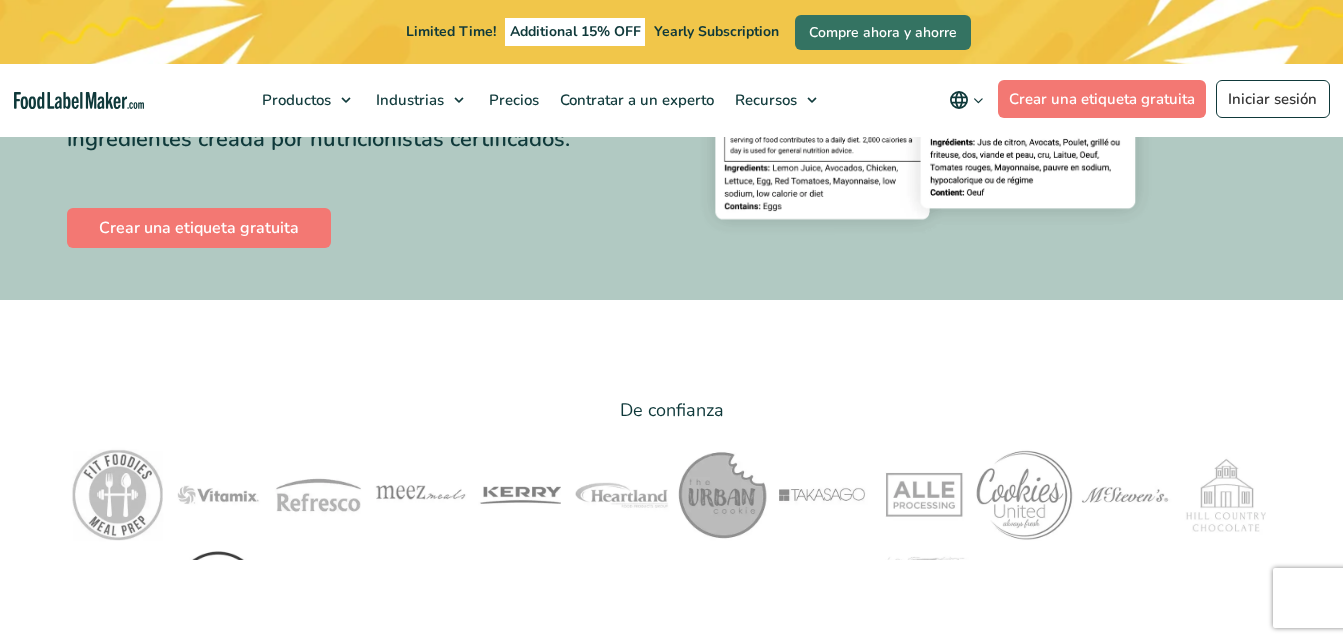 scroll, scrollTop: 480, scrollLeft: 0, axis: vertical 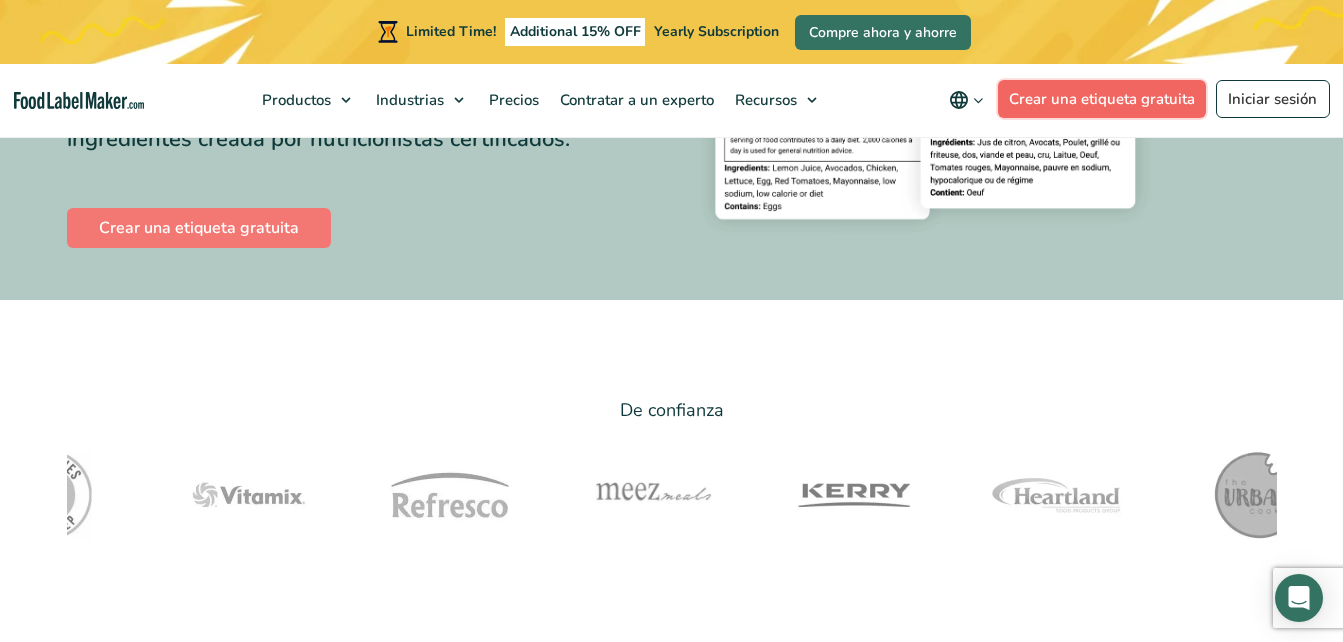 click on "Crear una etiqueta gratuita" at bounding box center (1102, 99) 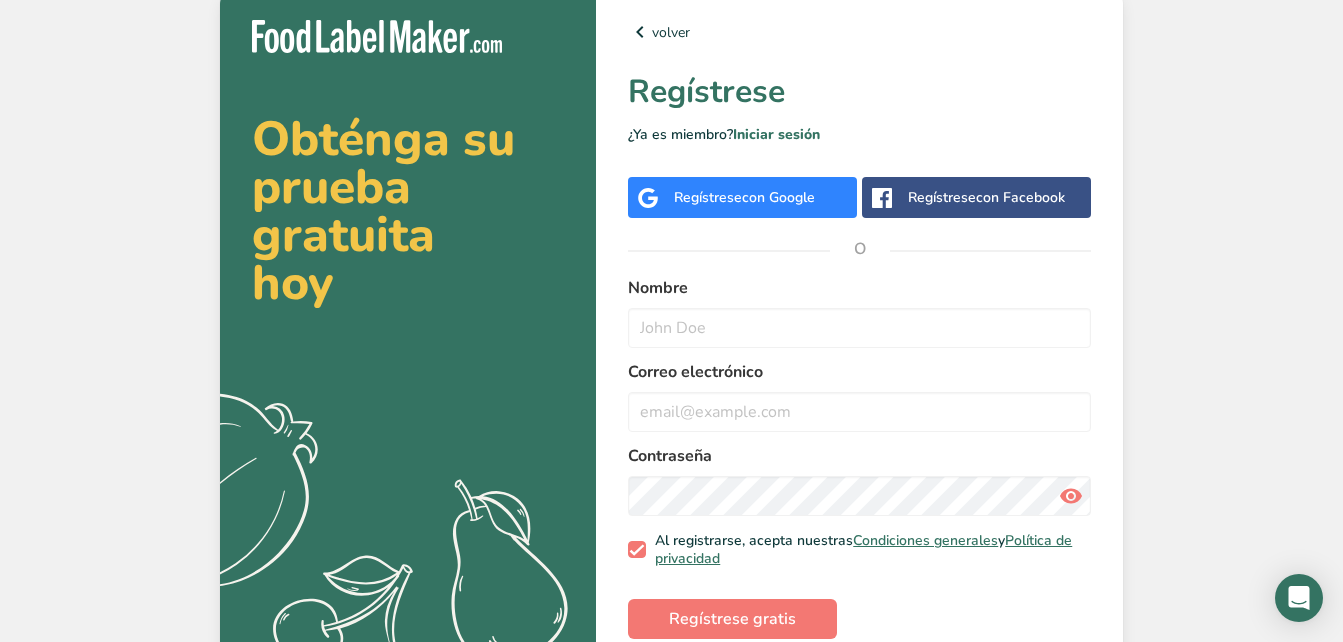 scroll, scrollTop: 0, scrollLeft: 0, axis: both 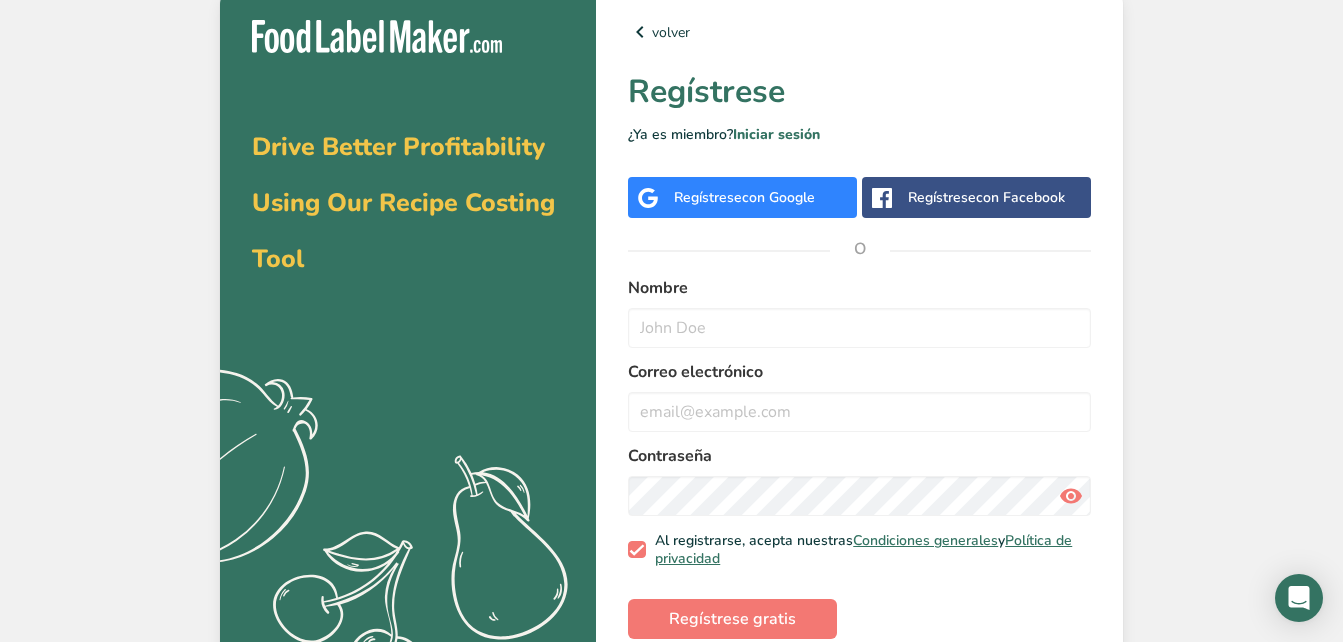 click on "Regístrese  con Google" at bounding box center (742, 197) 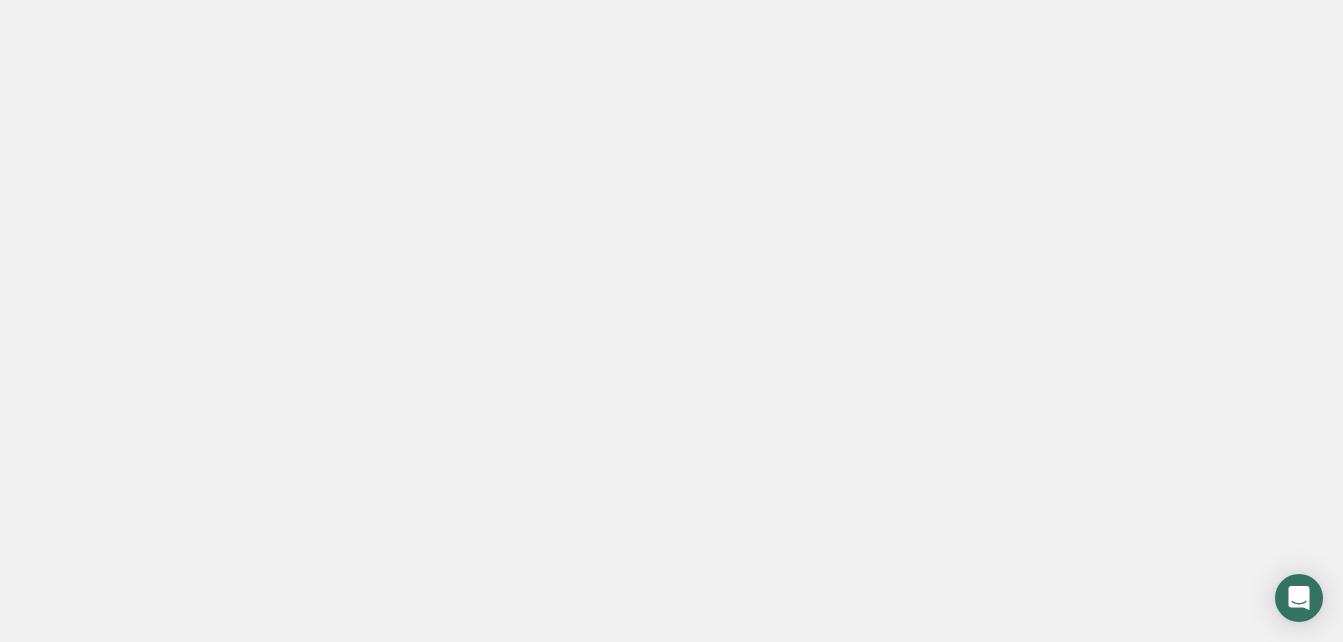 scroll, scrollTop: 0, scrollLeft: 0, axis: both 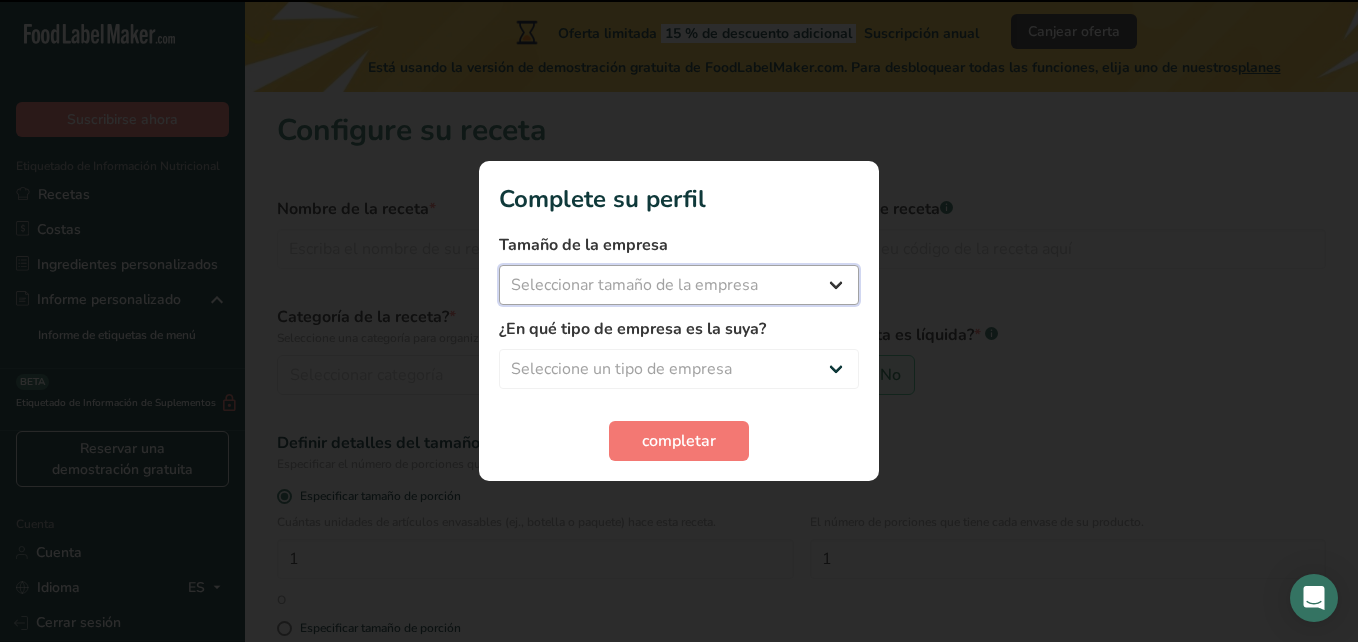 click on "Seleccionar tamaño de la empresa
Menos de 10 empleados
De 10 a 50 empleados
De 51 a 500 empleados
Más de 500 empleados" at bounding box center [679, 285] 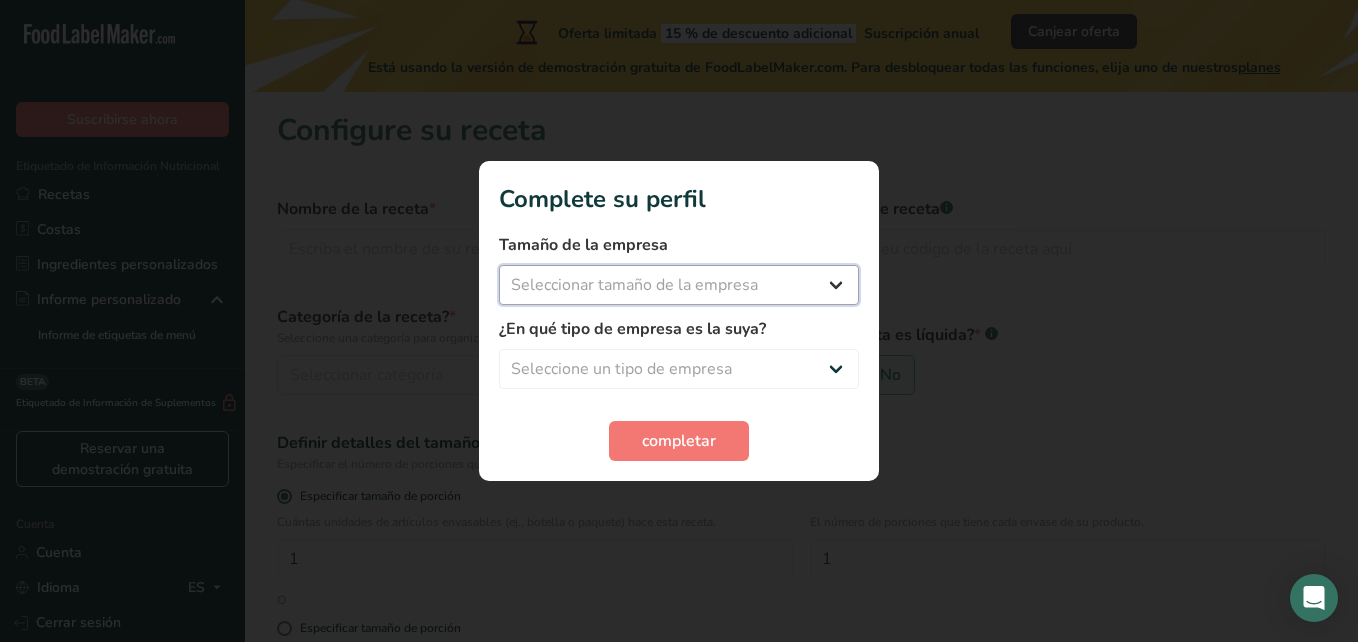 click on "Seleccionar tamaño de la empresa
Menos de 10 empleados
De 10 a 50 empleados
De 51 a 500 empleados
Más de 500 empleados" at bounding box center (679, 285) 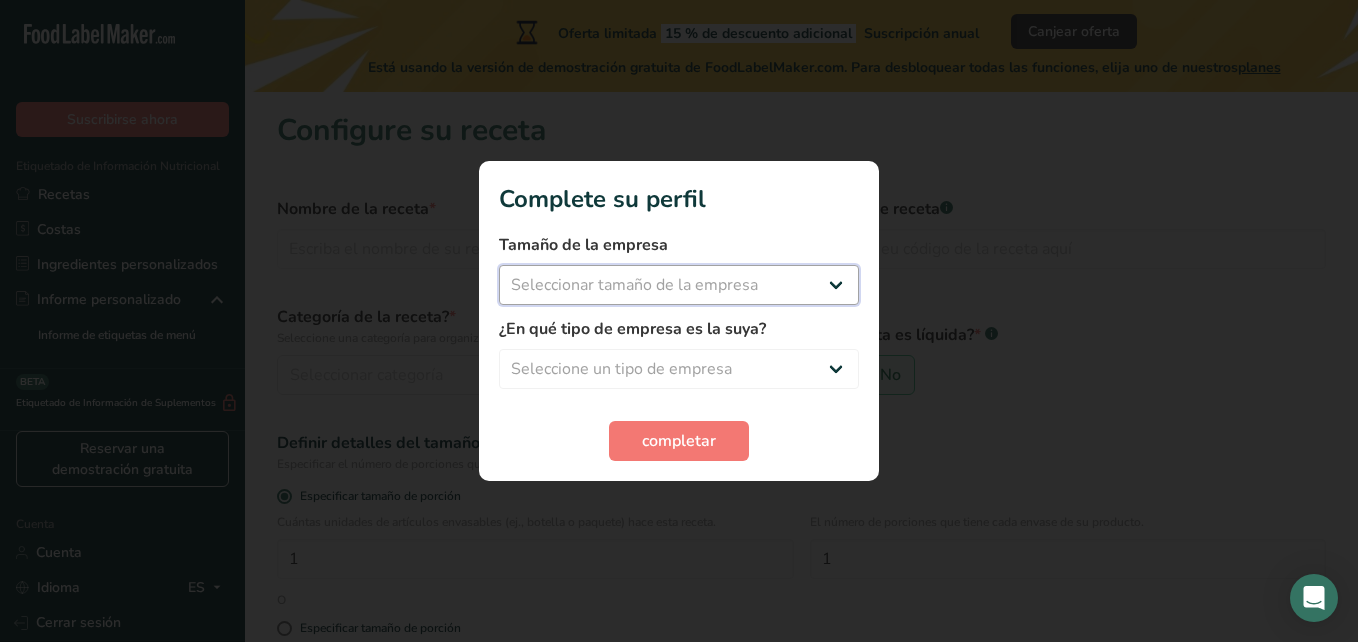 select on "1" 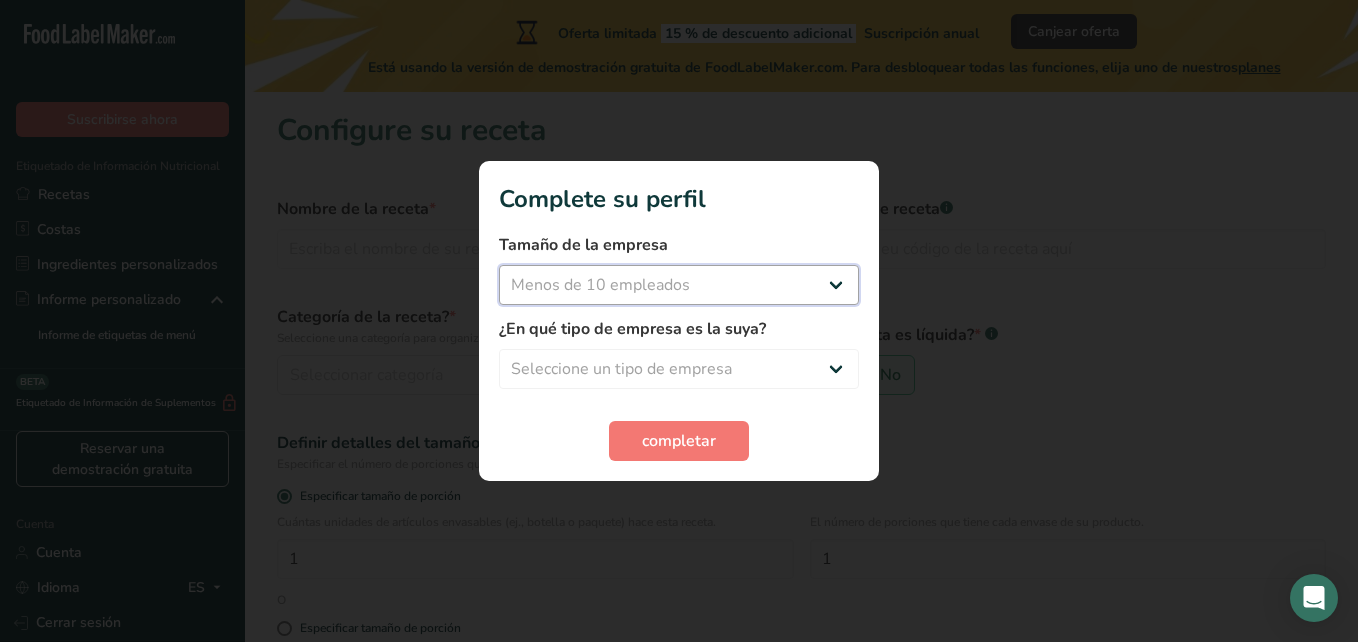 click on "Seleccionar tamaño de la empresa
Menos de 10 empleados
De 10 a 50 empleados
De 51 a 500 empleados
Más de 500 empleados" at bounding box center [679, 285] 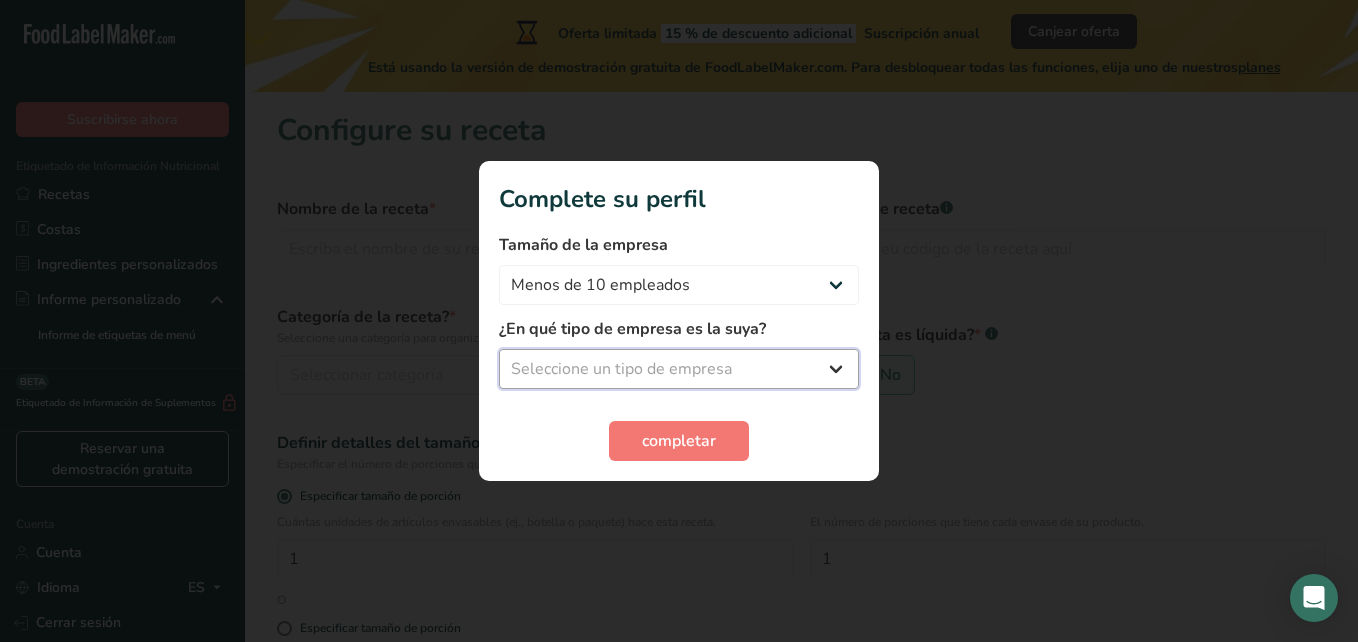 click on "Seleccione un tipo de empresa
Fabricante de alimentos envasados
Restaurante y cafetería
Panadería
Empresa de comidas preparadas y cáterin
Nutricionista
Bloguero gastronómico
Entrenador personal
Otro" at bounding box center [679, 369] 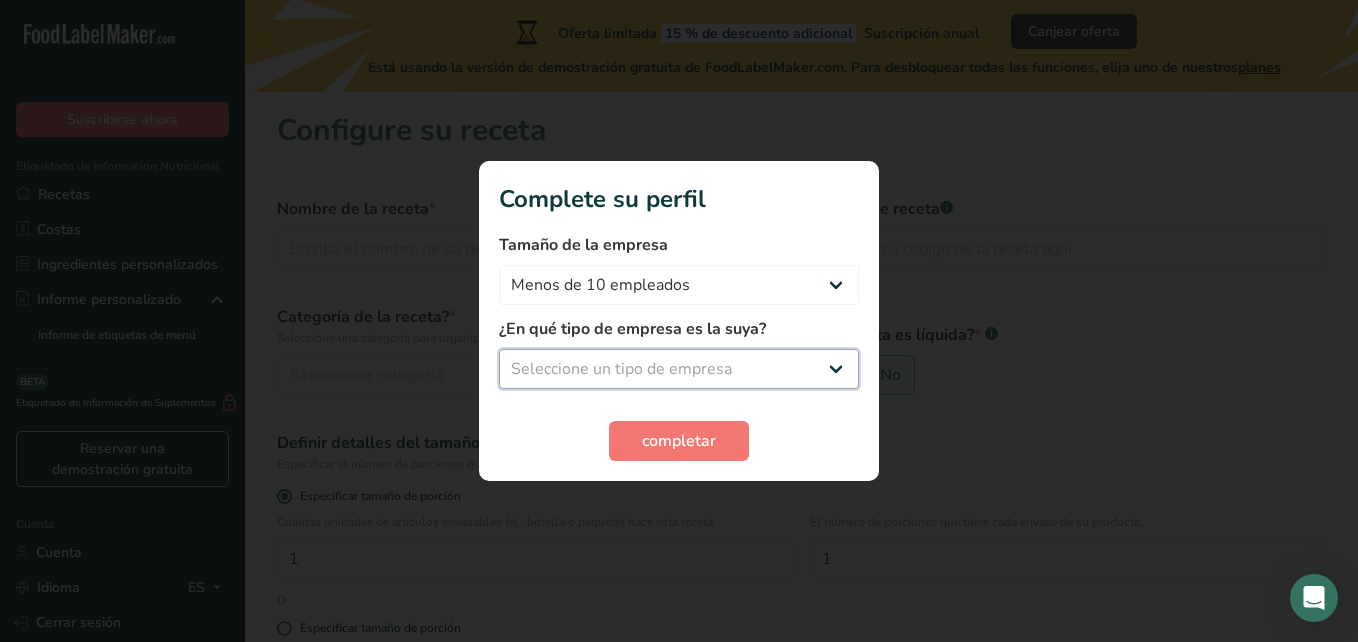 select on "3" 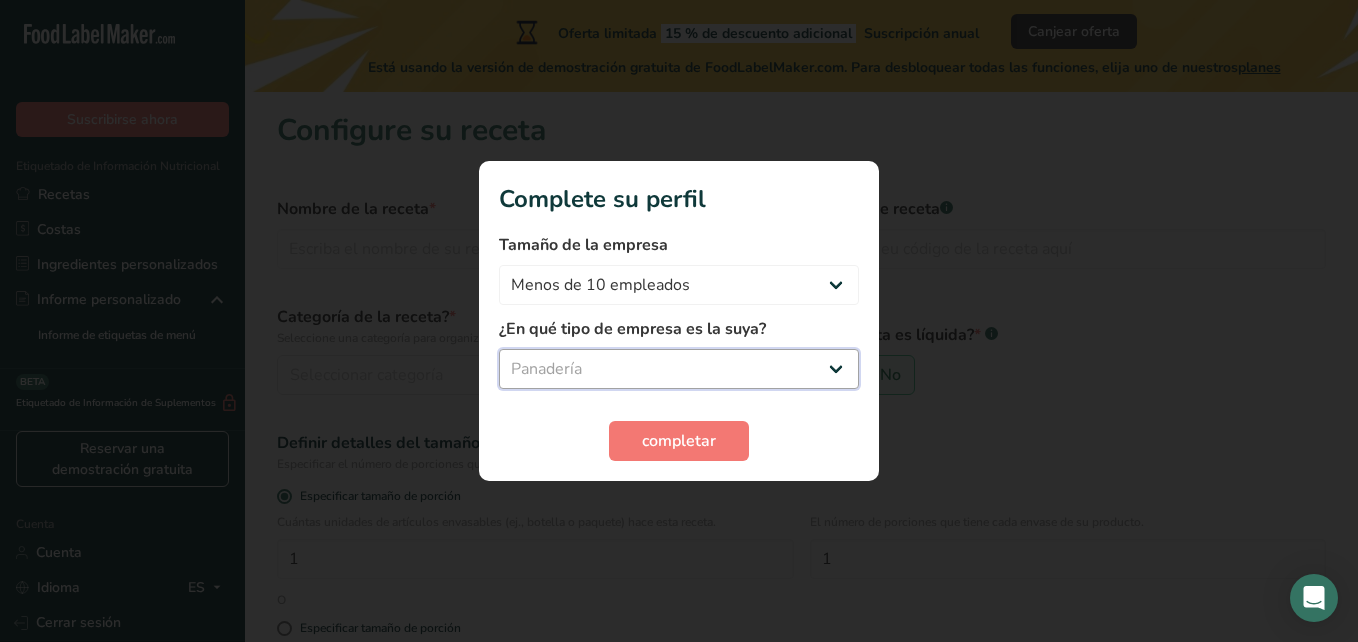 click on "Seleccione un tipo de empresa
Fabricante de alimentos envasados
Restaurante y cafetería
Panadería
Empresa de comidas preparadas y cáterin
Nutricionista
Bloguero gastronómico
Entrenador personal
Otro" at bounding box center (679, 369) 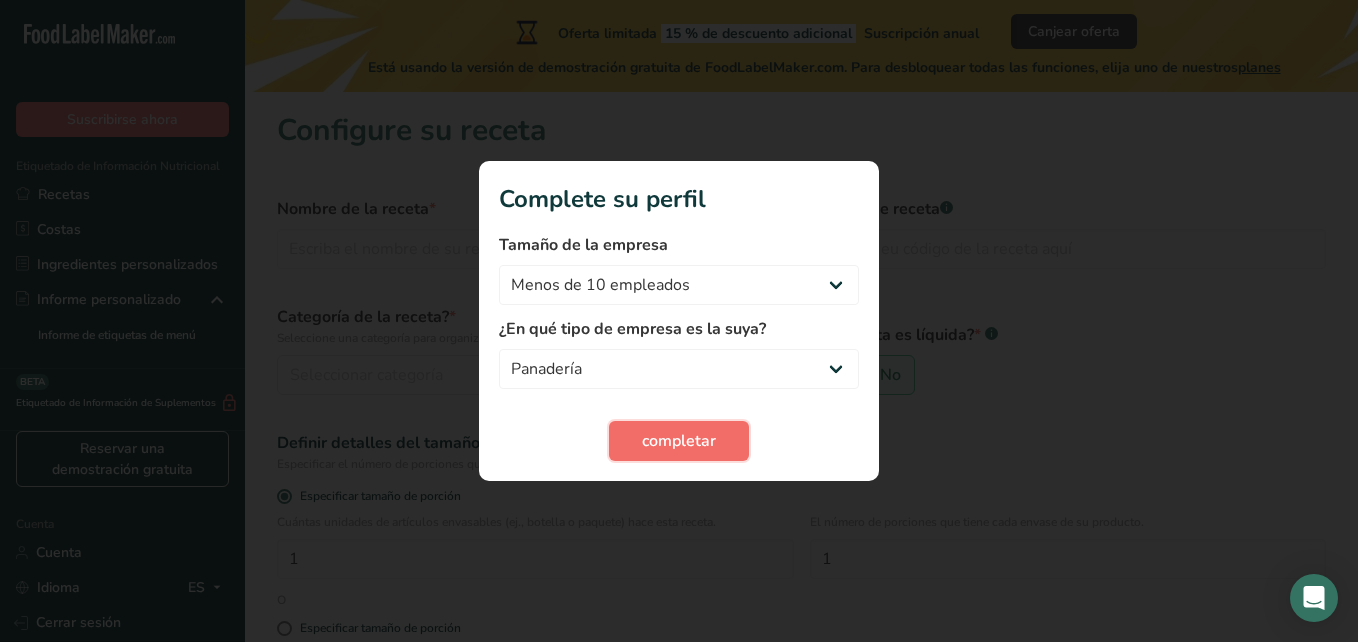click on "completar" at bounding box center (679, 441) 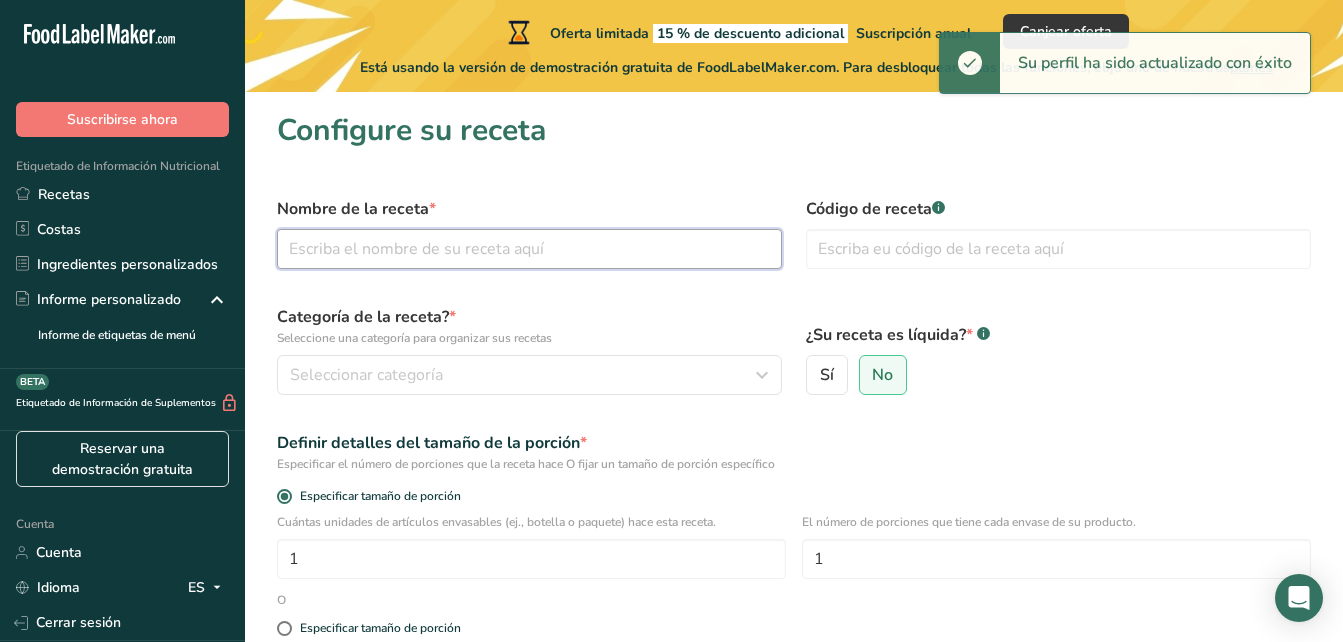 click at bounding box center (529, 249) 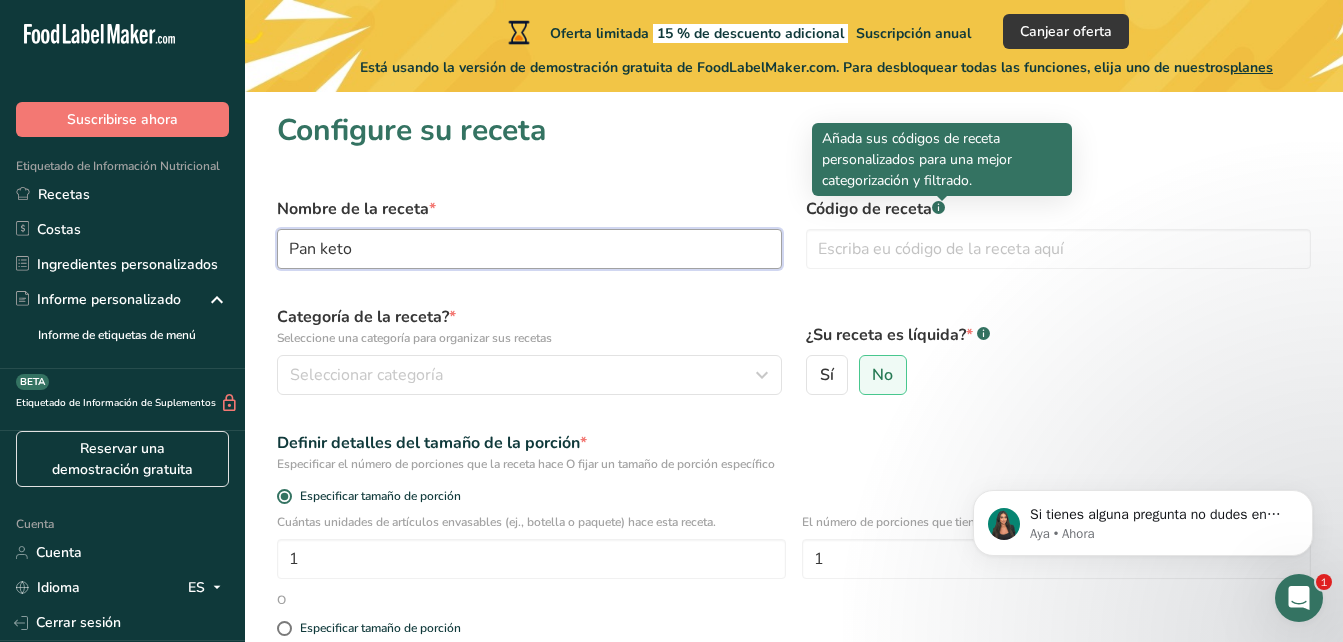 scroll, scrollTop: 0, scrollLeft: 0, axis: both 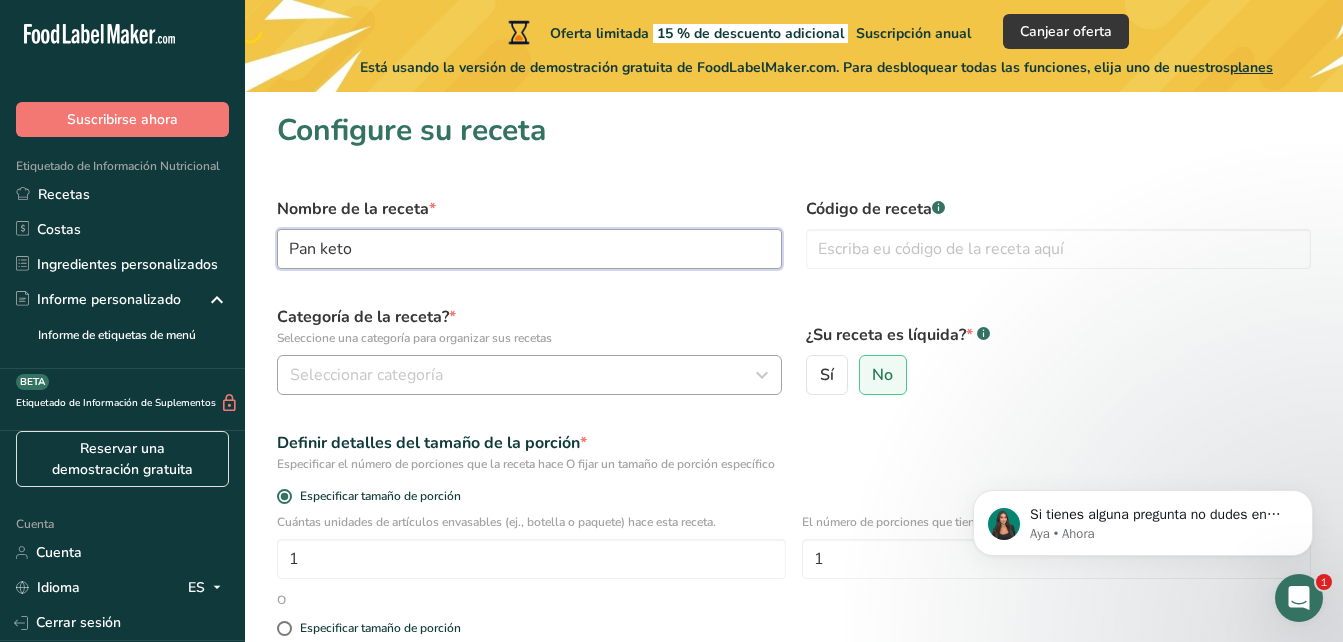 type on "Pan keto" 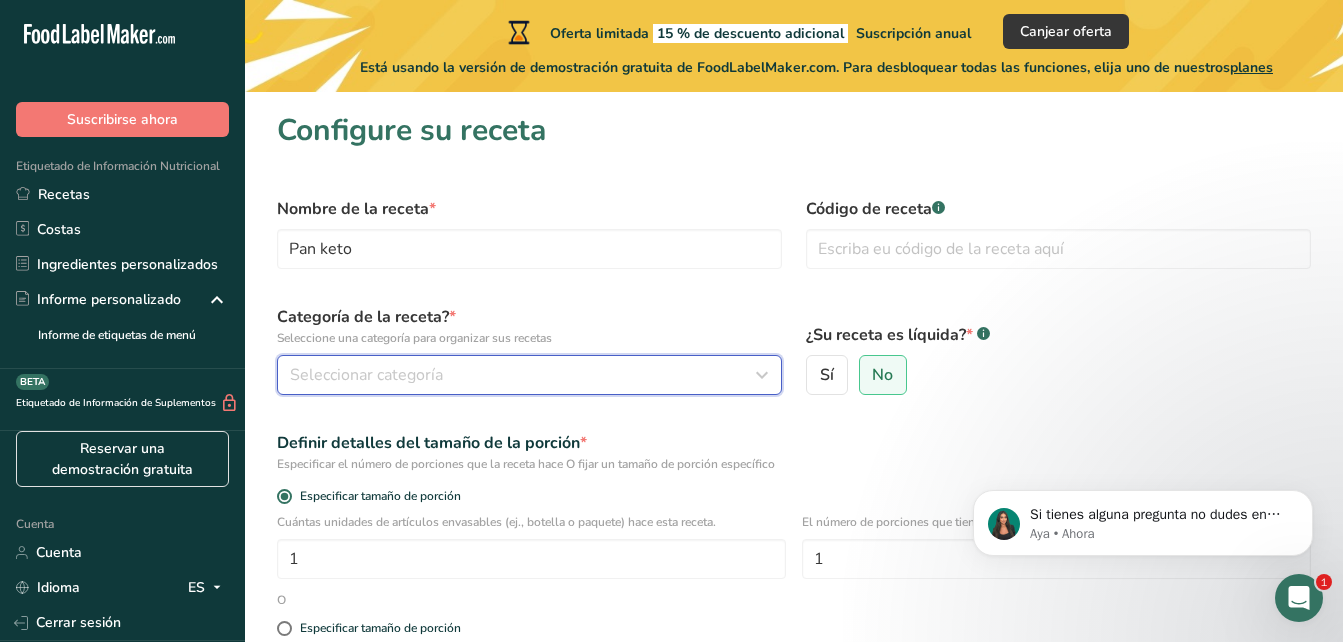 click on "Seleccionar categoría" at bounding box center (523, 375) 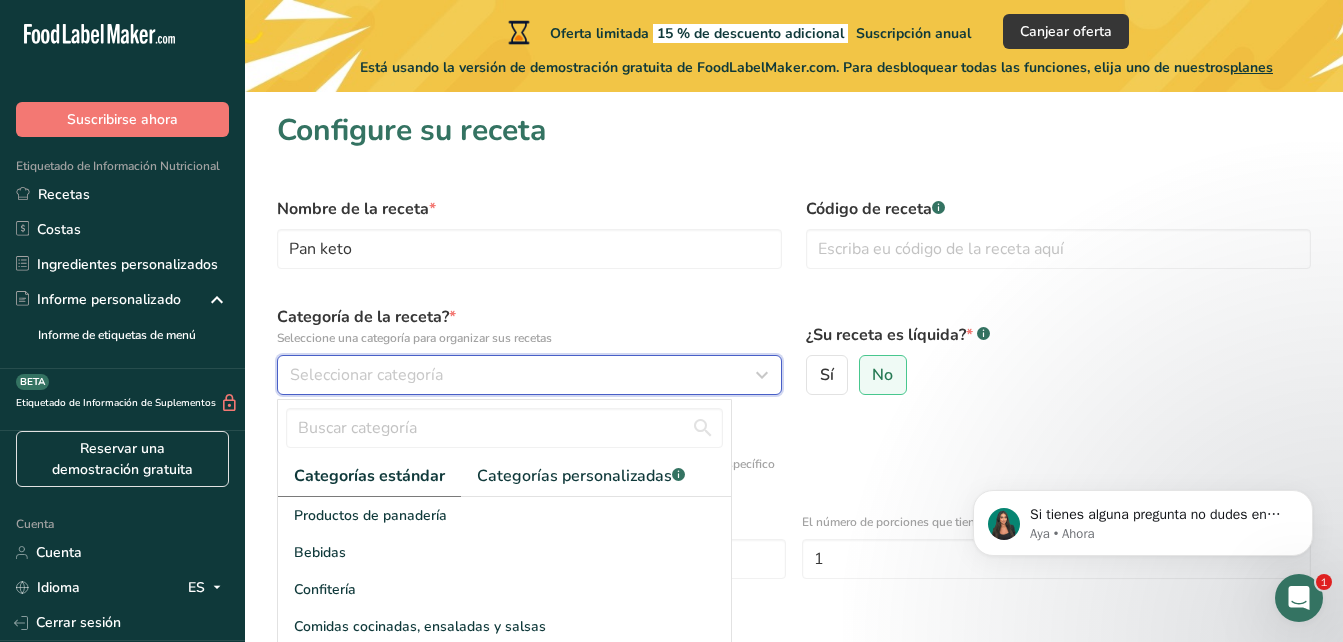 type 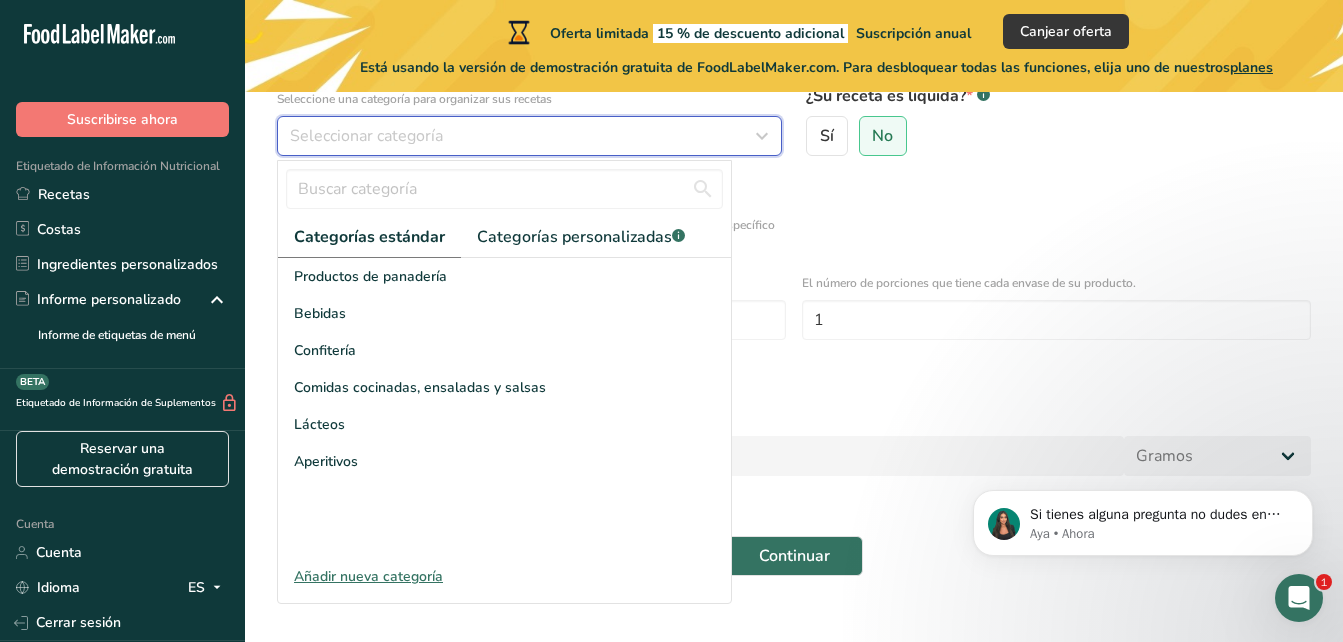 scroll, scrollTop: 269, scrollLeft: 0, axis: vertical 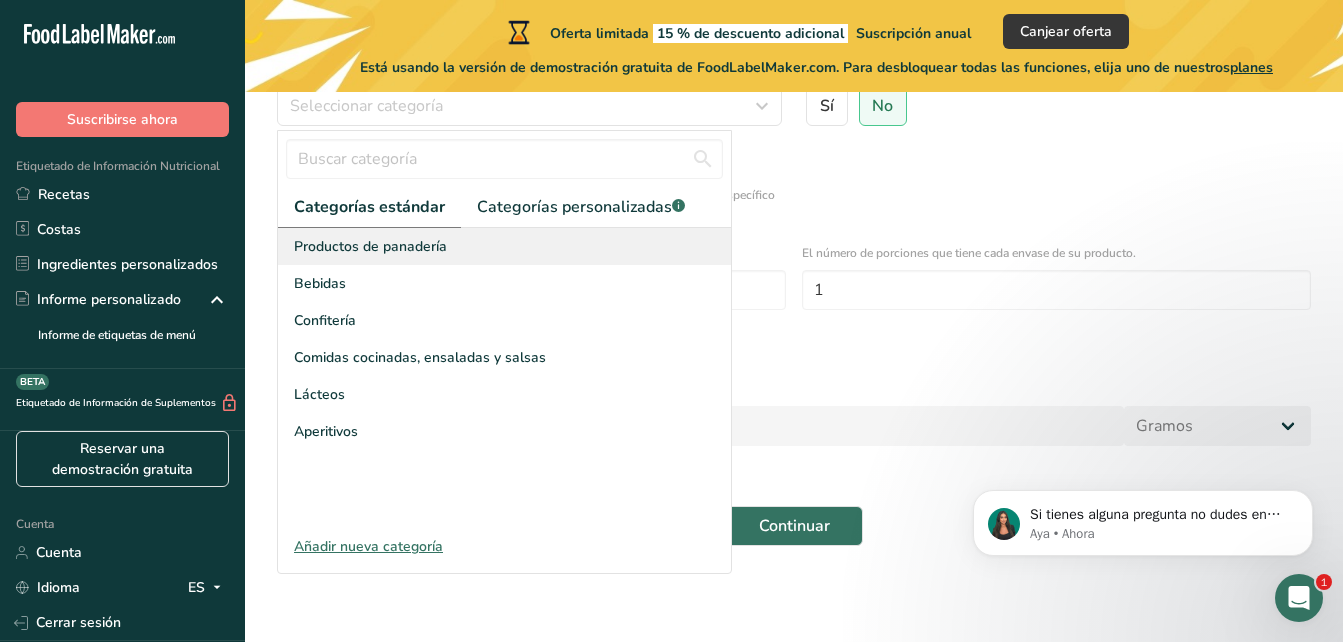 click on "Productos de panadería" at bounding box center [504, 246] 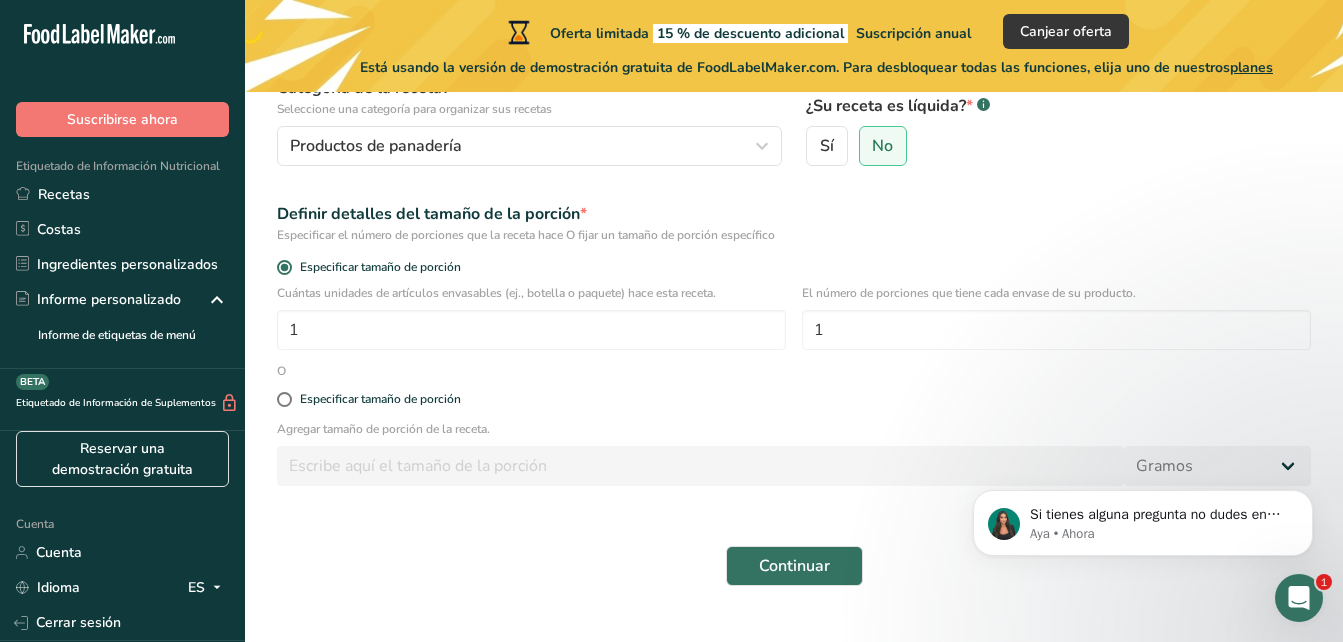 scroll, scrollTop: 109, scrollLeft: 0, axis: vertical 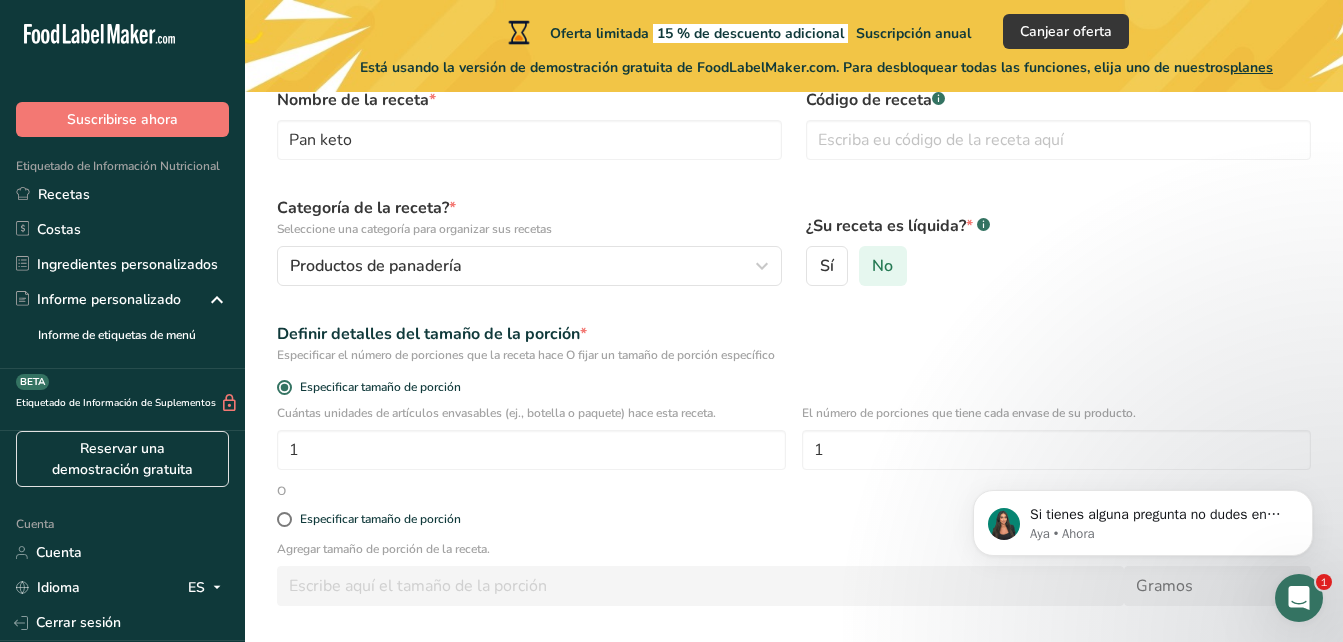 click on "No" at bounding box center [882, 266] 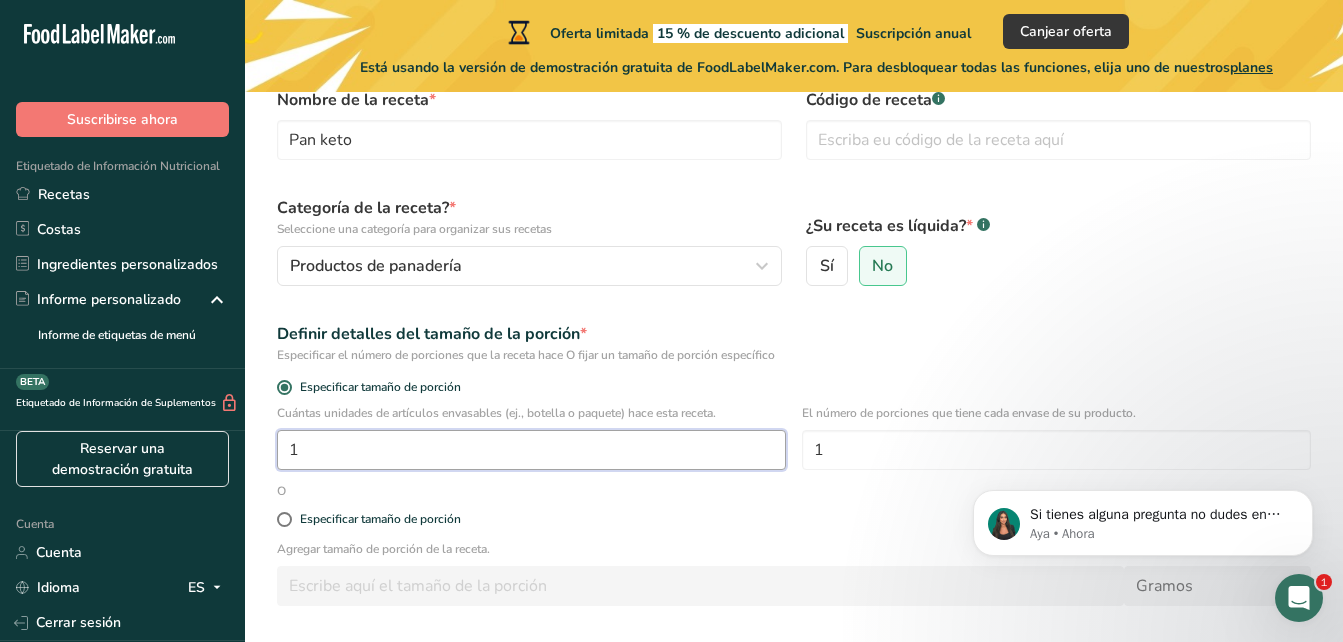 click on "1" at bounding box center [531, 450] 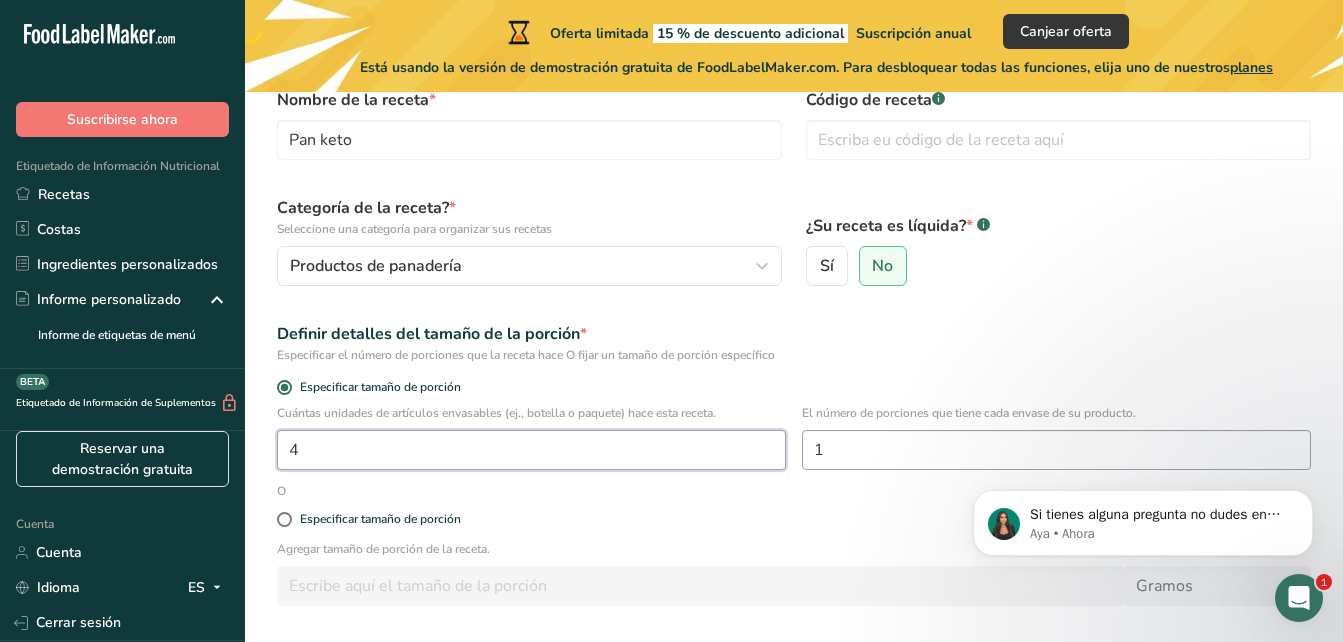type on "4" 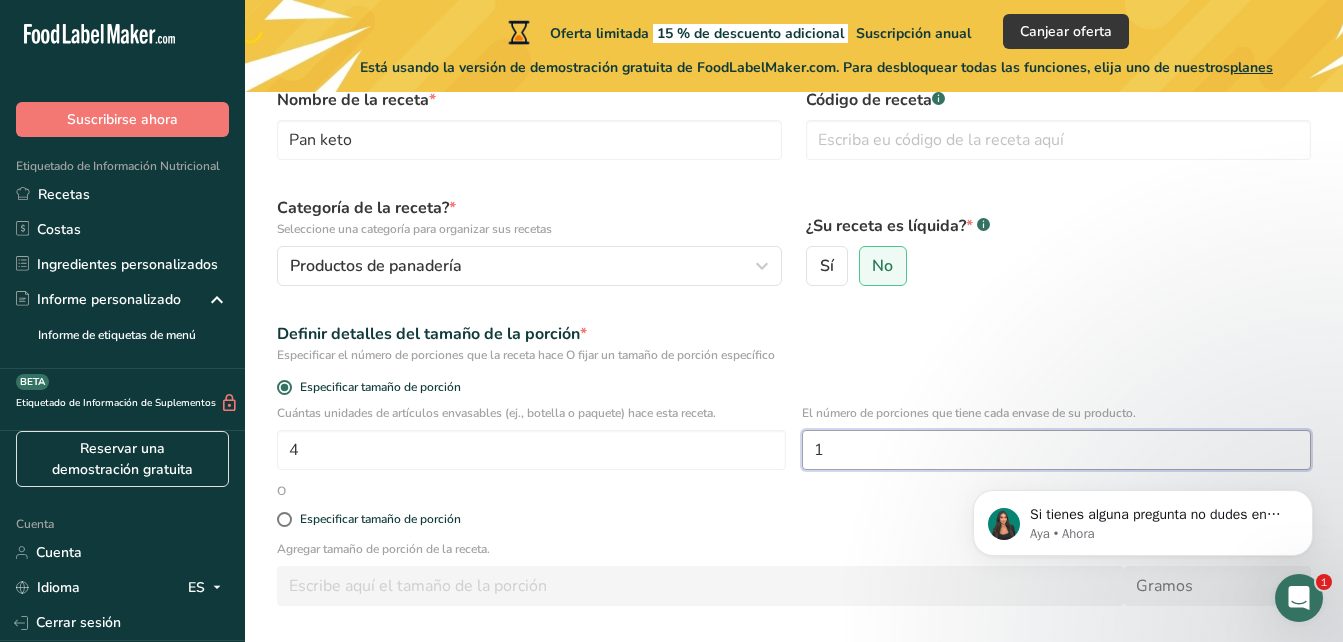 click on "1" at bounding box center (1056, 450) 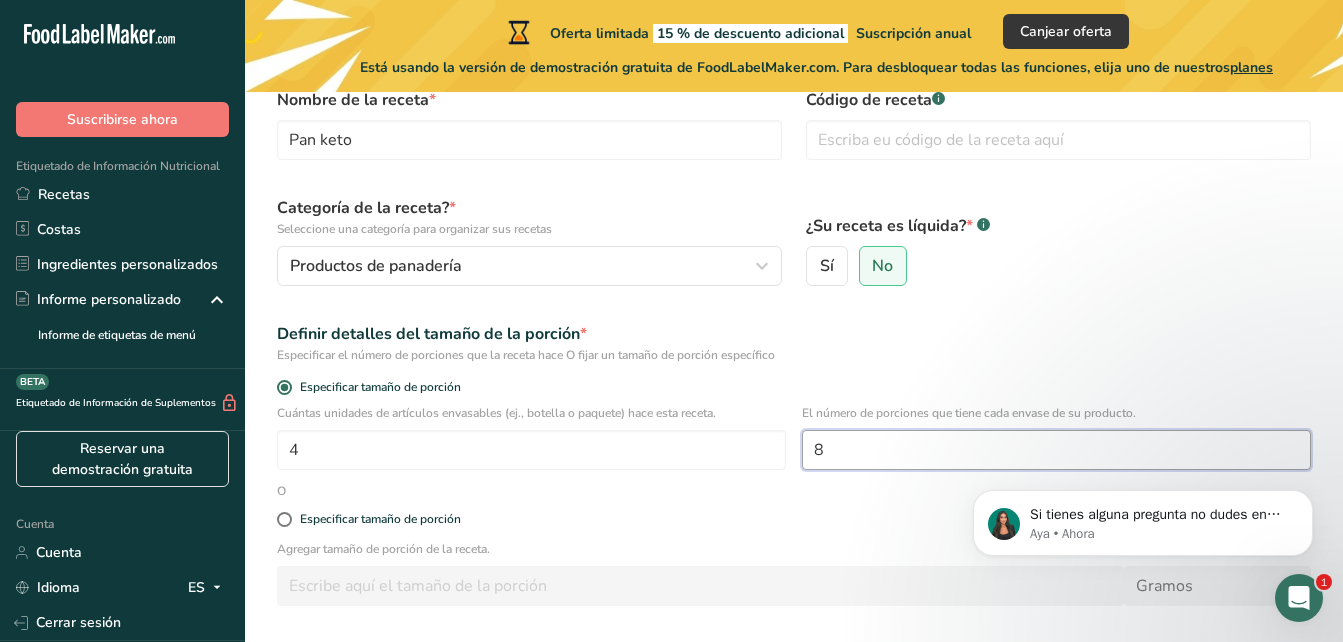 type on "8" 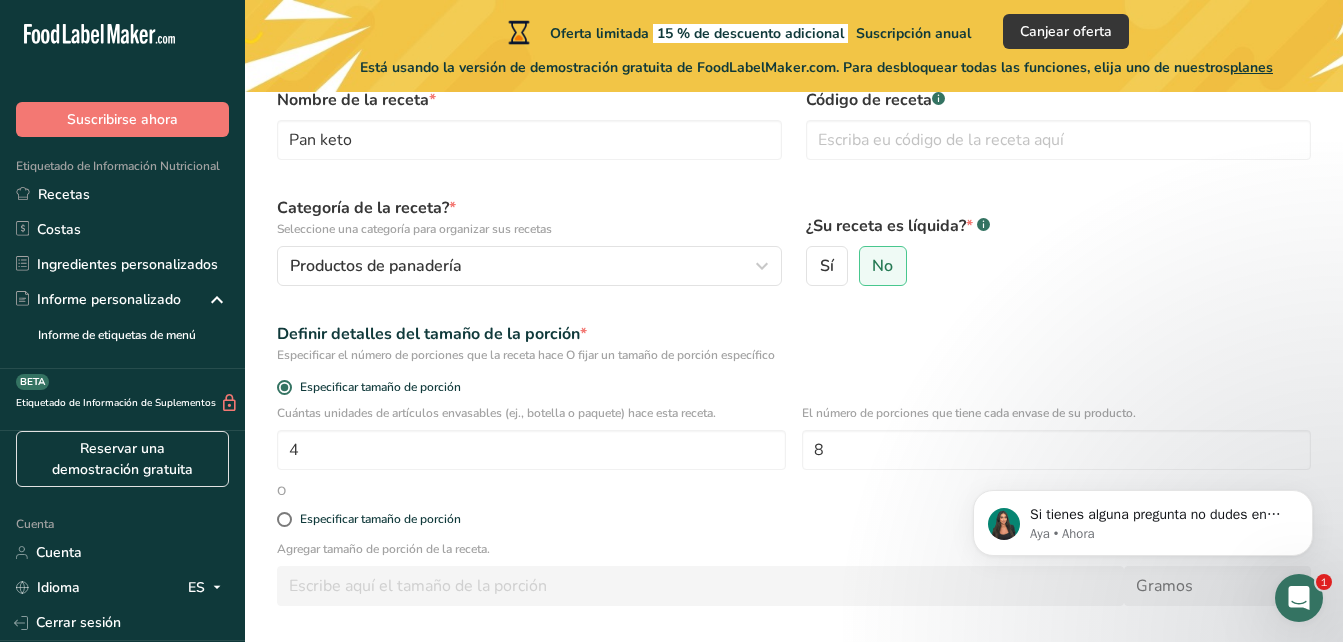 click on "Sí   No" at bounding box center [1058, 266] 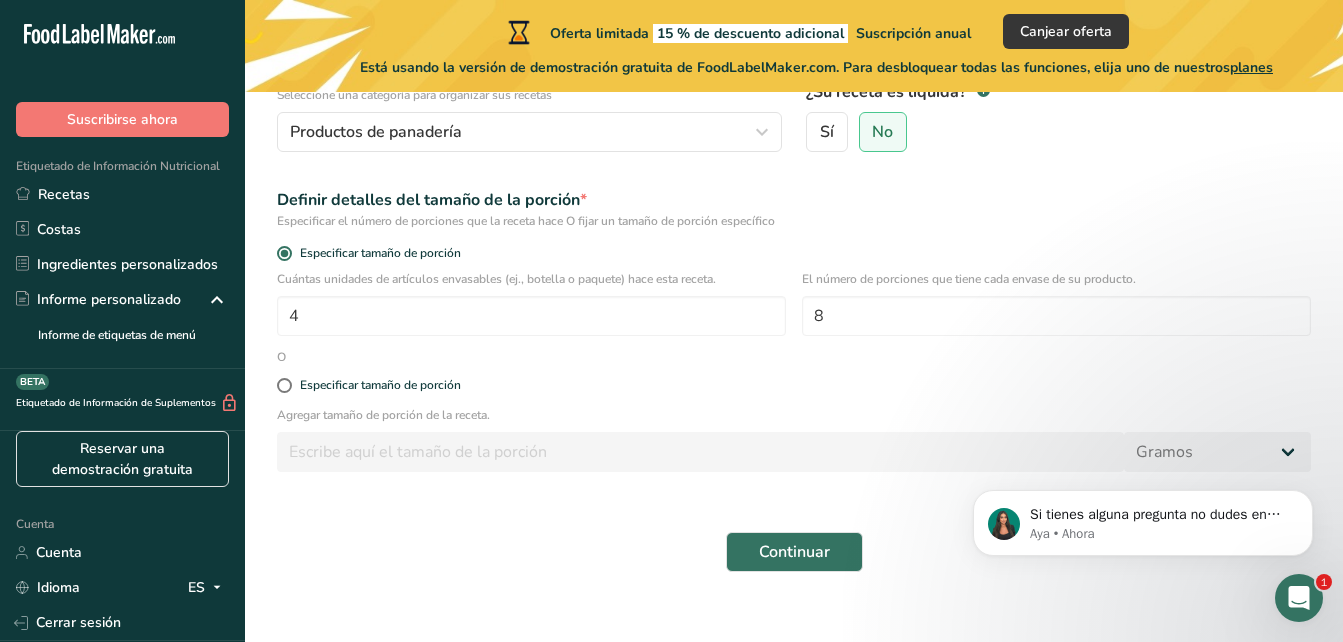 scroll, scrollTop: 269, scrollLeft: 0, axis: vertical 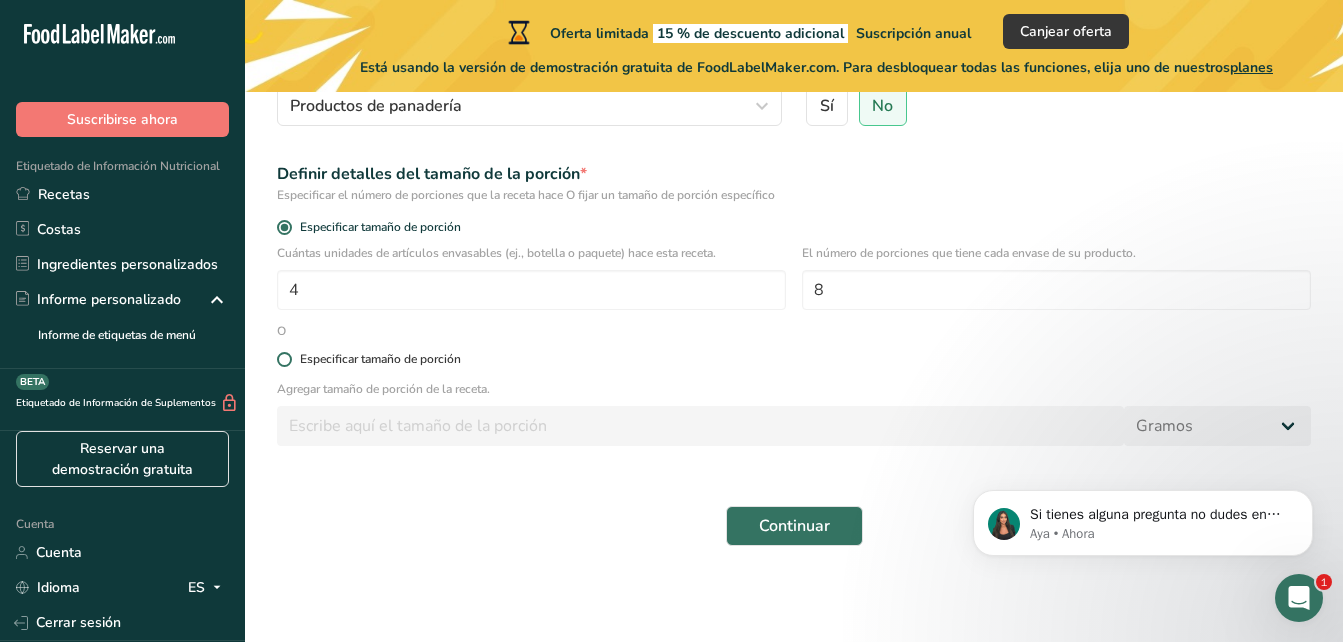 click at bounding box center (284, 359) 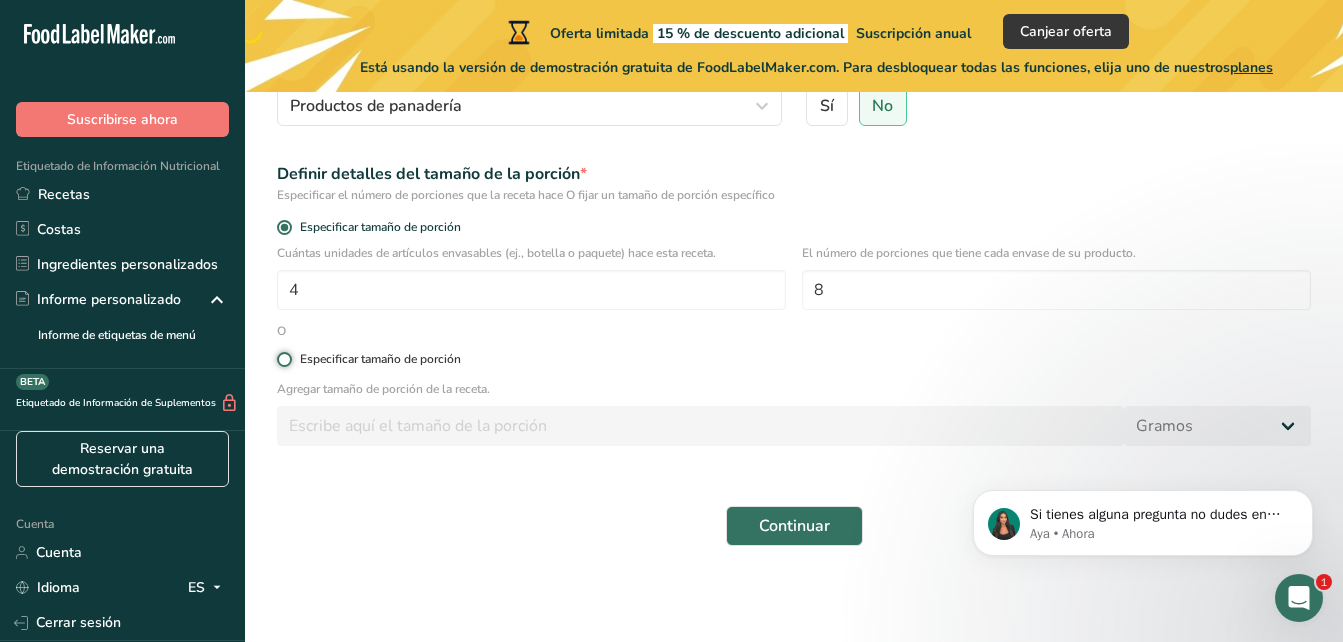 click on "Especificar tamaño de porción" at bounding box center [283, 359] 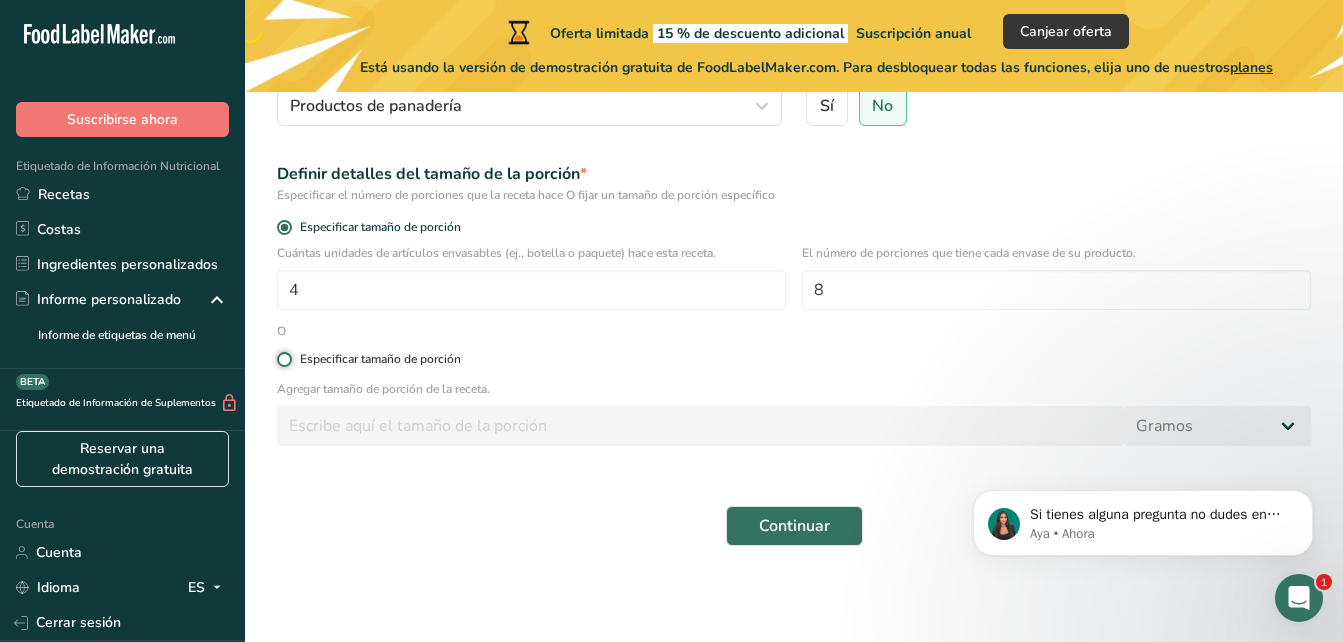 radio on "true" 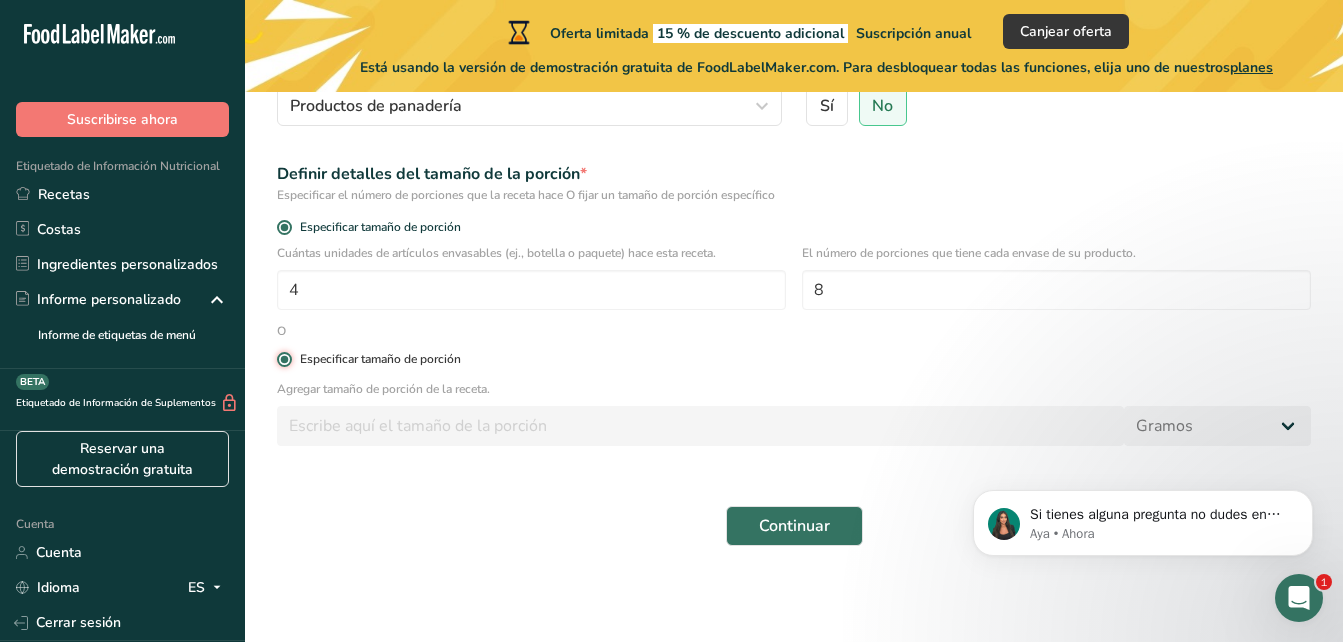 radio on "false" 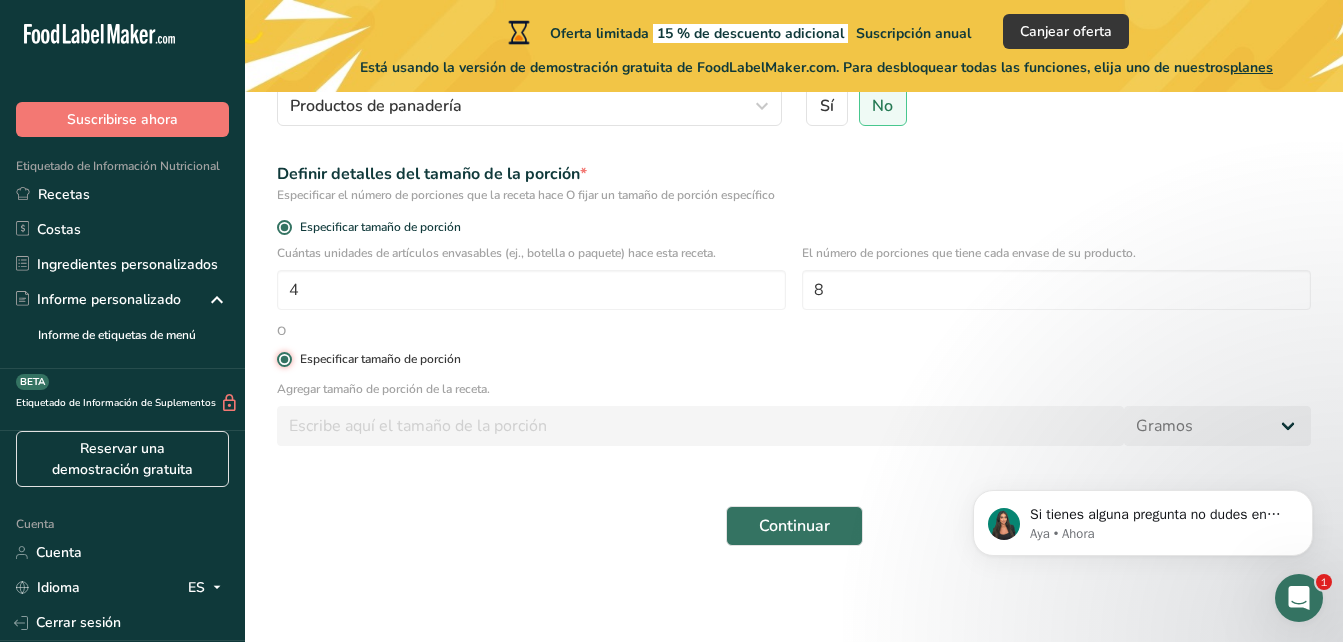 type 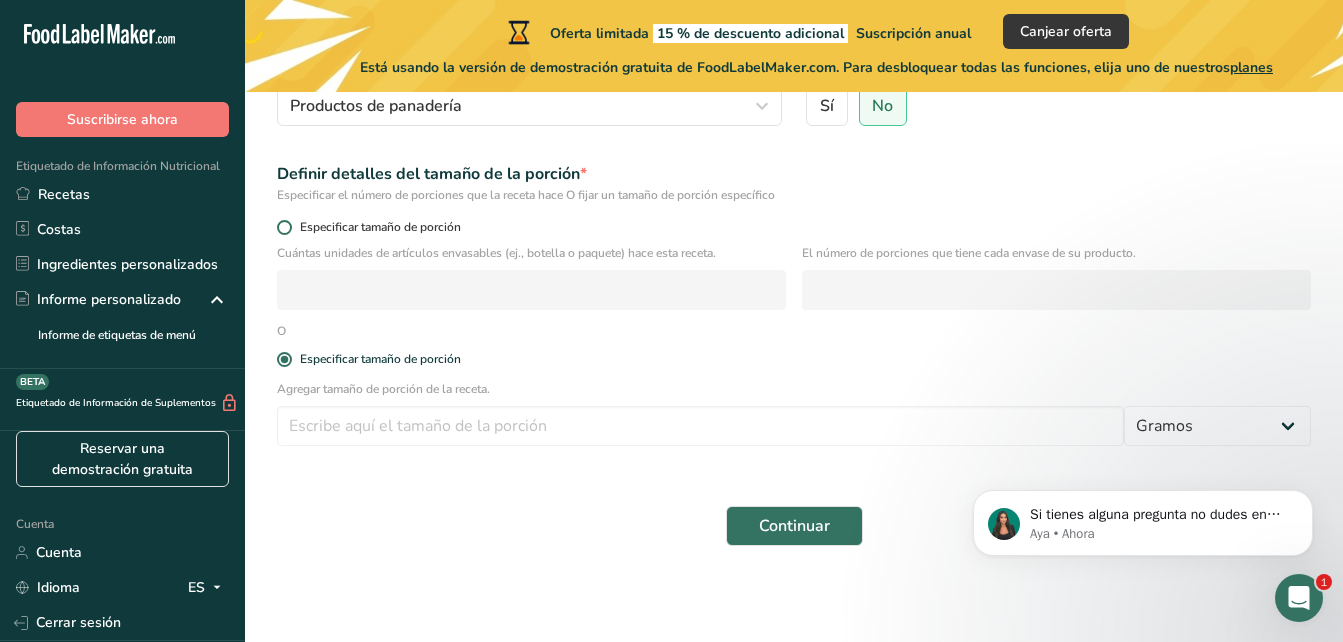 click at bounding box center [284, 227] 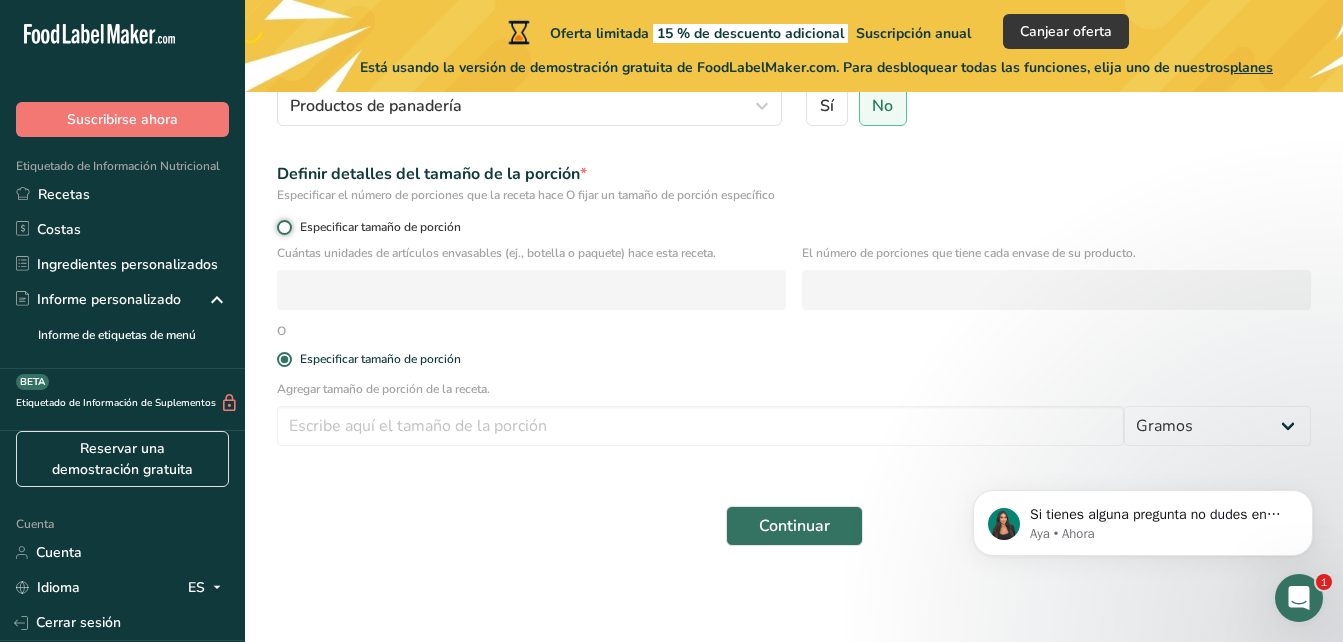 click on "Especificar tamaño de porción" at bounding box center [283, 227] 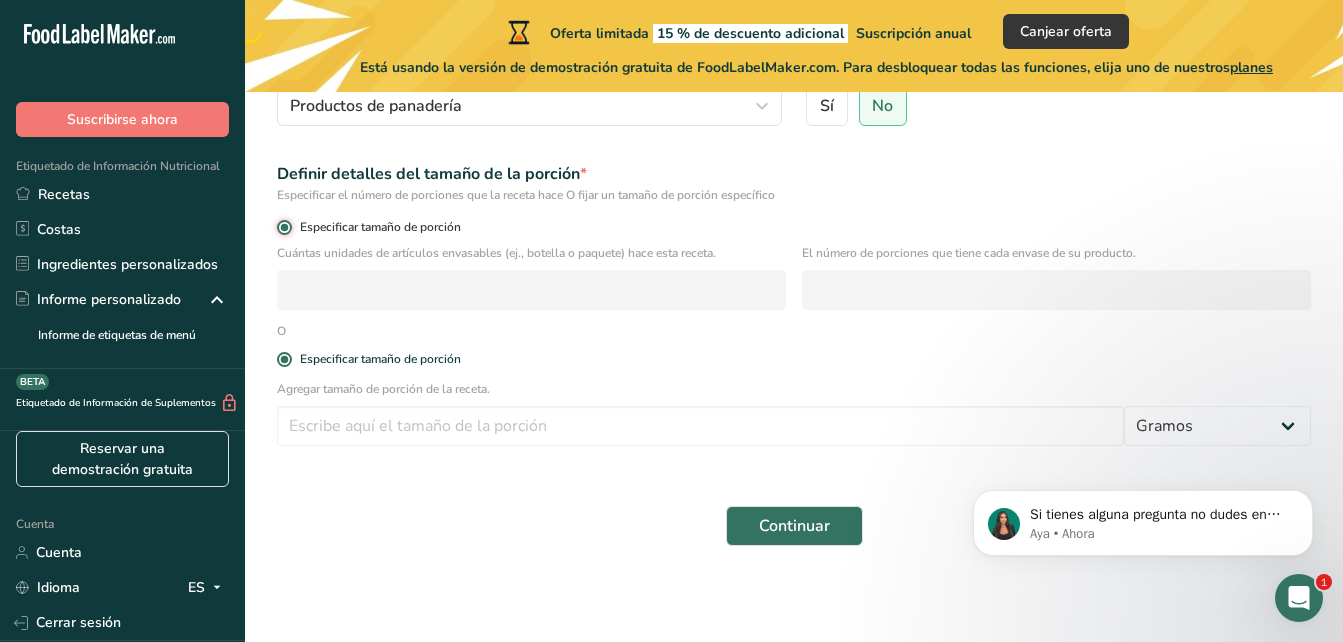 radio on "false" 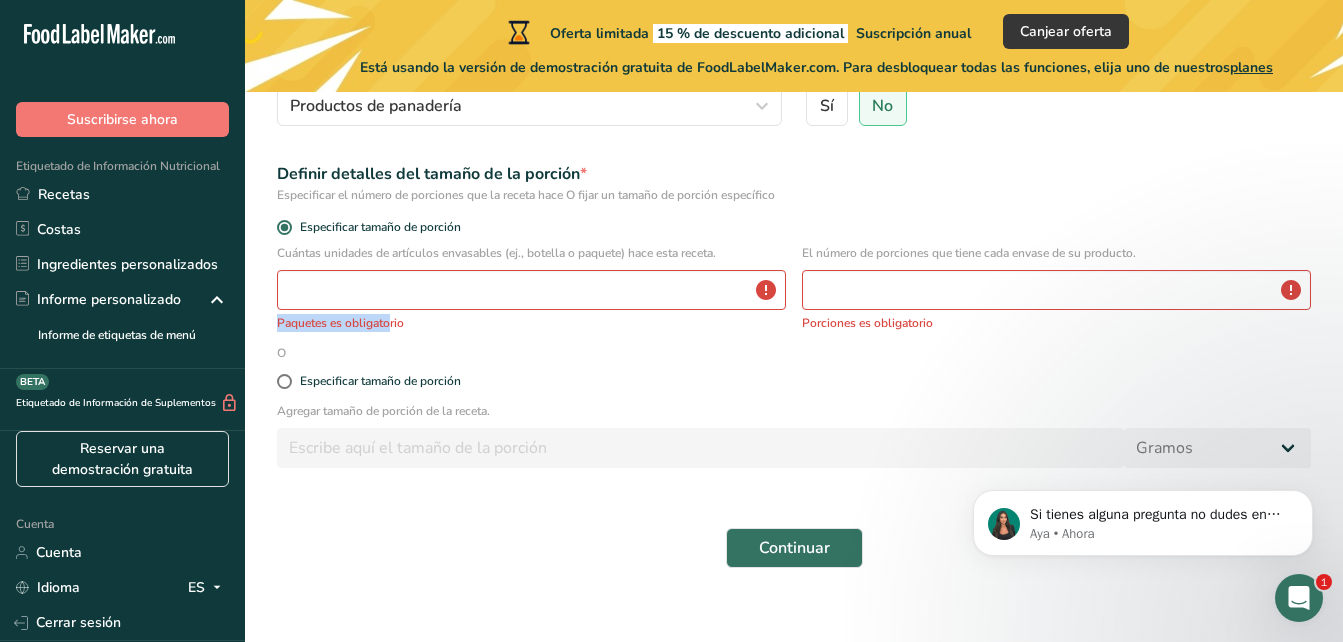 drag, startPoint x: 385, startPoint y: 314, endPoint x: 386, endPoint y: 290, distance: 24.020824 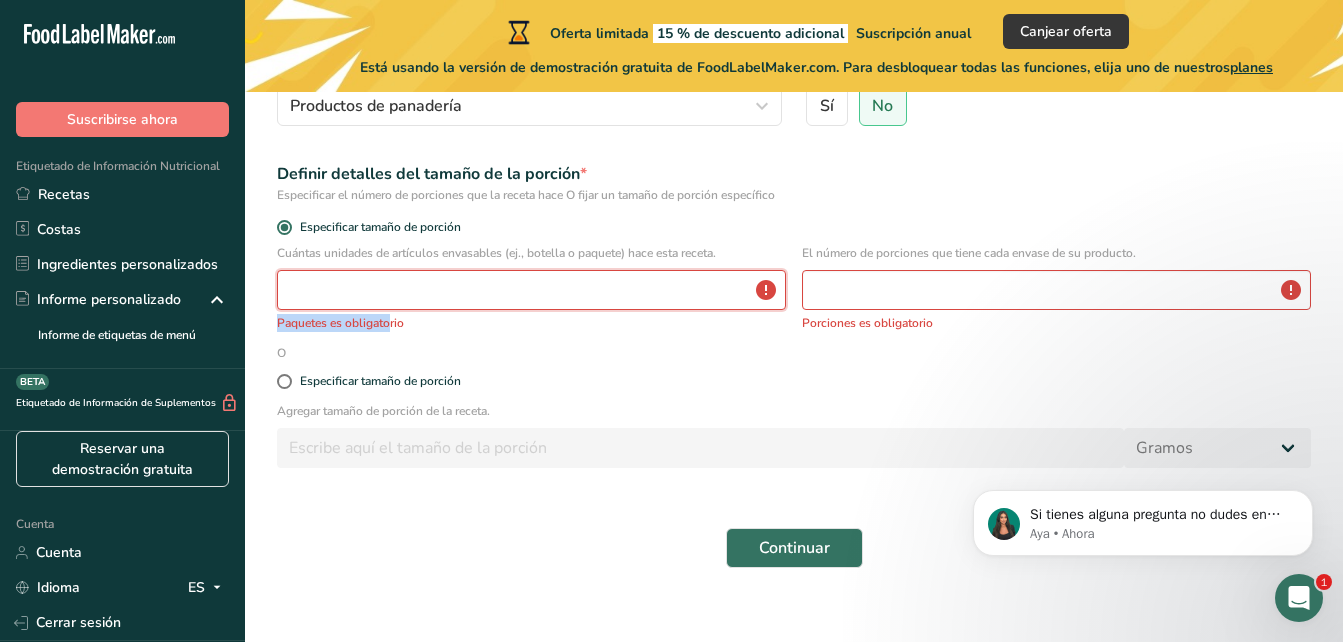 click at bounding box center [531, 290] 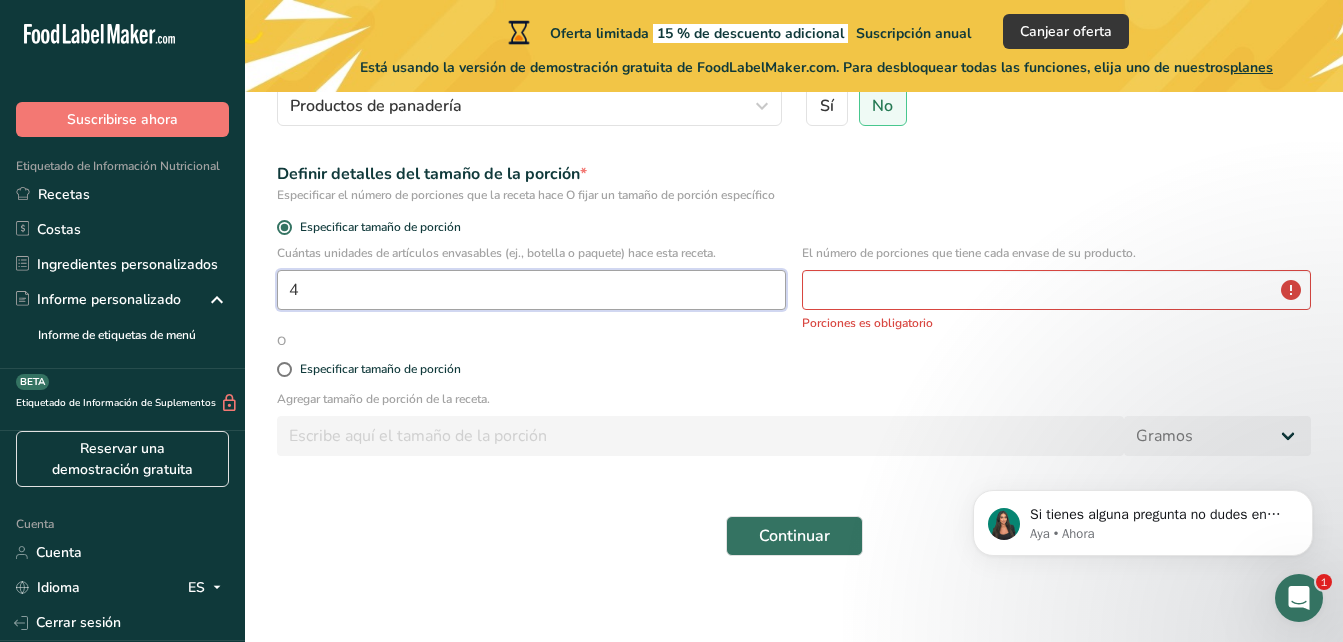 type on "4" 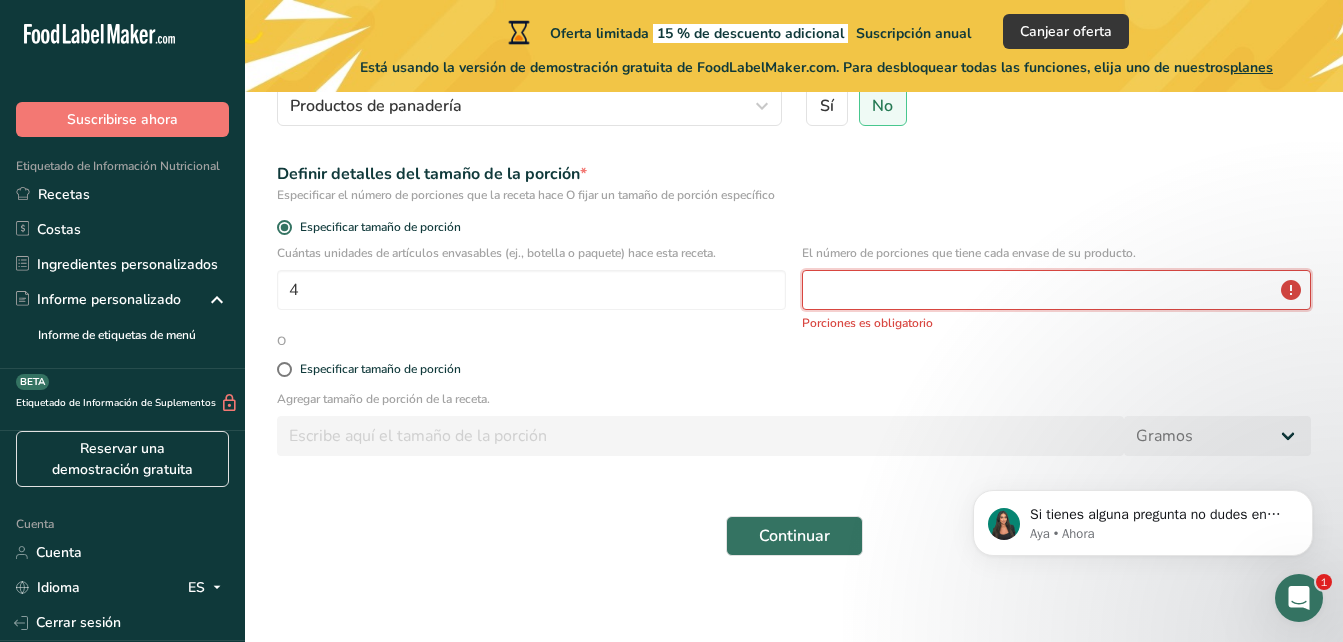 click at bounding box center [1056, 290] 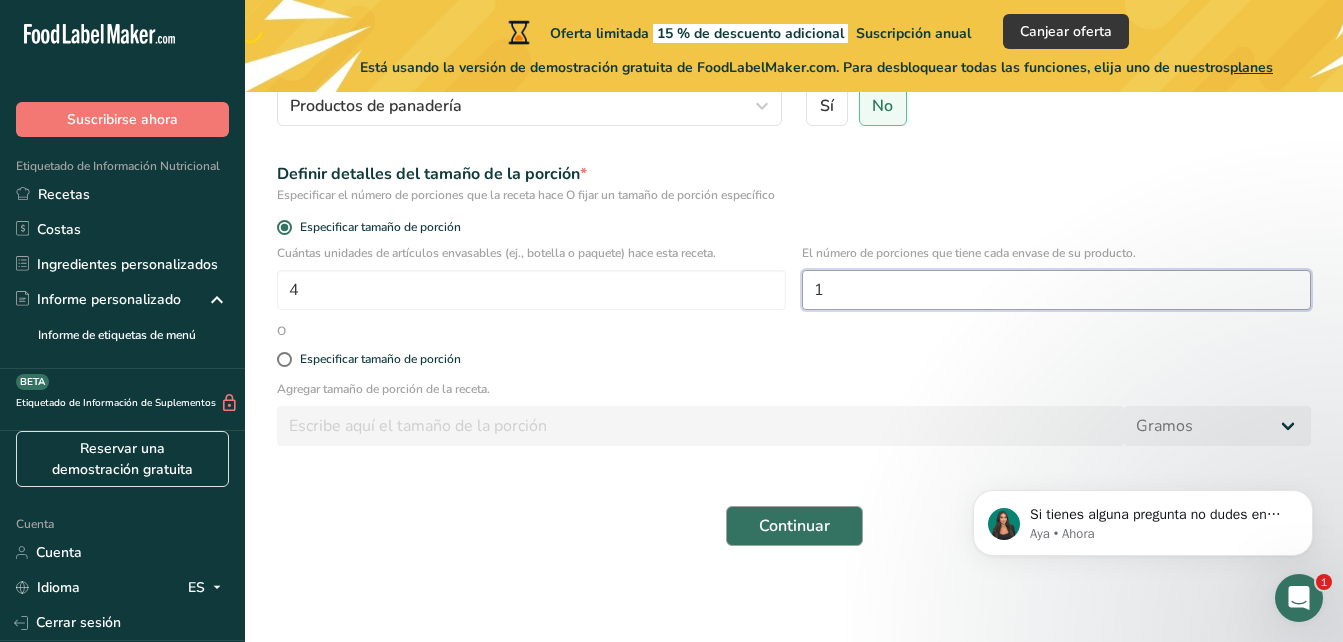 type on "1" 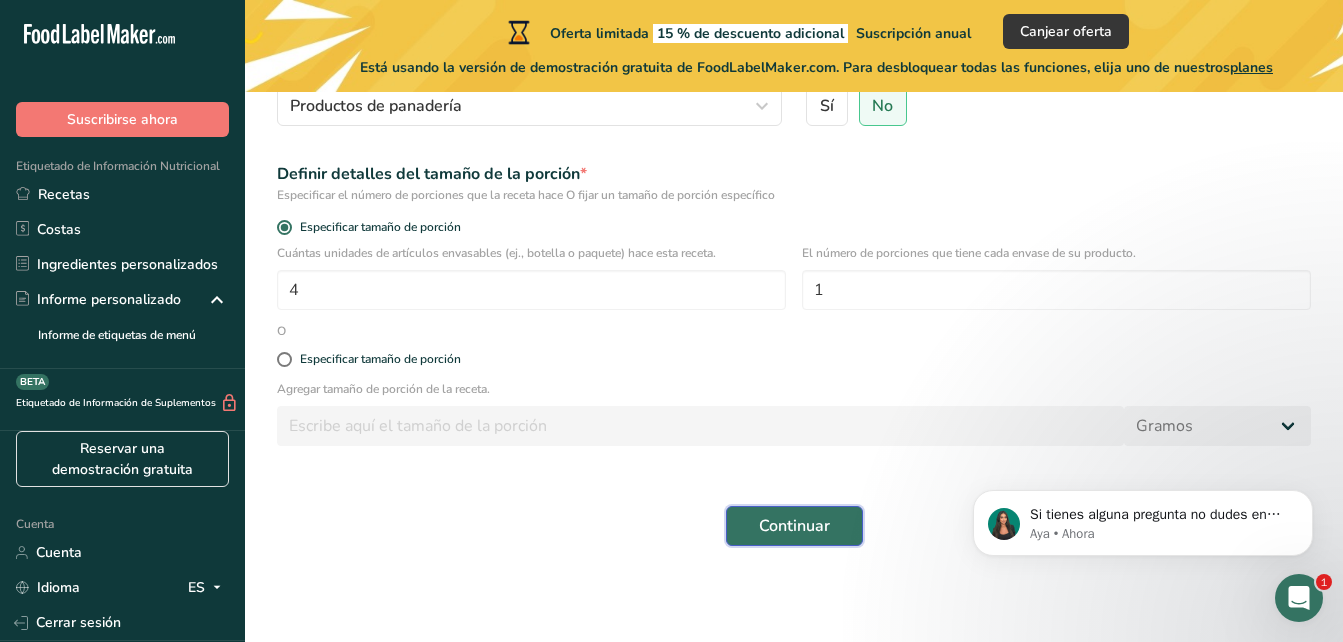 click on "Continuar" at bounding box center (794, 526) 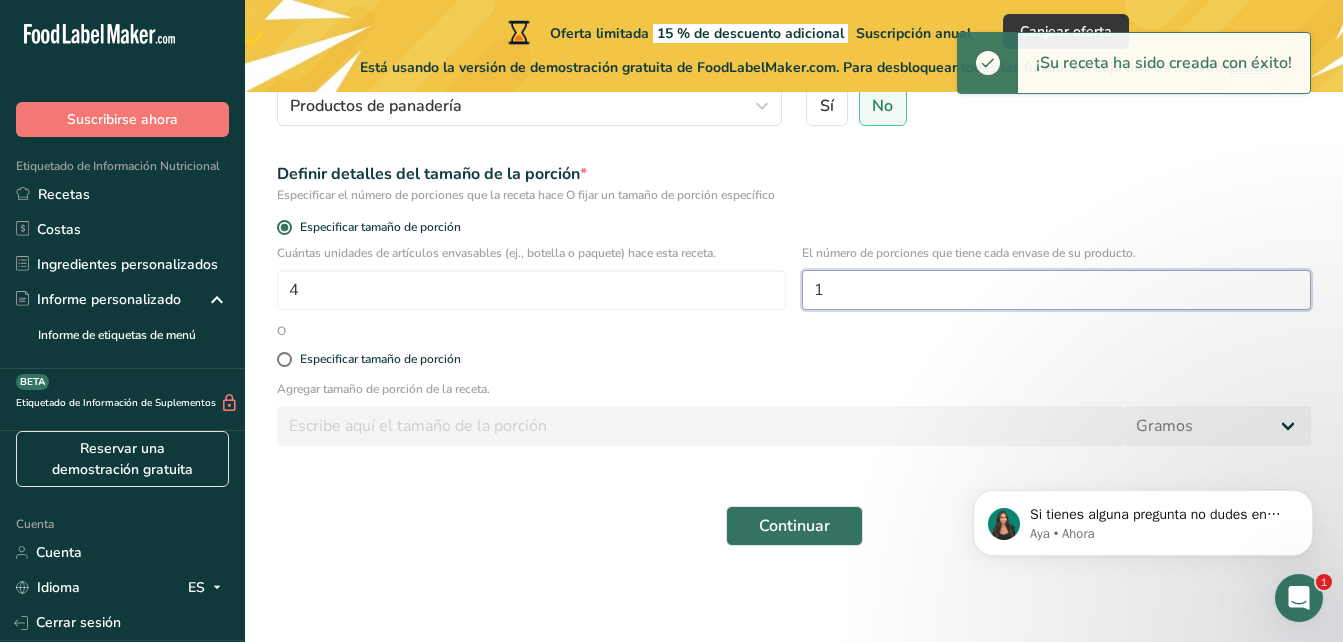 click on "1" at bounding box center (1056, 290) 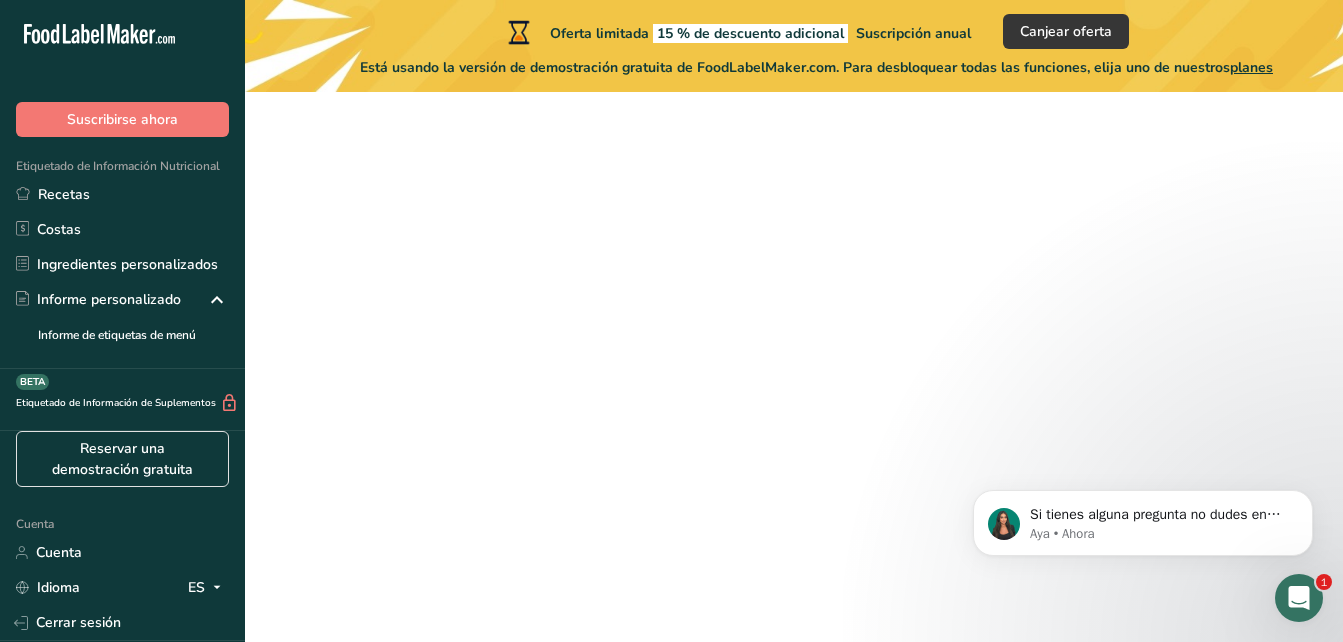 scroll, scrollTop: 0, scrollLeft: 0, axis: both 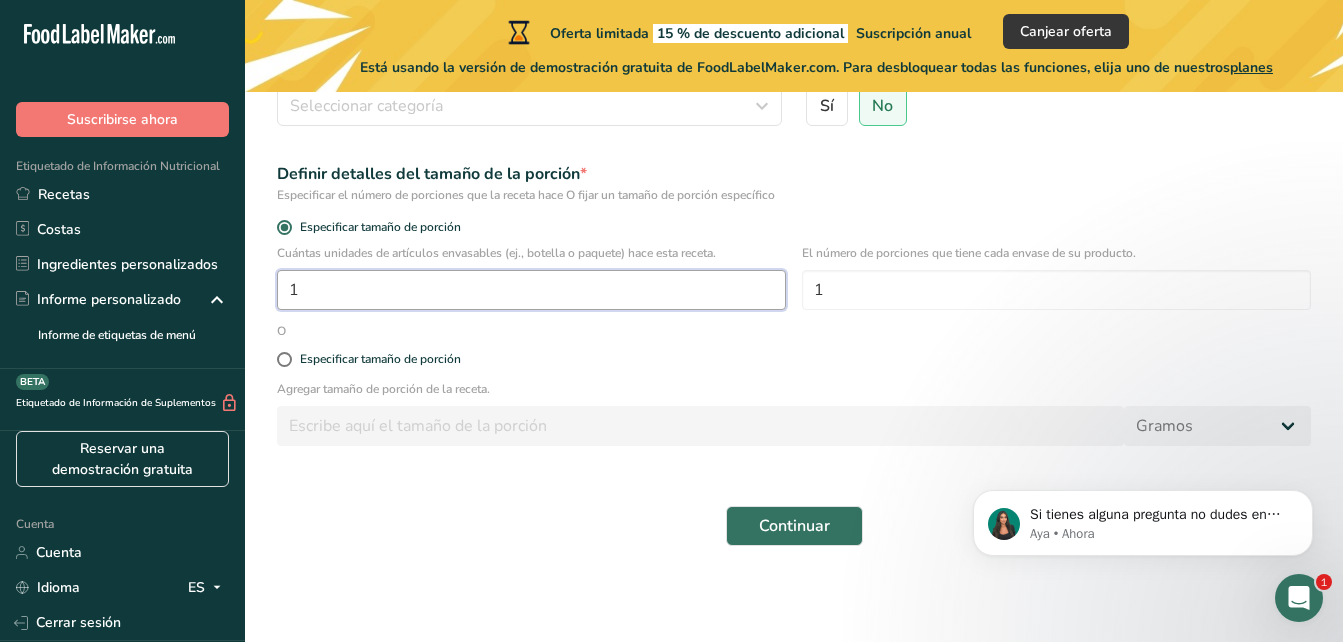 click on "1" at bounding box center (531, 290) 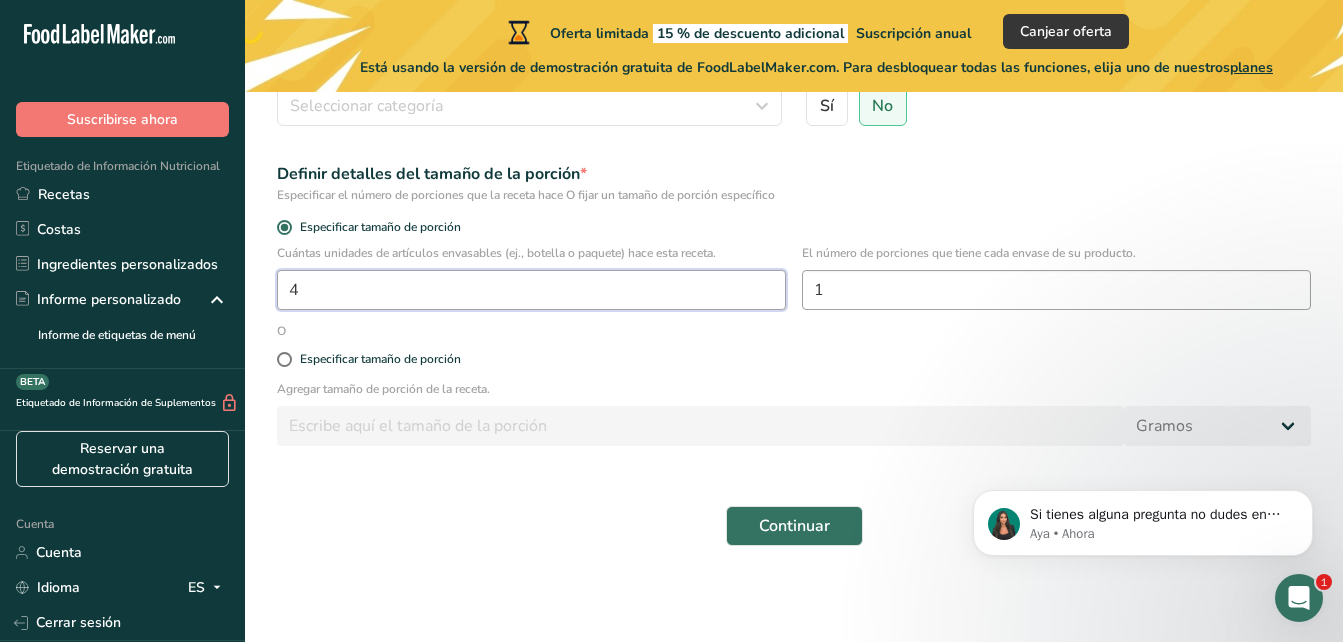 type on "4" 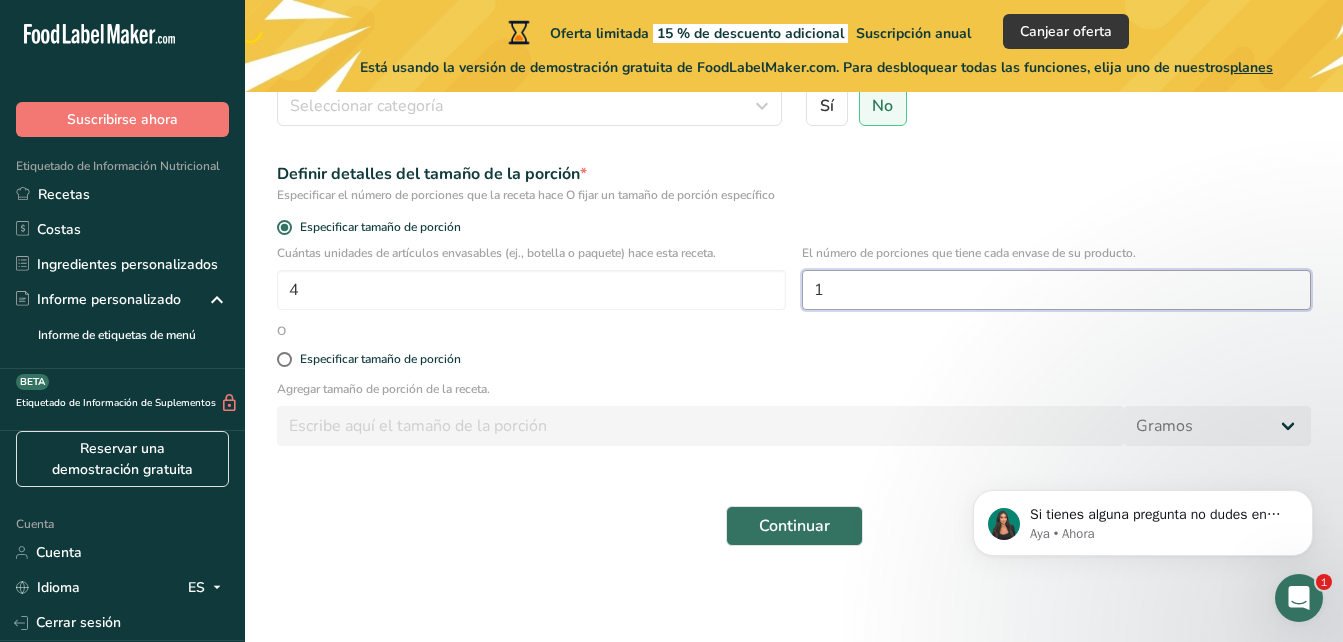 click on "1" at bounding box center (1056, 290) 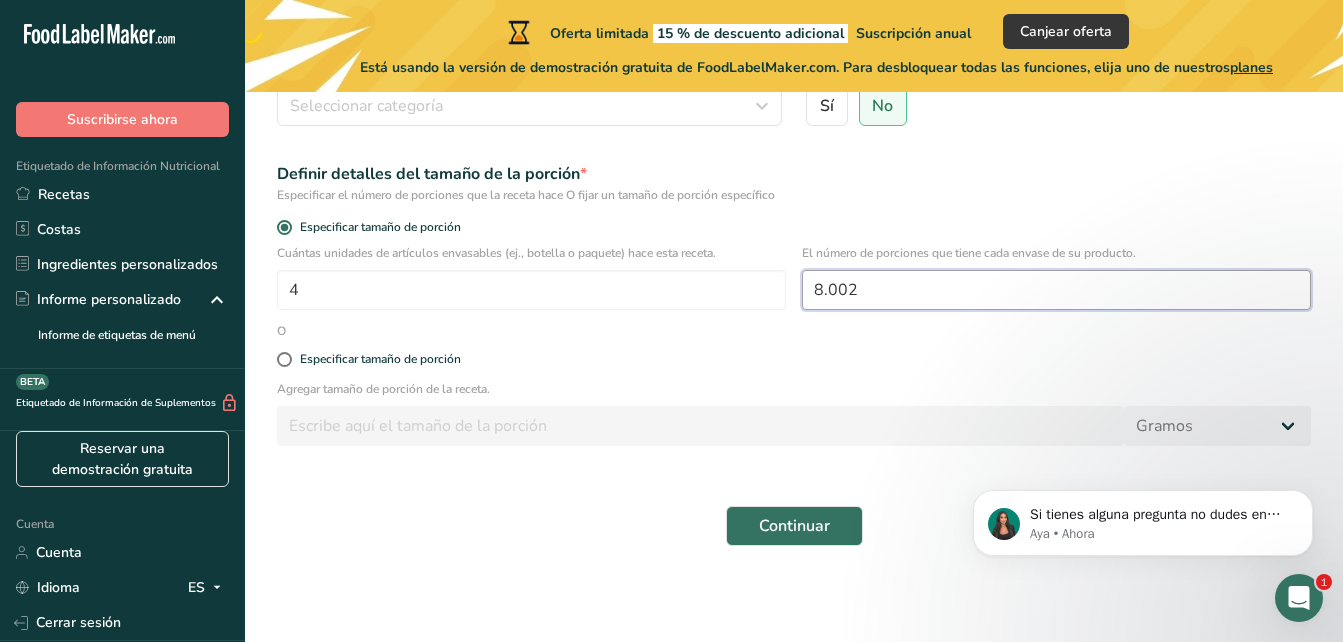 type on "8" 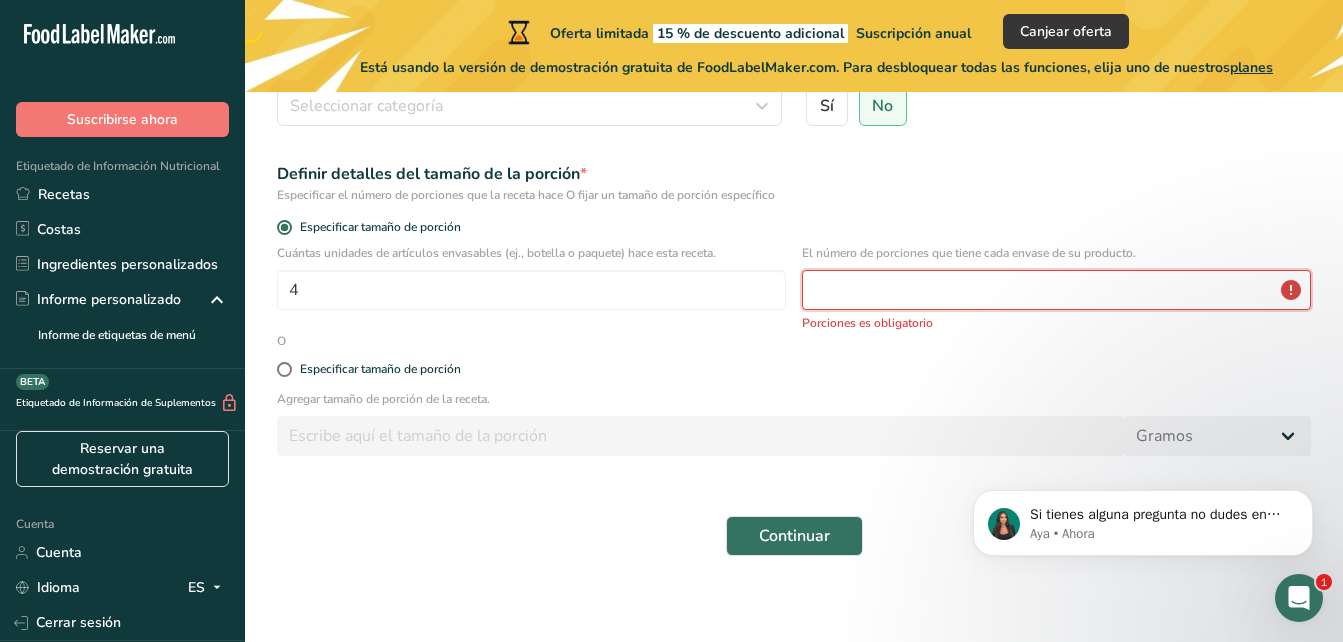 type on "5" 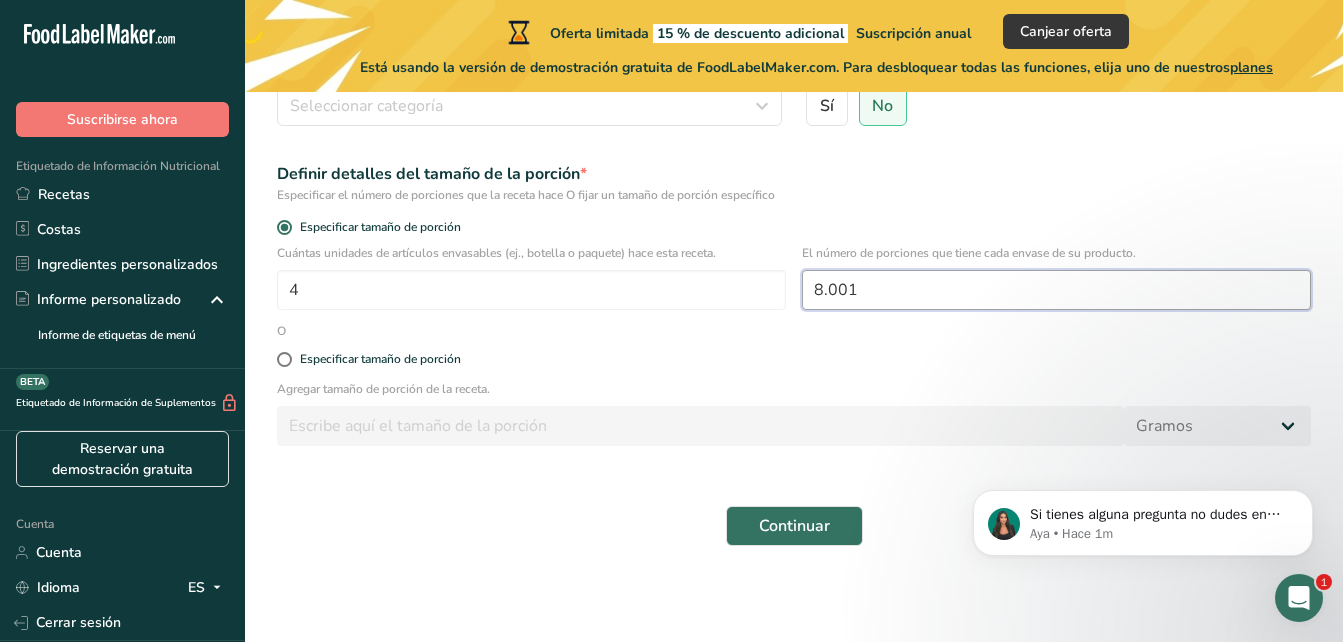 type on "8.002" 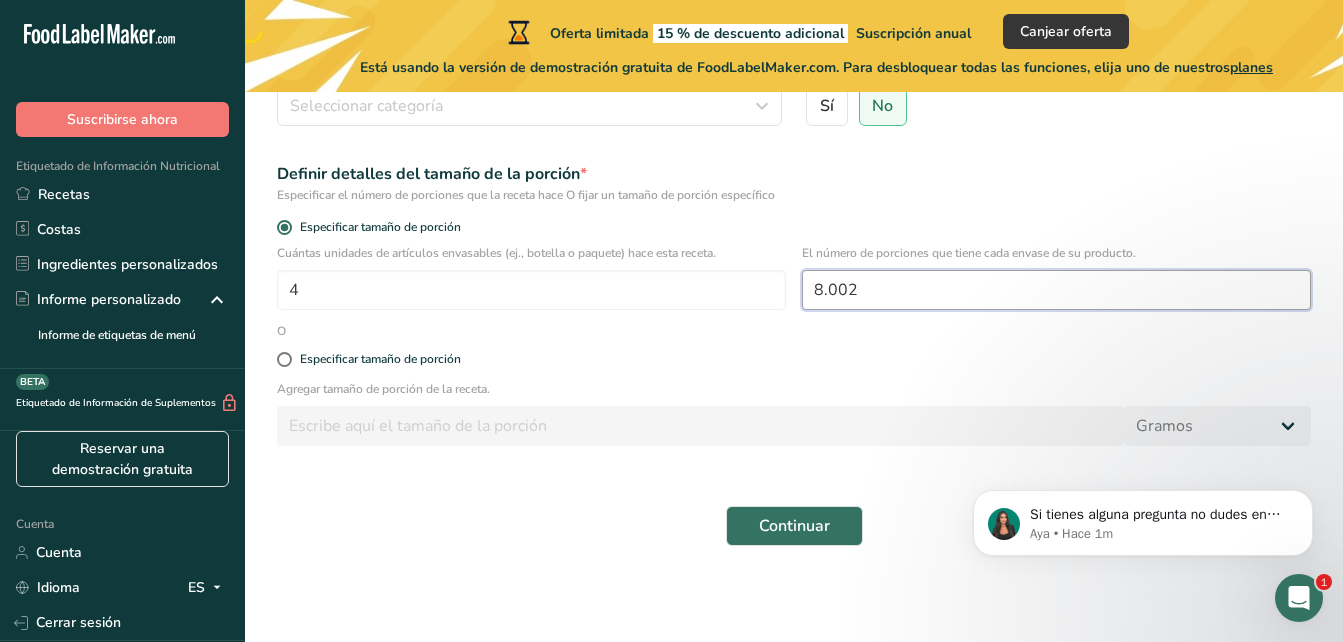 scroll, scrollTop: 0, scrollLeft: 0, axis: both 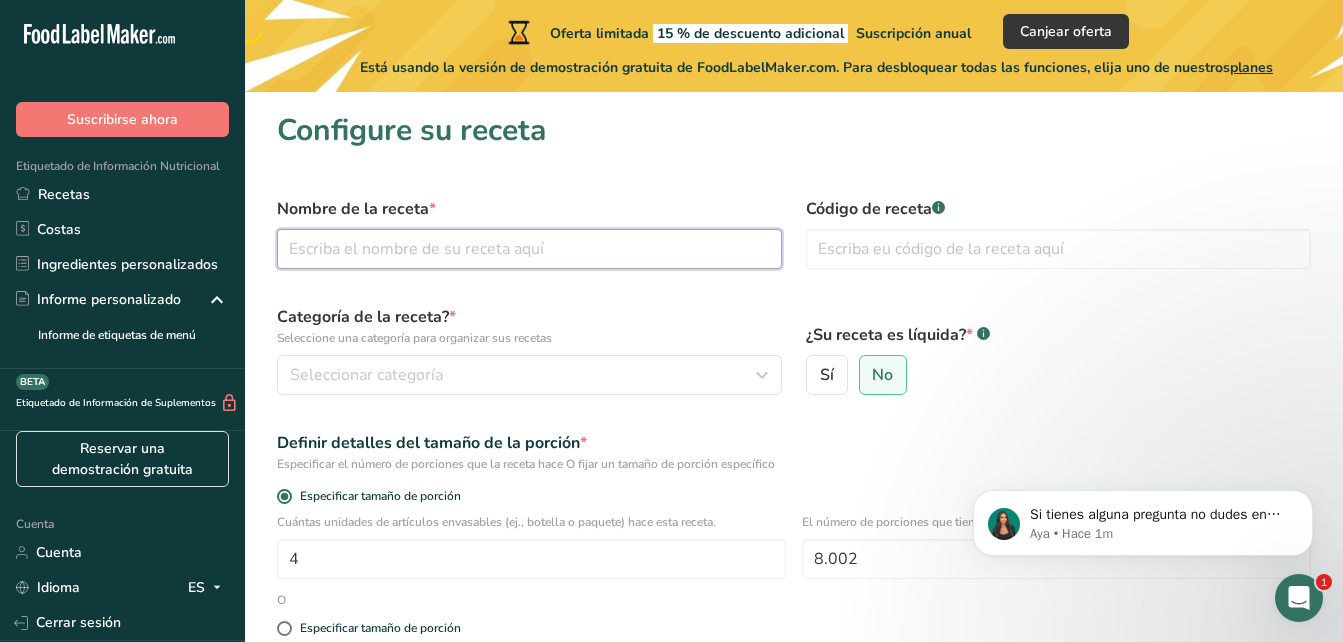 click at bounding box center [529, 249] 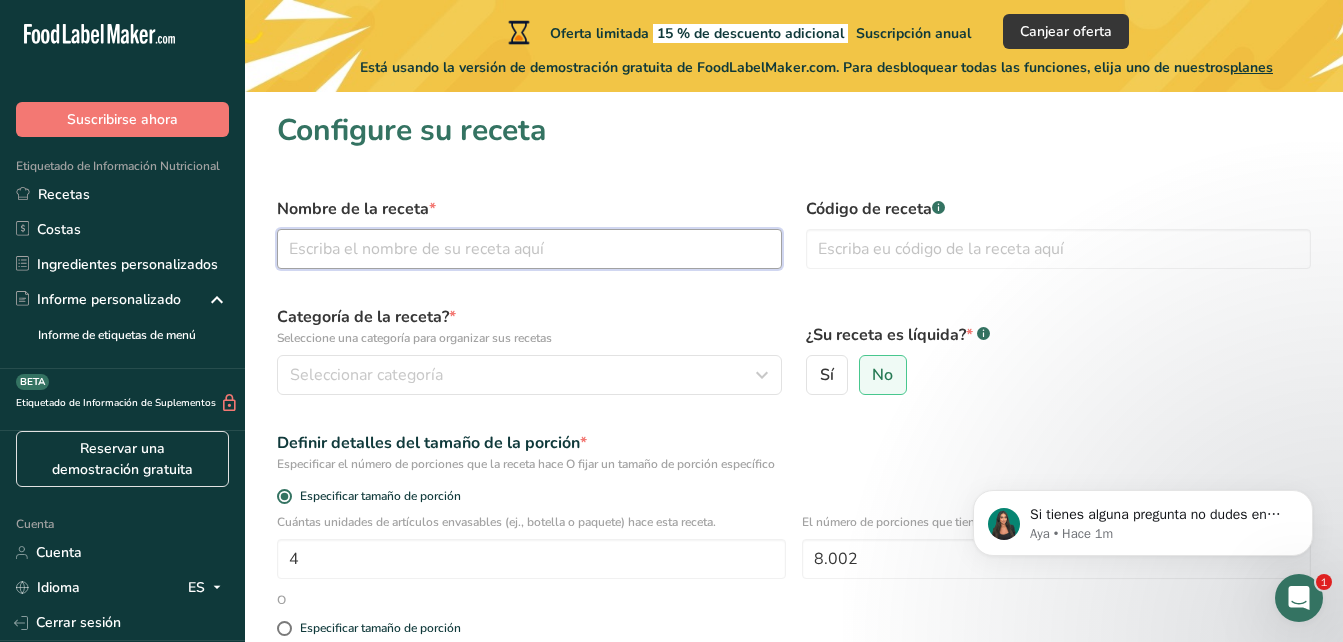 type on "Pan keto" 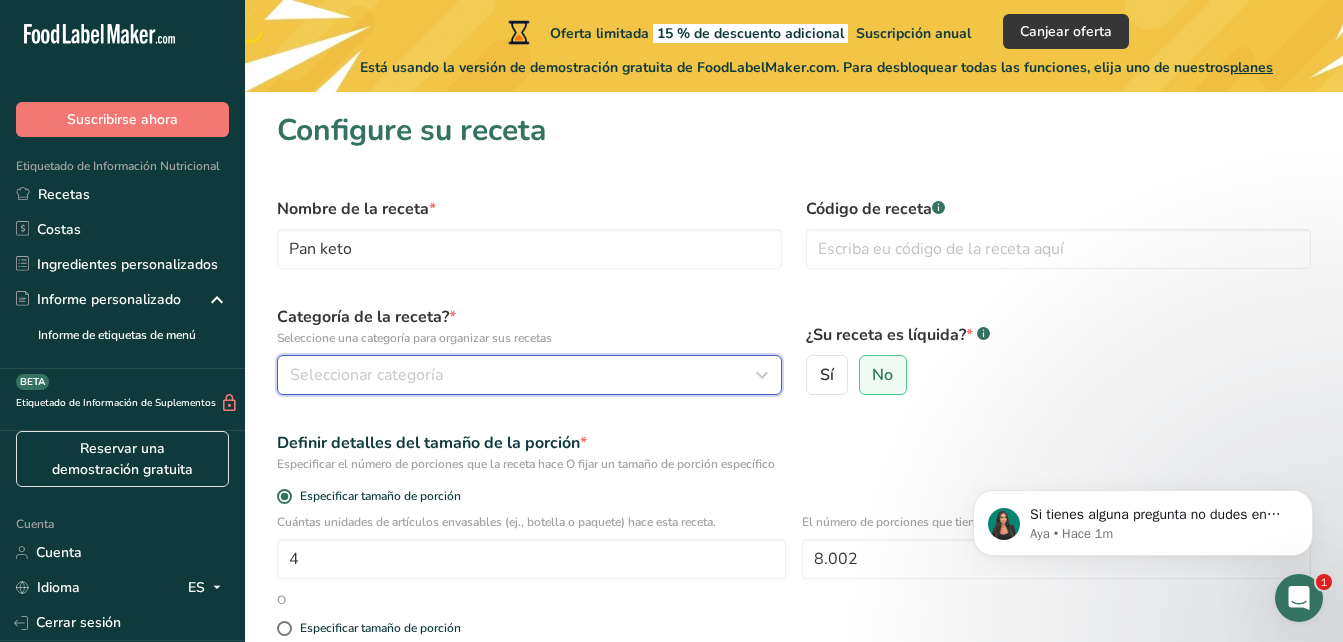 click on "Seleccionar categoría" at bounding box center (366, 375) 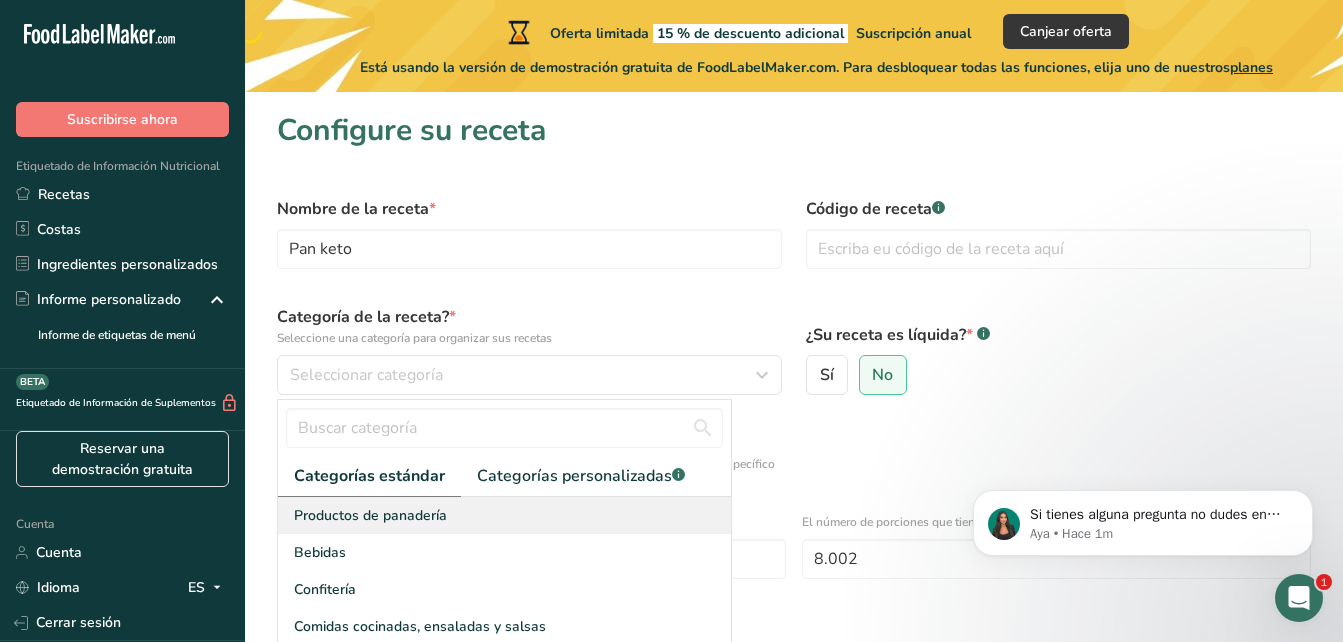 click on "Productos de panadería" at bounding box center (370, 515) 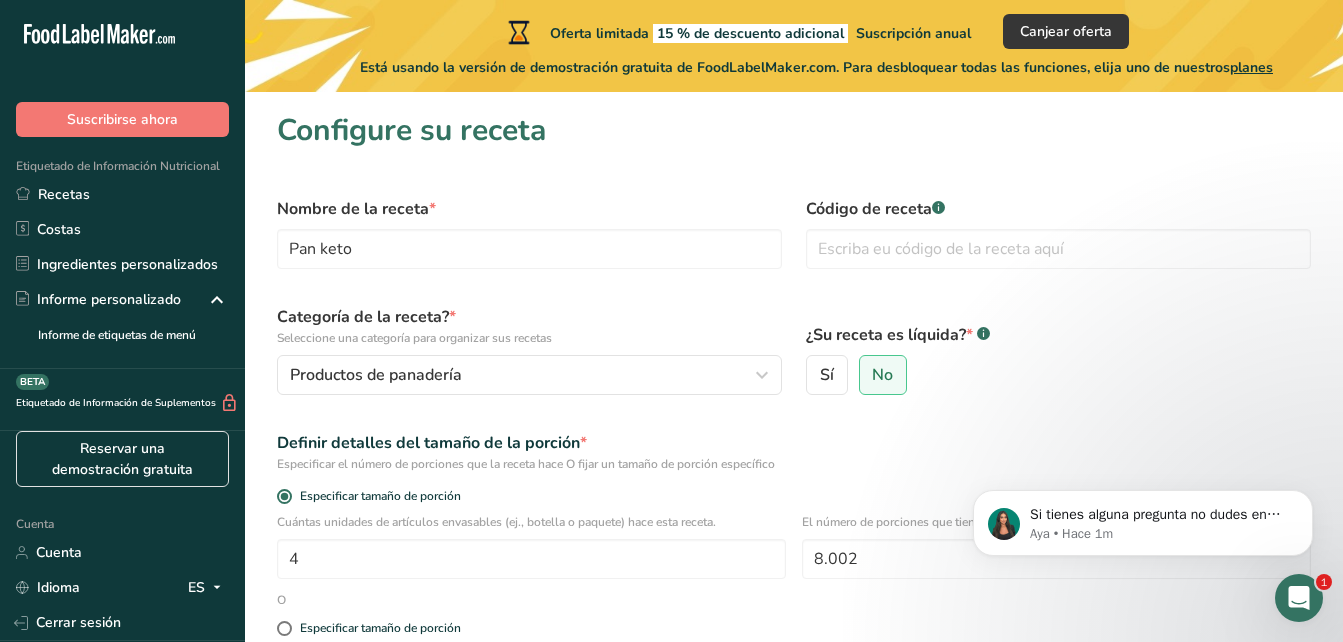 click on "Sí   No" at bounding box center [1058, 375] 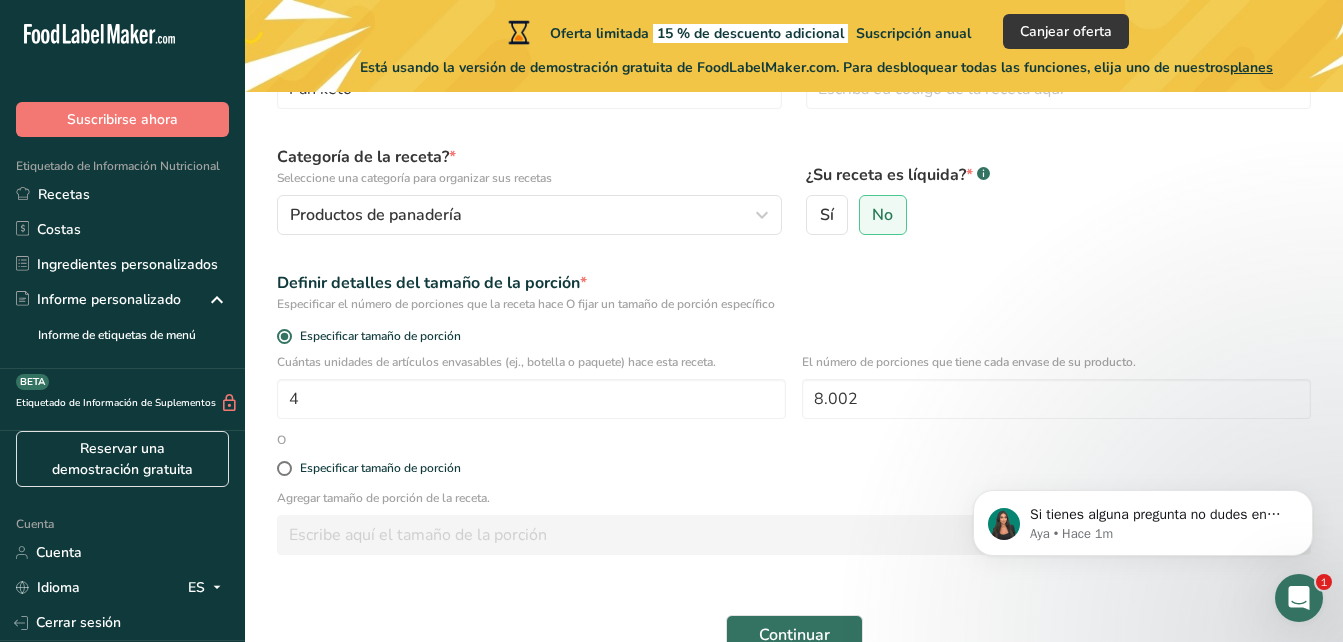scroll, scrollTop: 200, scrollLeft: 0, axis: vertical 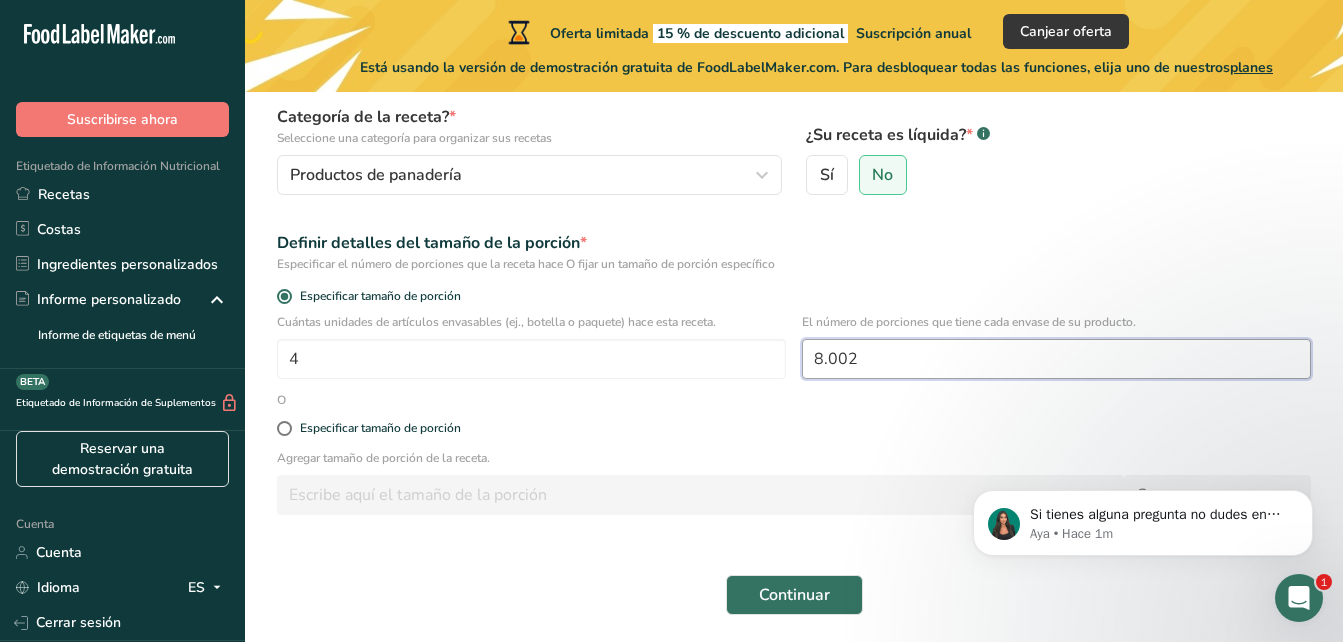 click on "8.002" at bounding box center [1056, 359] 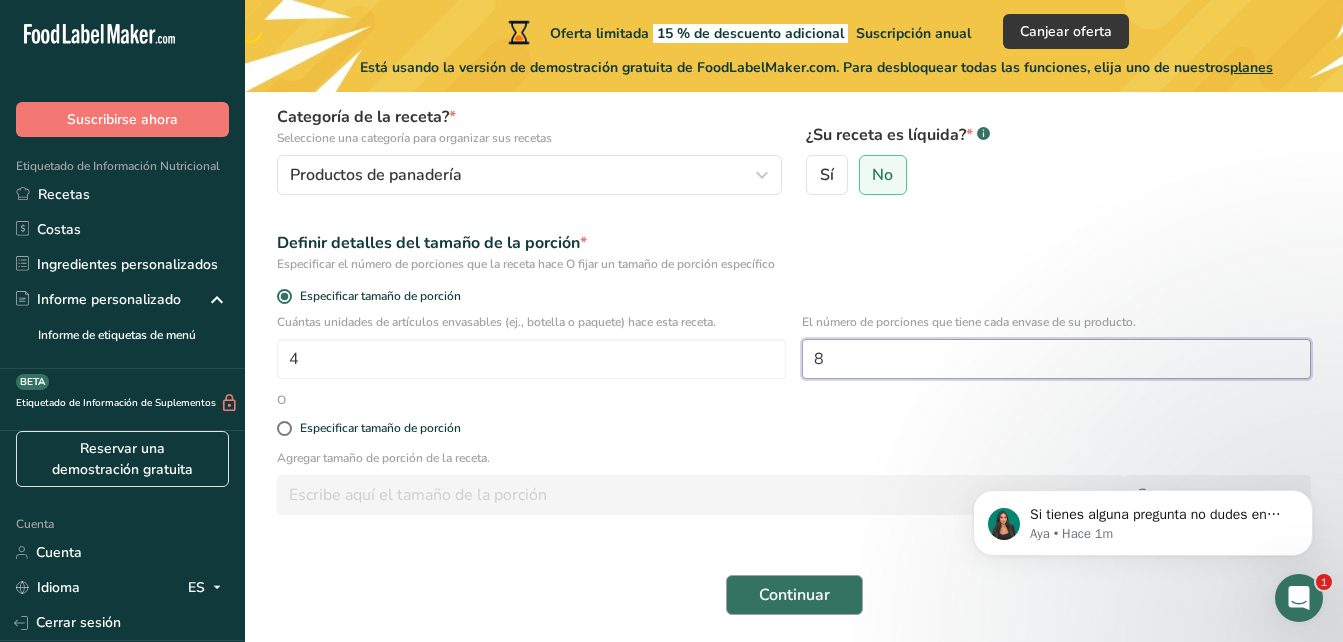 type on "8" 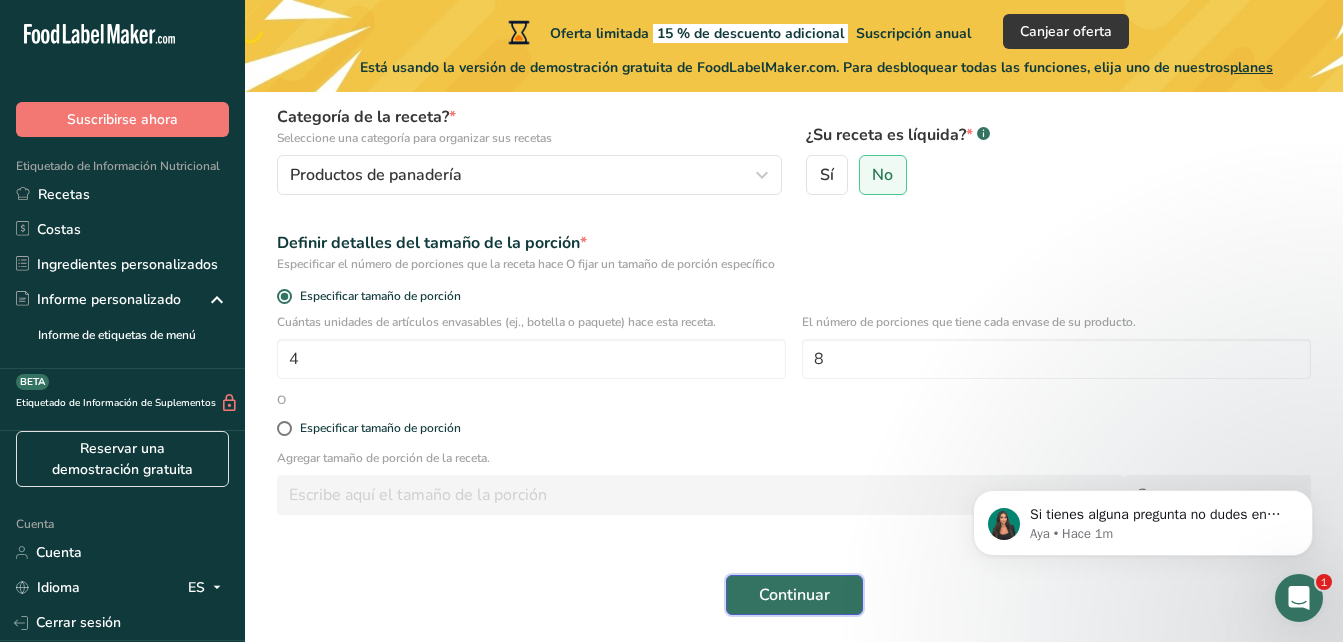 click on "Continuar" at bounding box center (794, 595) 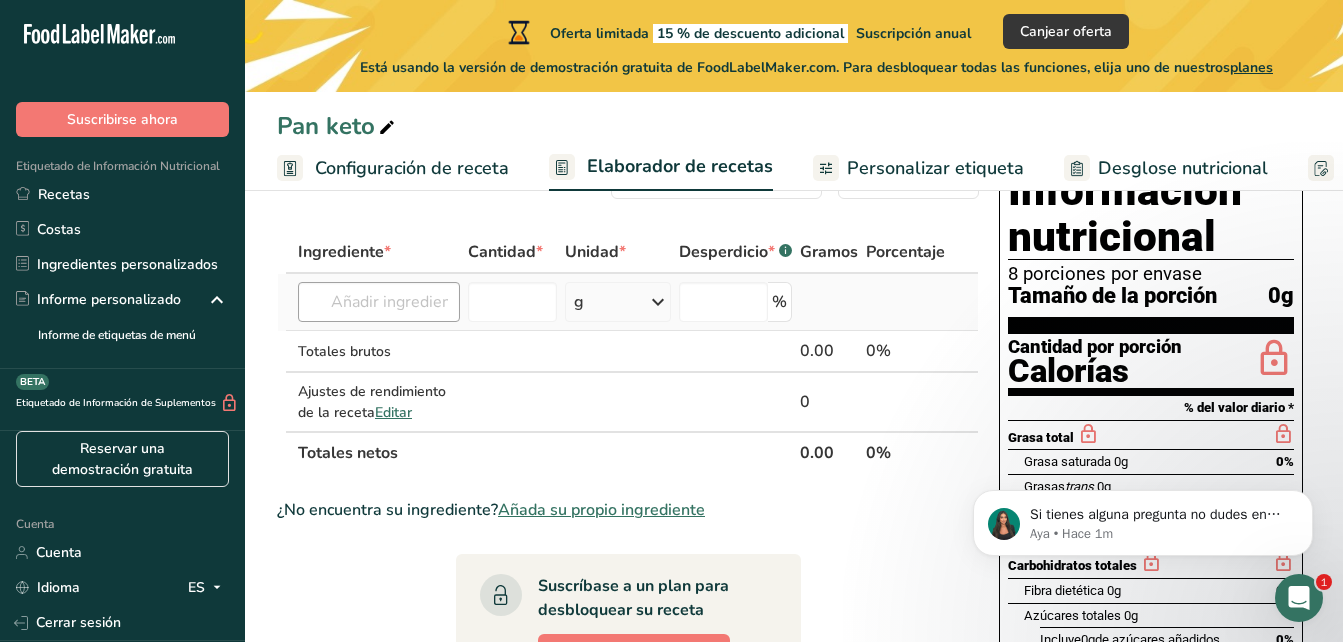 scroll, scrollTop: 80, scrollLeft: 0, axis: vertical 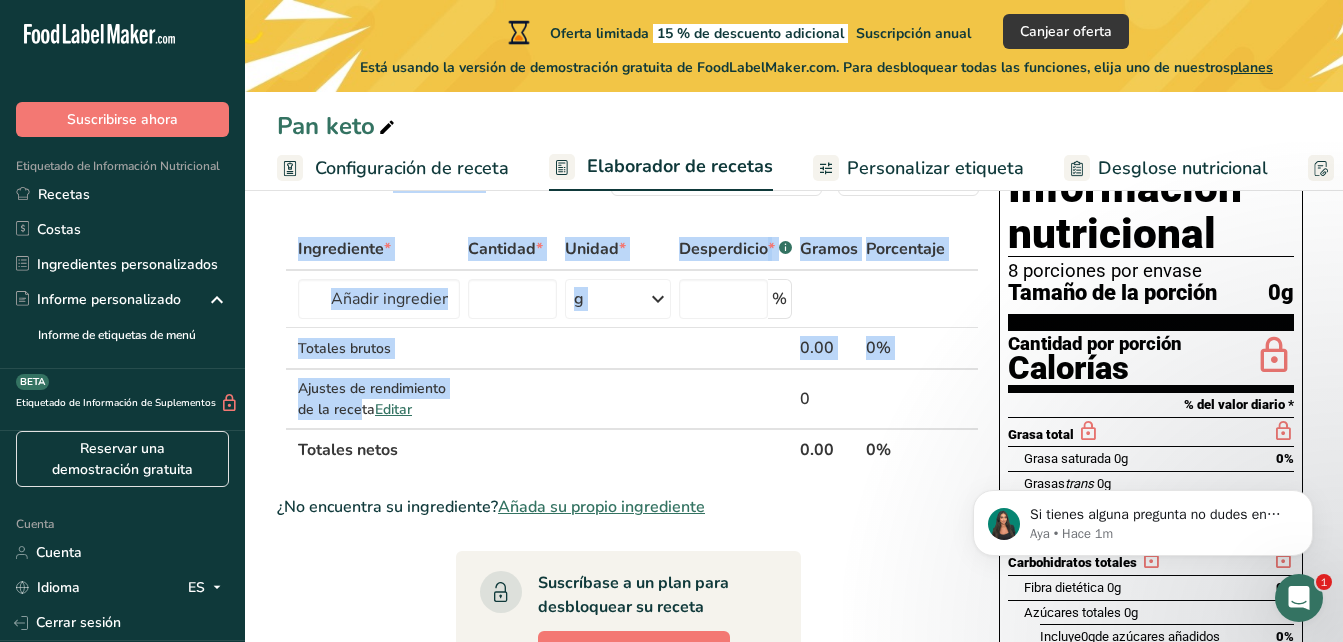 drag, startPoint x: 453, startPoint y: 377, endPoint x: 838, endPoint y: 122, distance: 461.79 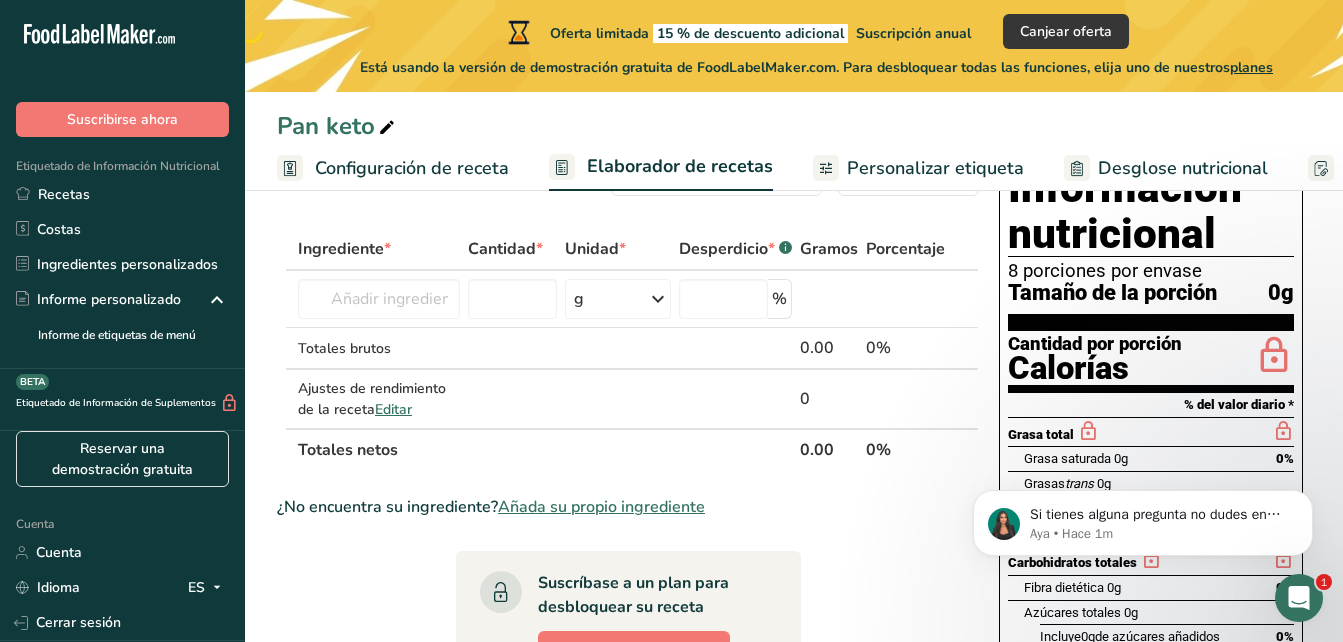 drag, startPoint x: 838, startPoint y: 122, endPoint x: 792, endPoint y: 119, distance: 46.09772 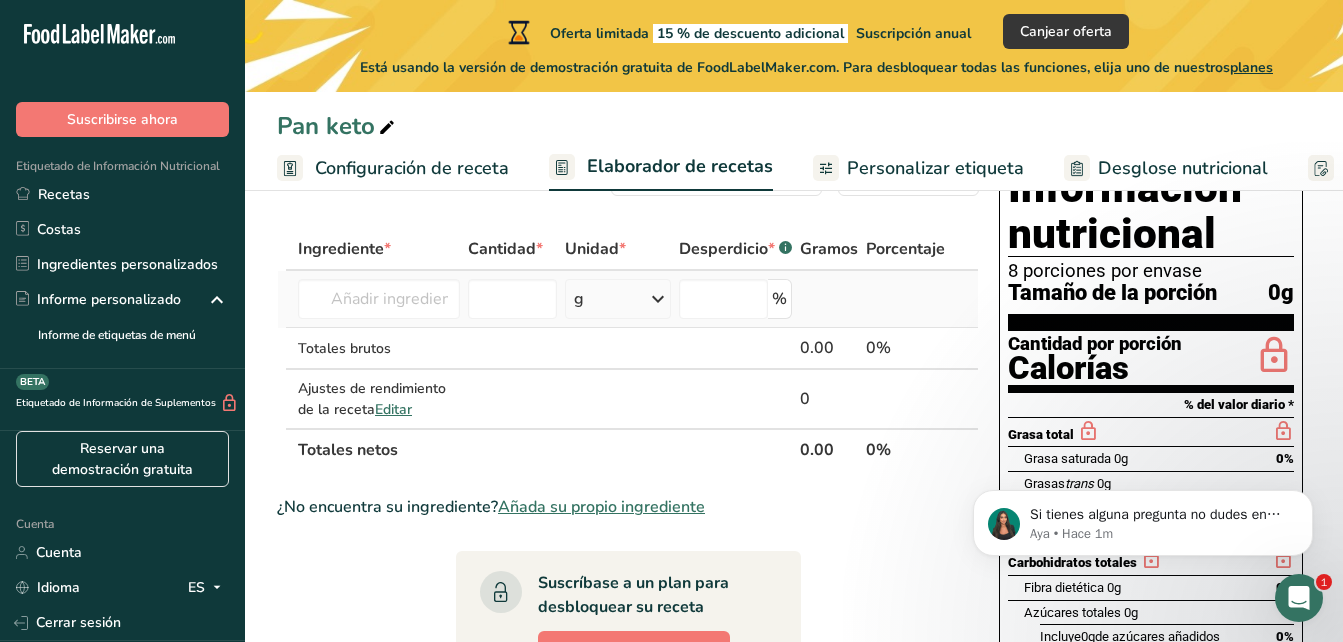 click on "Harina de almendra
[NUMBER]
Leche entera, 3,25 % de grasa láctea, sin vitamina A ni vitamina D añadidas
[NUMBER]
Carne de res, lomo, filete, sólo magro separable, recortado a 1/8 "de grasa, todos los grados, crudo
[NUMBER]
Carne de res, alimentada con pasto, filetes, sólo magro, crudo
[NUMBER]
Carne de res, molida, 70% carne magra / 30% grasa, cruda
Ver todos los resultados" at bounding box center [379, 299] 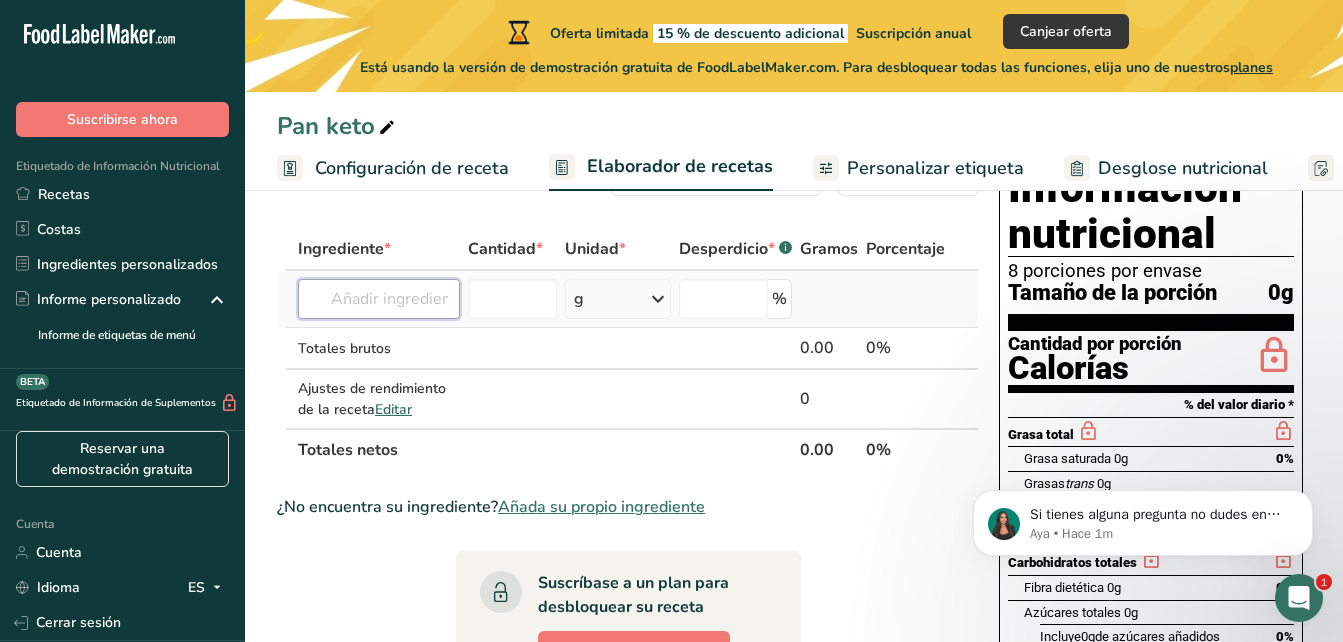 click at bounding box center (379, 299) 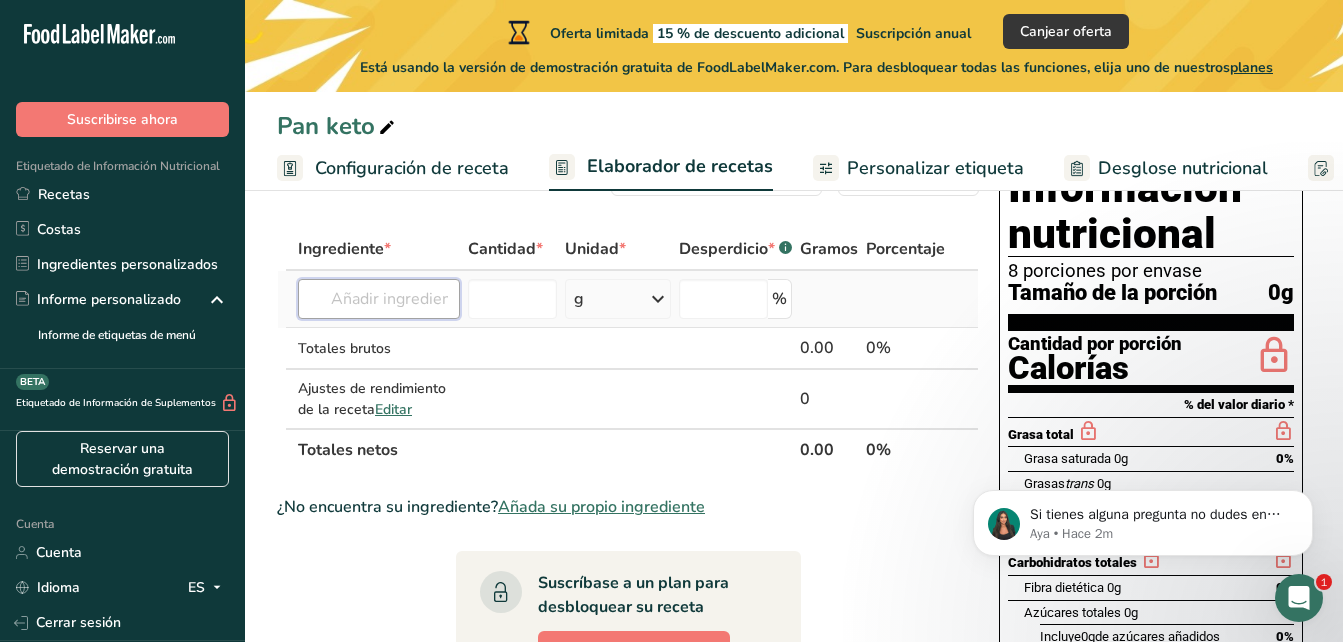 click at bounding box center [379, 299] 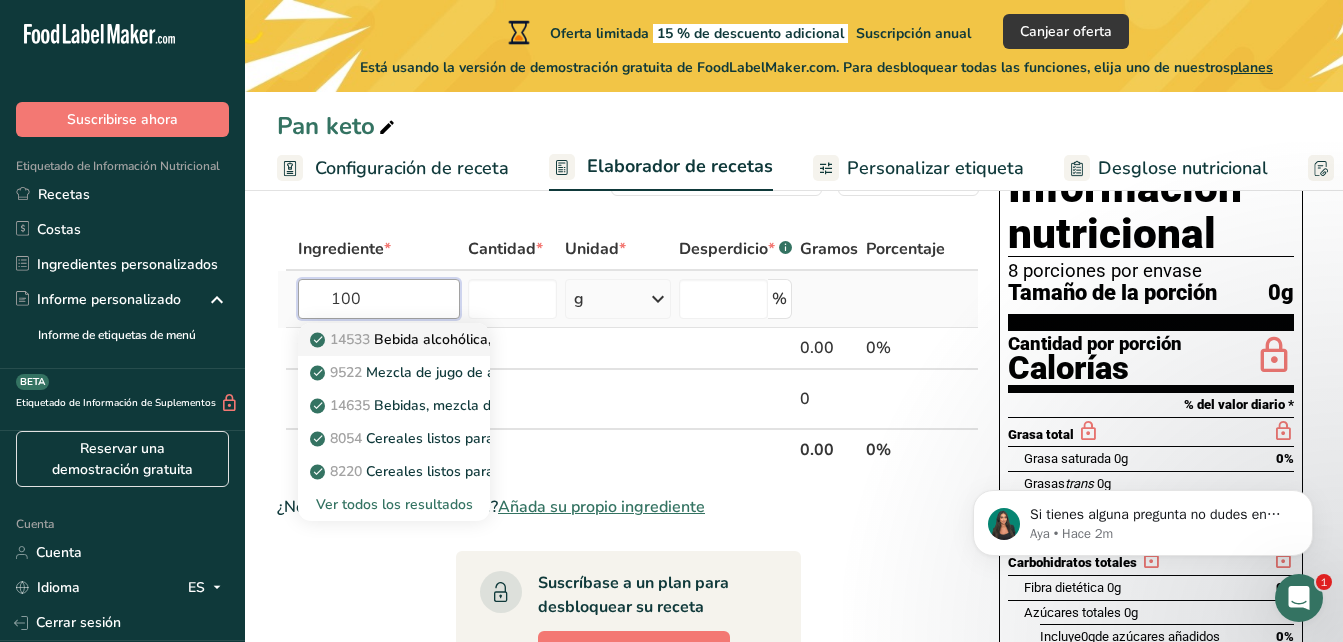 type on "100" 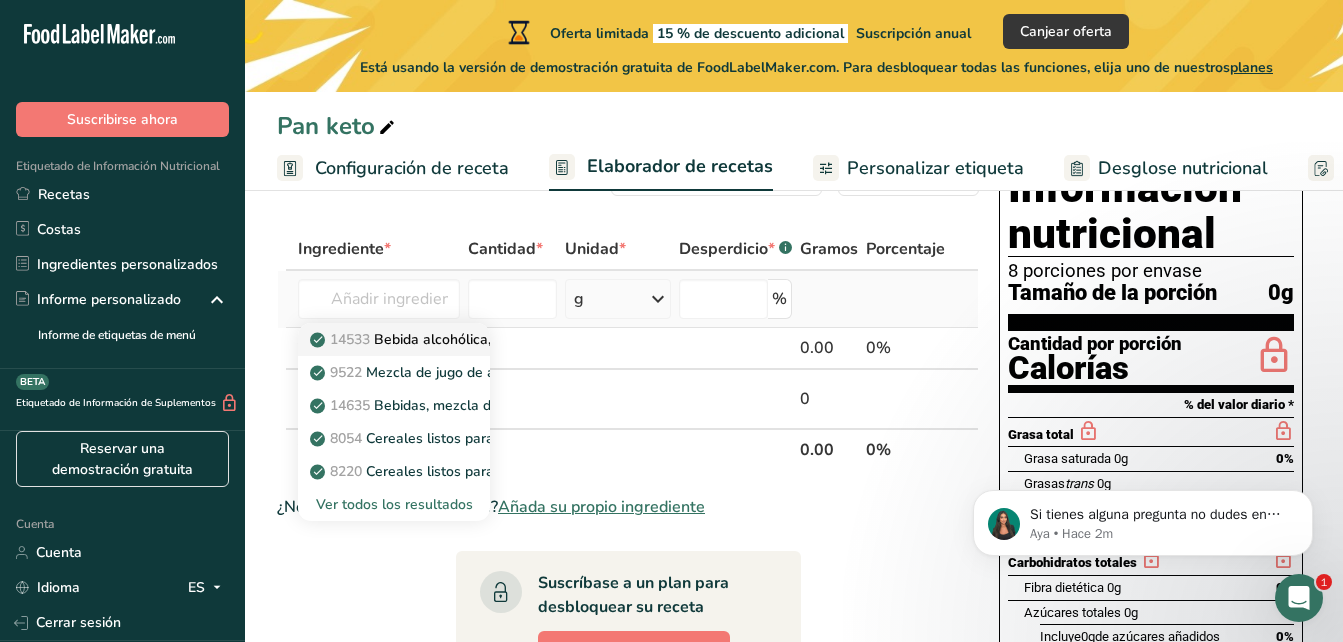 click on "Bebida alcohólica, destilada, todas (ginebra, ron, vodka, whisky) 100 grados" at bounding box center [616, 339] 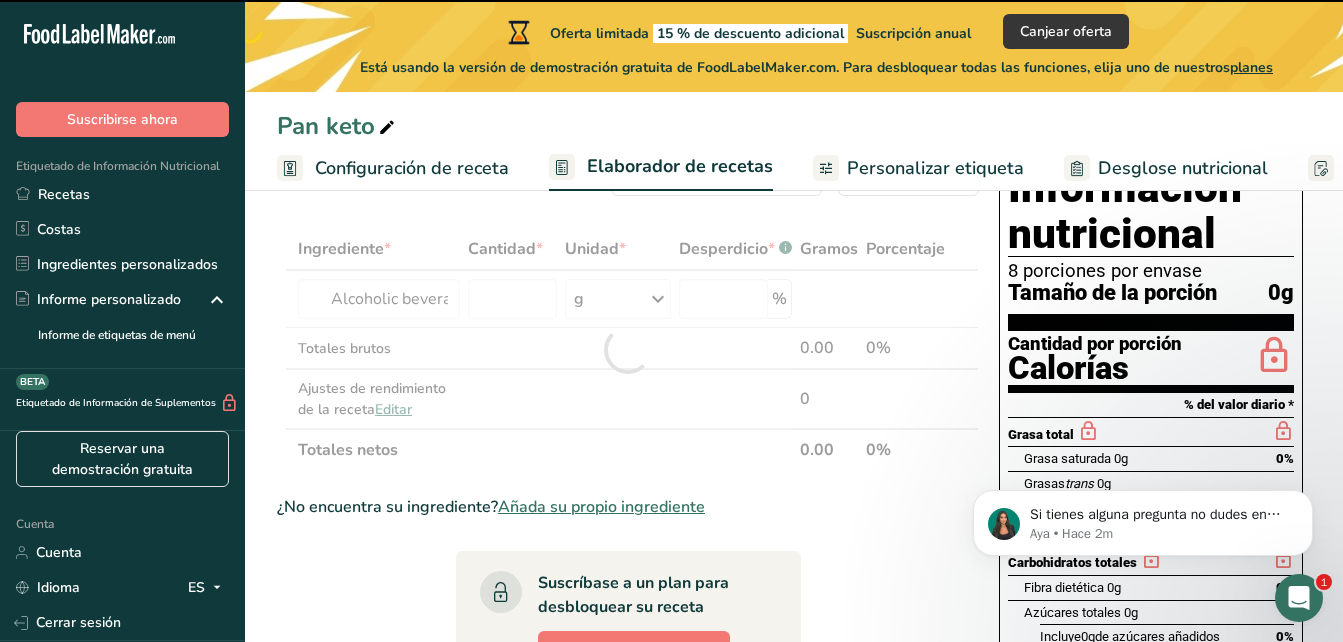 type on "0" 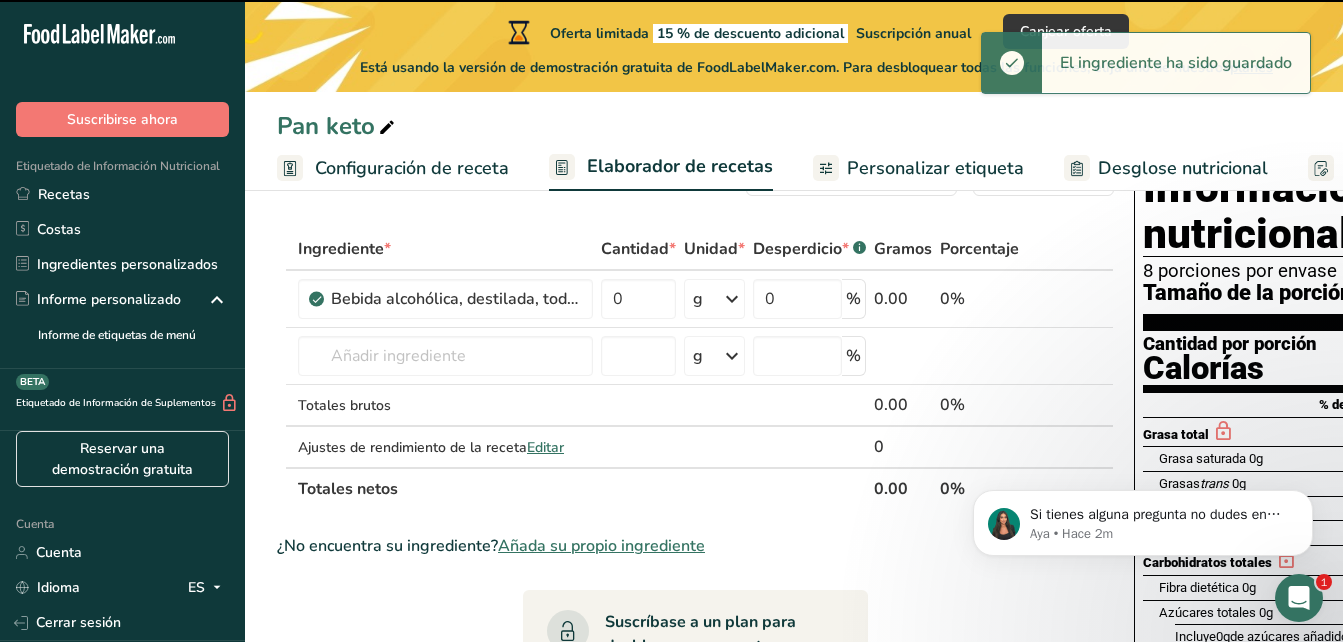 click on "Bebida alcohólica, destilada, todas (ginebra, ron, vodka, whisky) 100 grados" at bounding box center (456, 299) 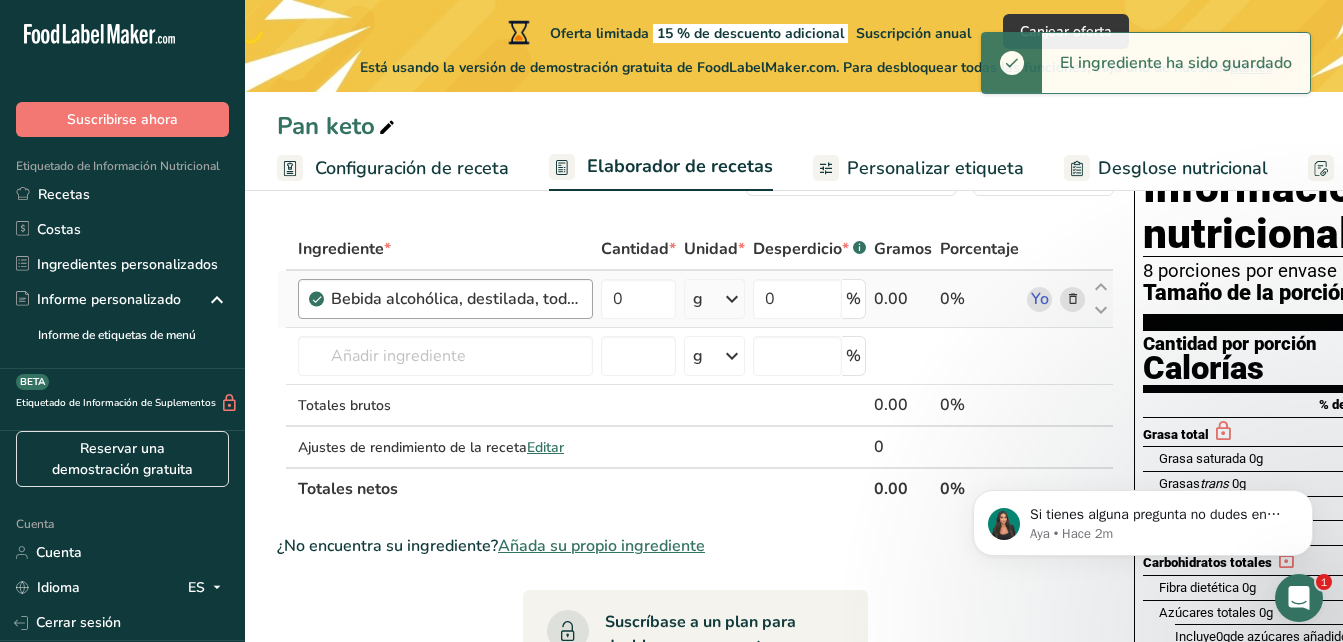 click on "Bebida alcohólica, destilada, todas (ginebra, ron, vodka, whisky) 100 grados" at bounding box center (456, 299) 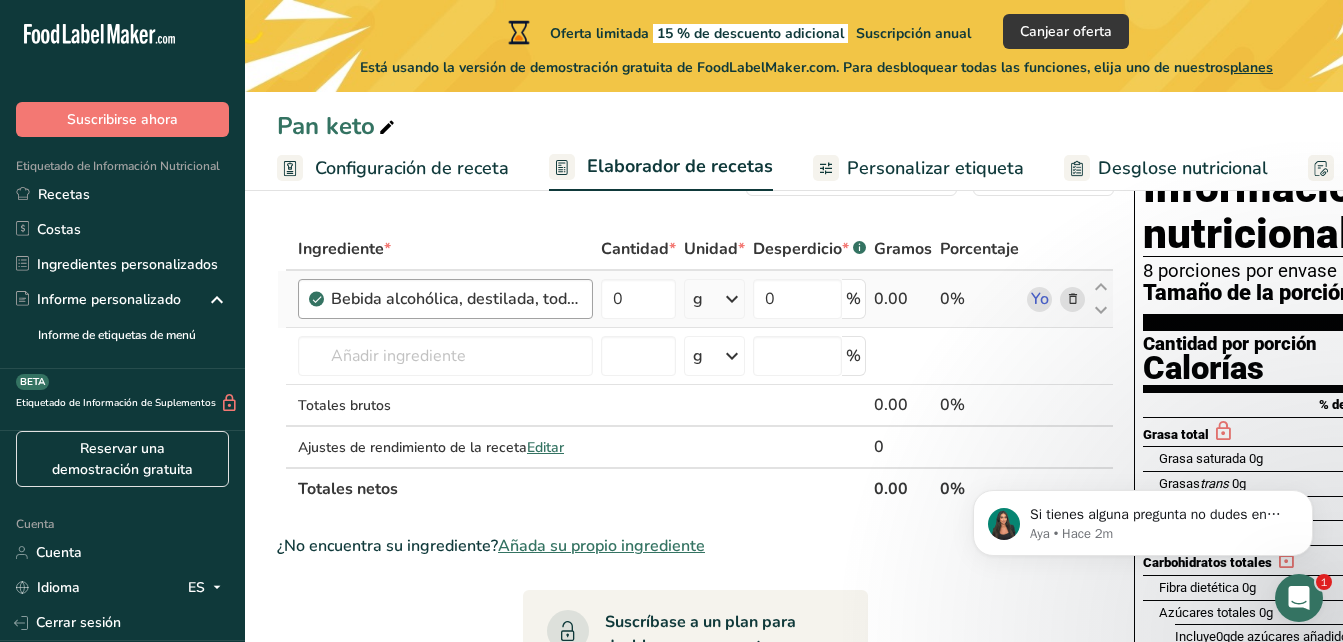 click on "Bebida alcohólica, destilada, todas (ginebra, ron, vodka, whisky) 100 grados" at bounding box center (445, 299) 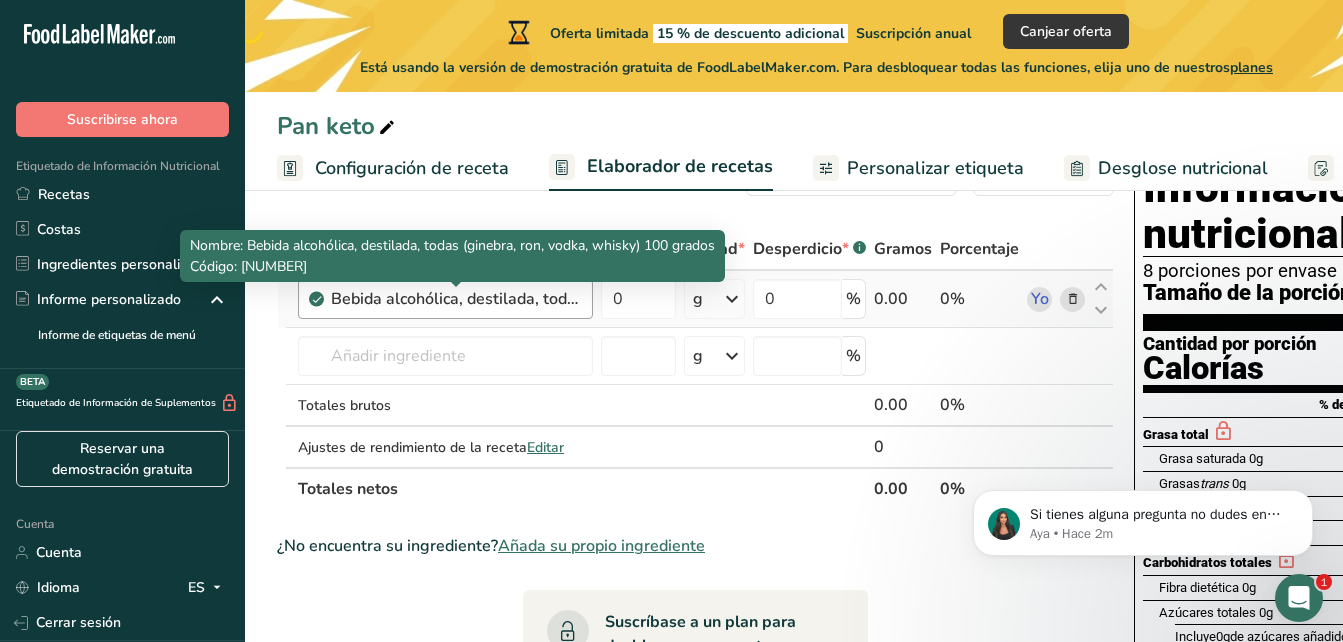 click on "Bebida alcohólica, destilada, todas (ginebra, ron, vodka, whisky) 100 grados" at bounding box center (456, 299) 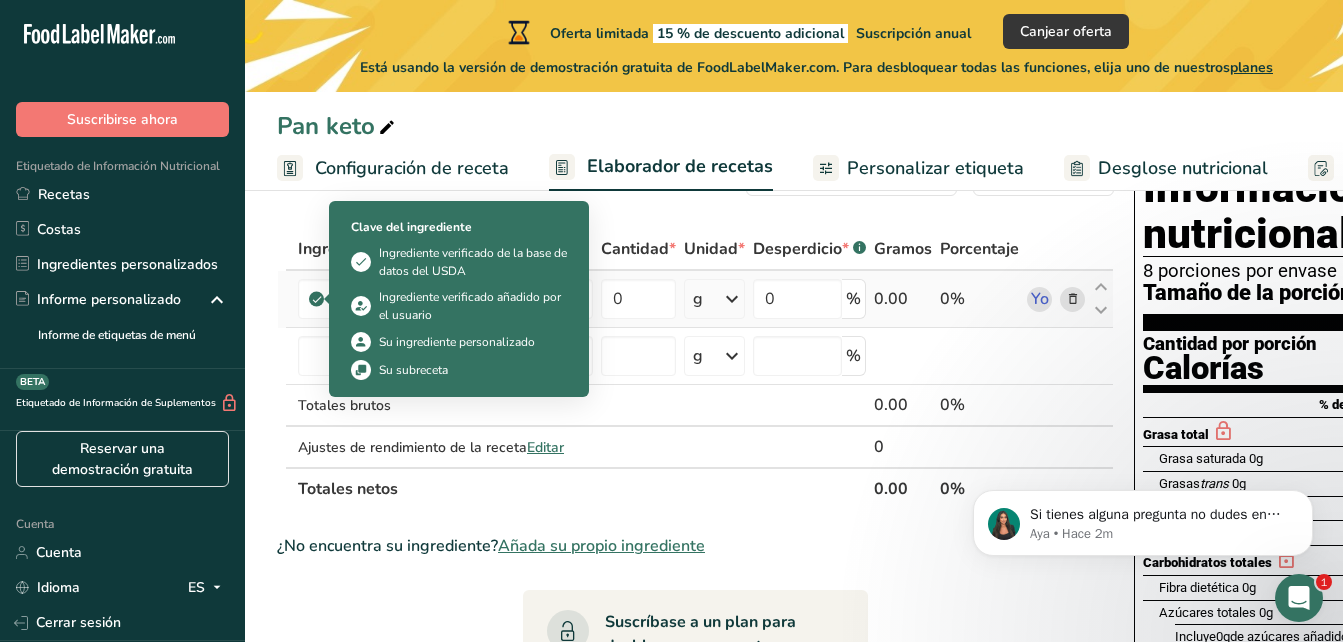 click at bounding box center (317, 299) 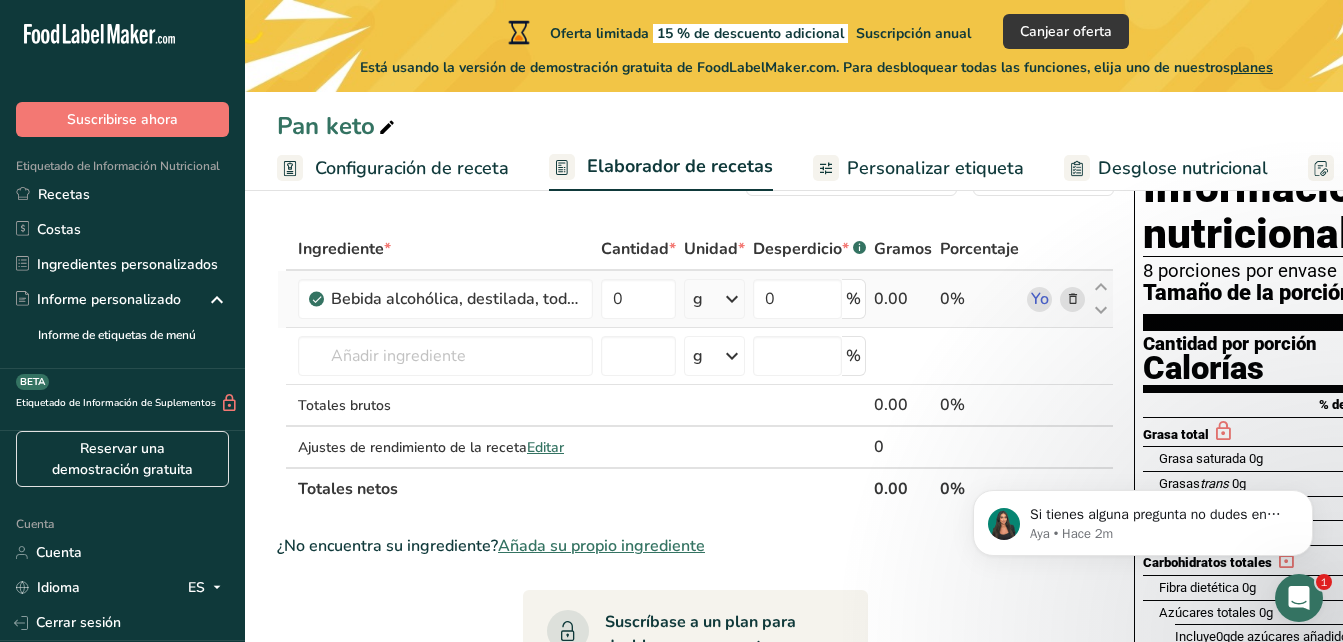 click at bounding box center (317, 299) 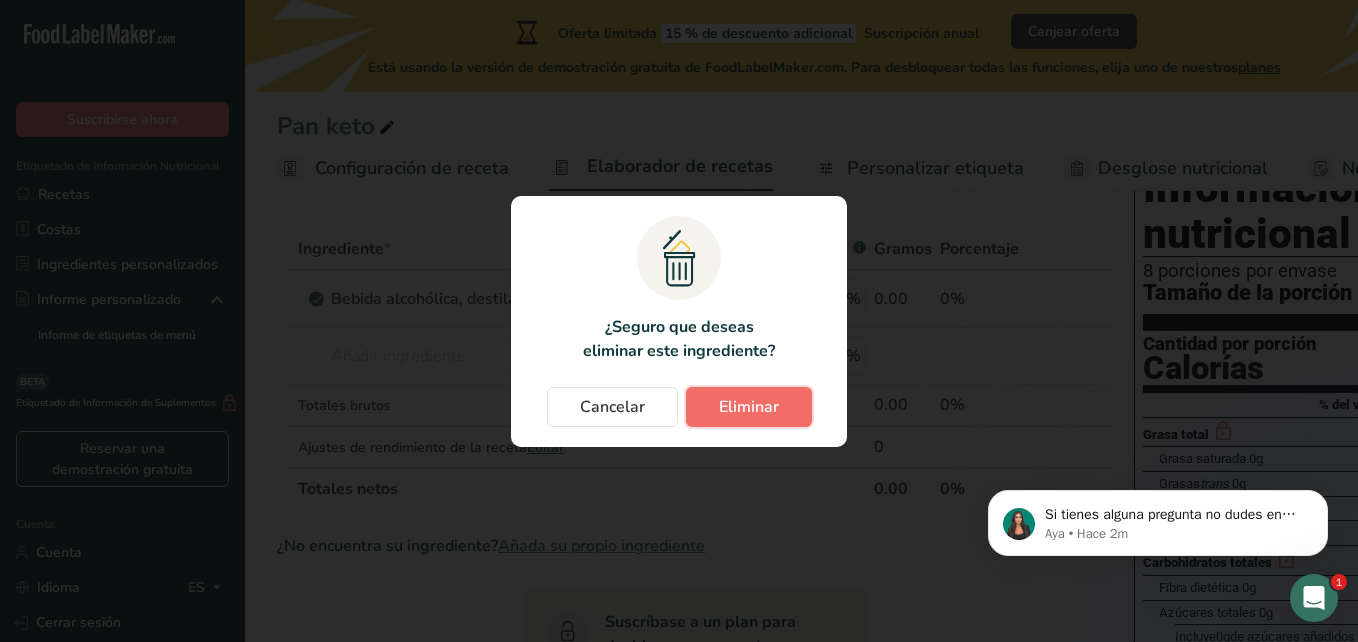 click on "Eliminar" at bounding box center (749, 407) 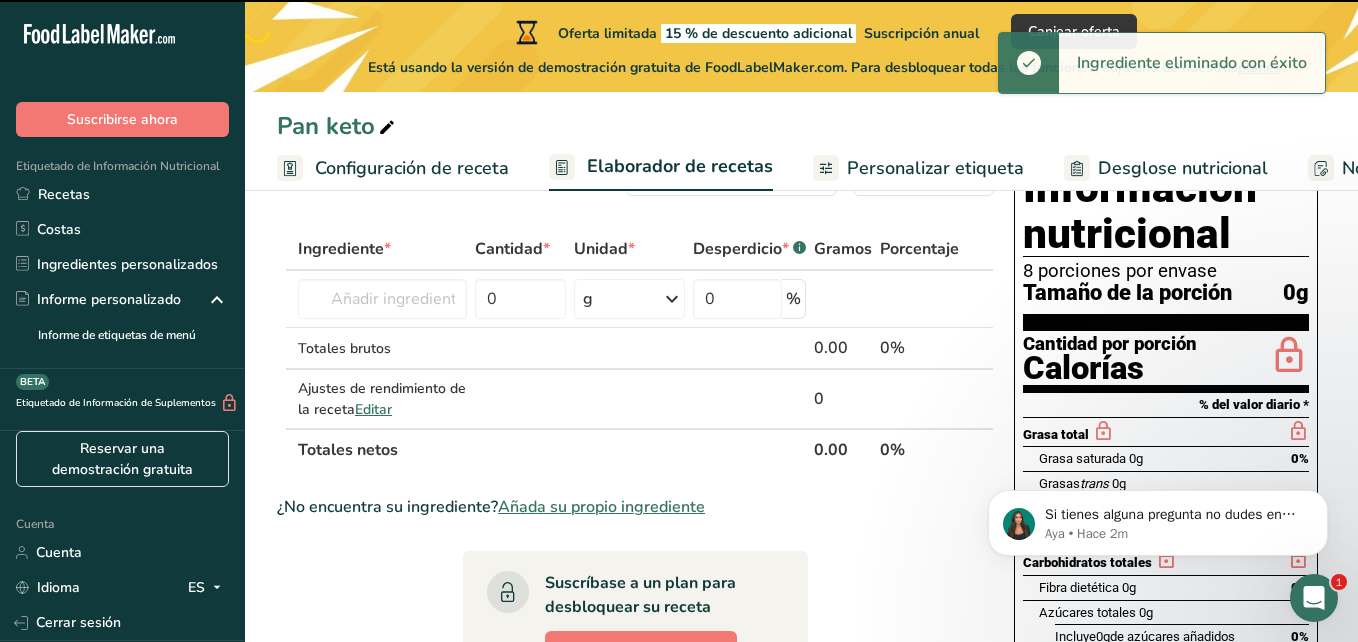 type 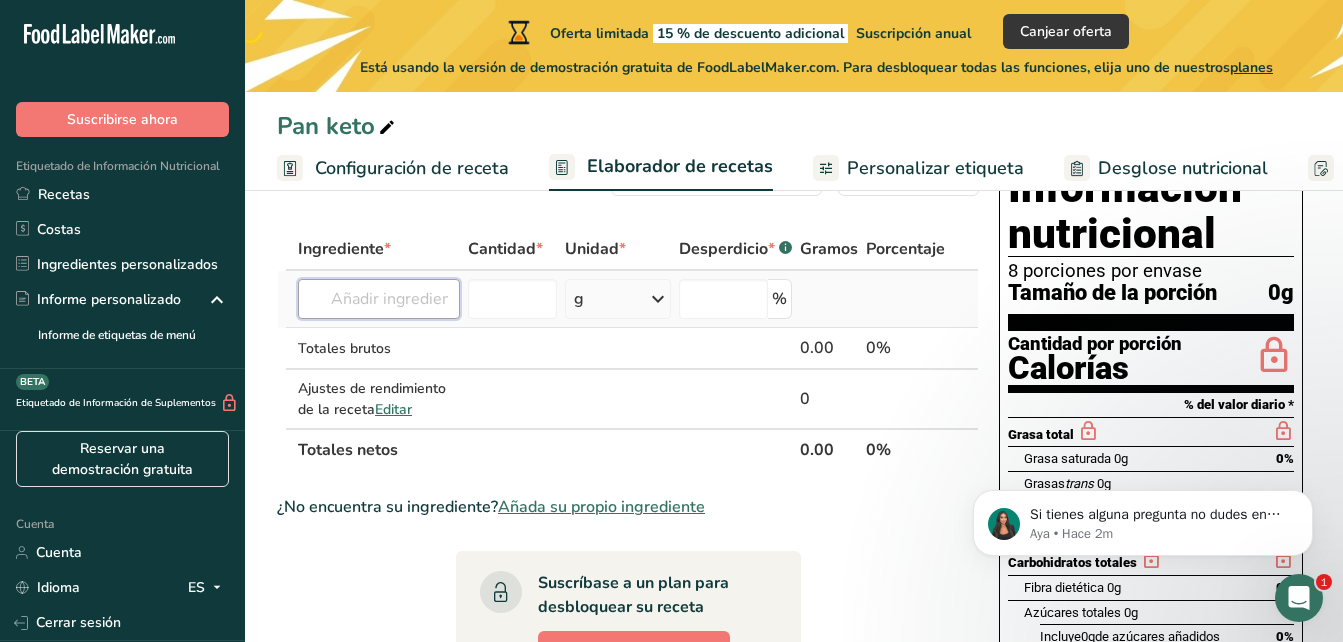 click at bounding box center [379, 299] 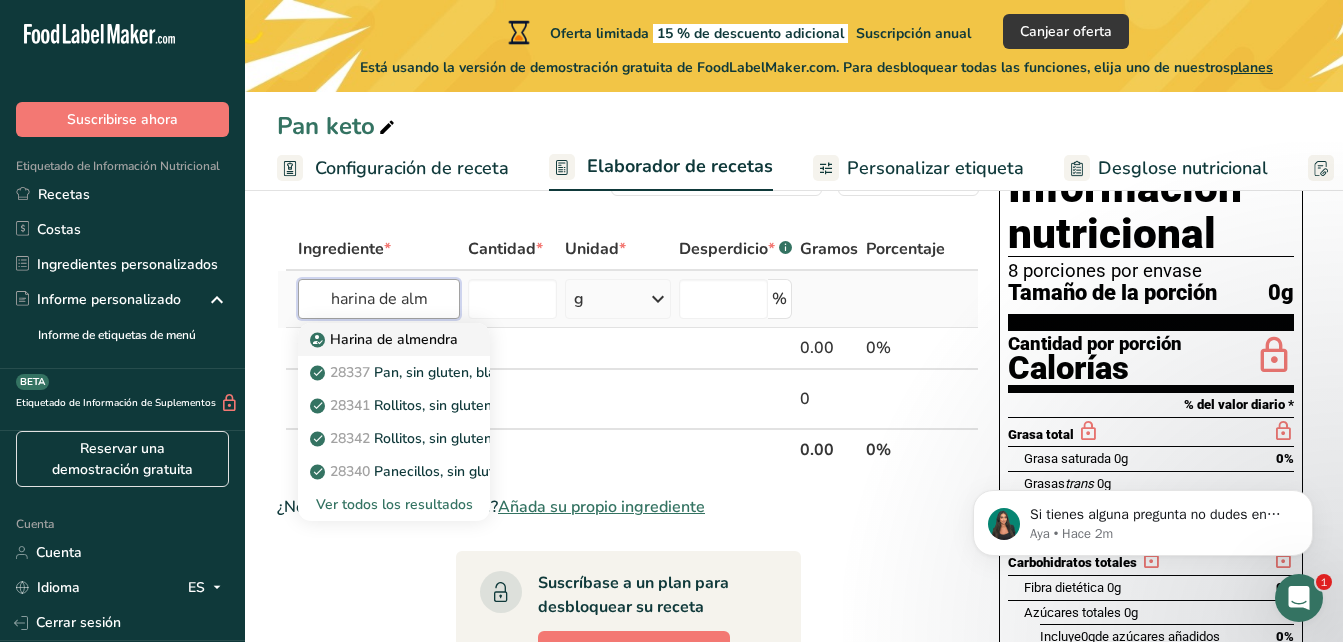 type on "harina de alm" 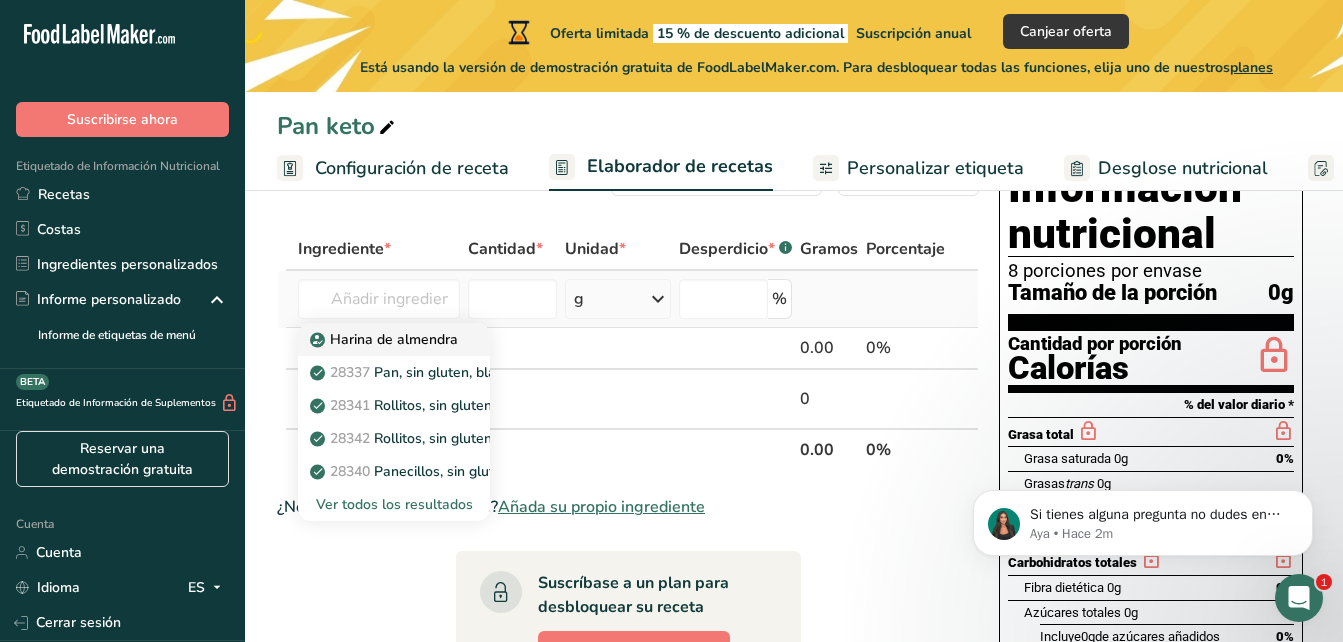 click on "Harina de almendra" at bounding box center (394, 339) 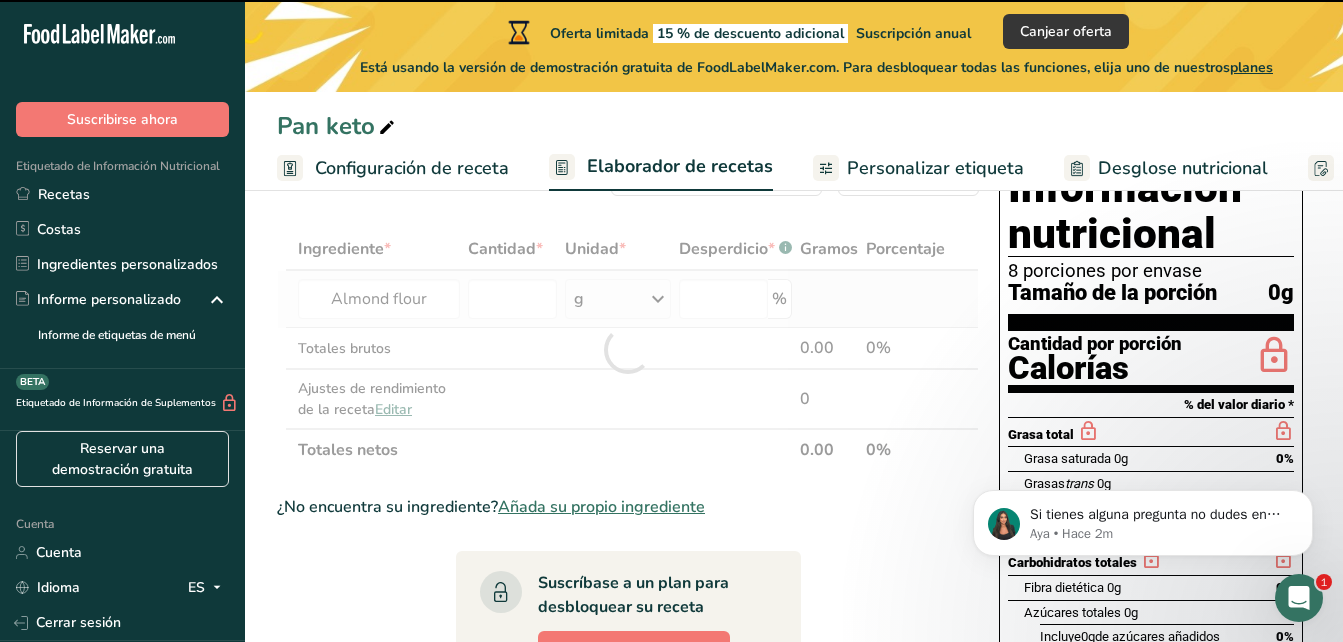 type on "0" 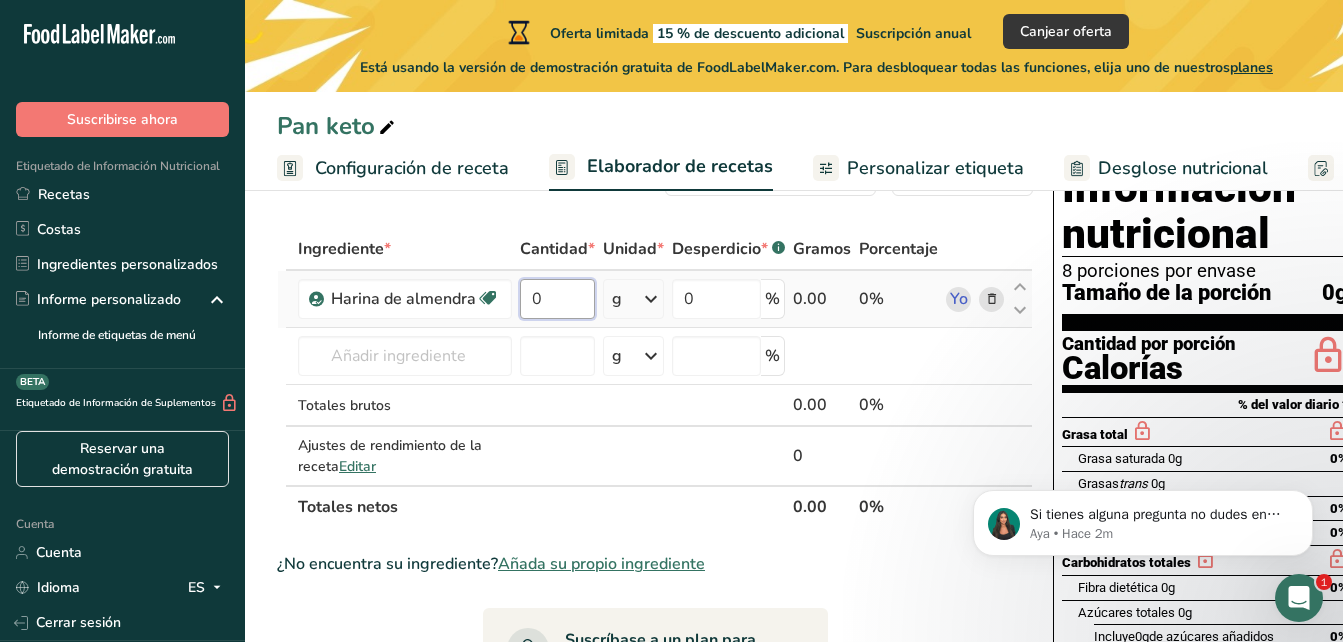 click on "0" at bounding box center (557, 299) 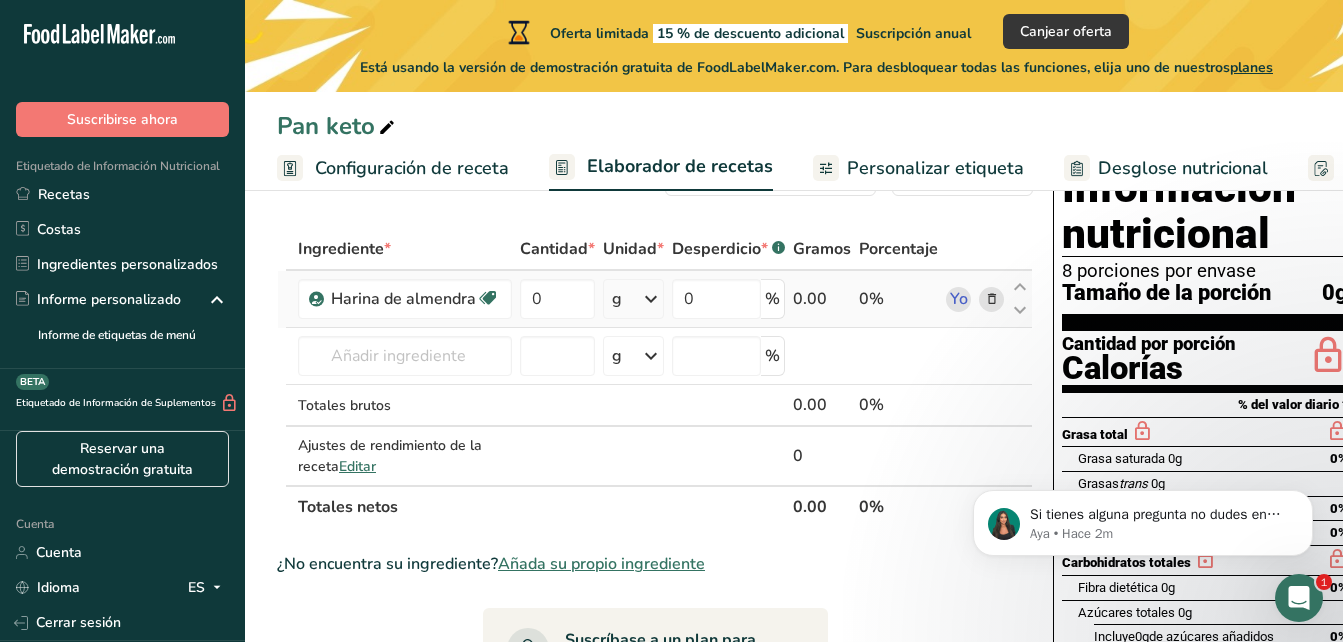 click on "Ingrediente *
Cantidad *
Unidad *
Desperdicio *   .a-a{fill:#347362;}.b-a{fill:#fff;}          Gramos
Porcentaje
Harina de almendra
Vegano
Vegetariano
Orgánico
Certificado orgánico
Sin OGM
Kosher pareve
Lácteo kosher
Halal
Etiqueta limpia
Bioingeniería
Apto para dieta cetogénica
0
g
Unidades de peso
g
kg
mg
Ver más
Unidades de volumen
litro
Las unidades de volumen requieren una conversión de densidad. Si conoce la densidad de su ingrediente, introdúzcala a continuación. De lo contrario, haga clic en "RIA", nuestra asistente regulatoria de IA, quien podrá ayudarle." at bounding box center [655, 378] 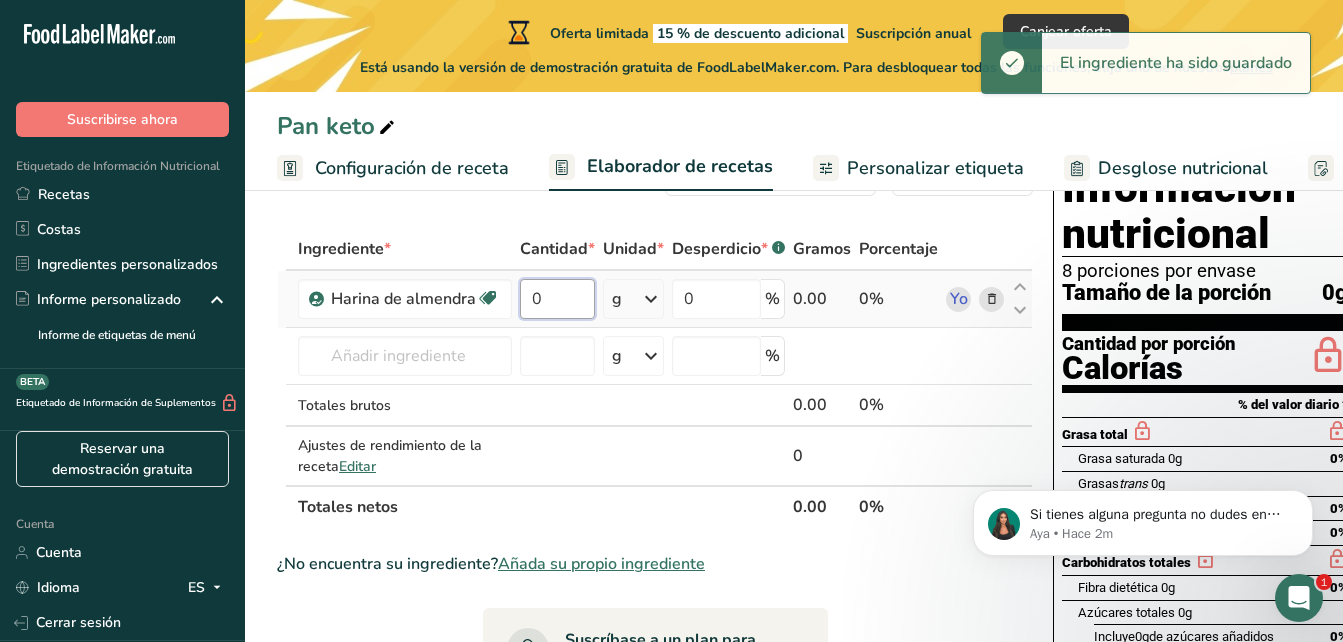 click on "0" at bounding box center [557, 299] 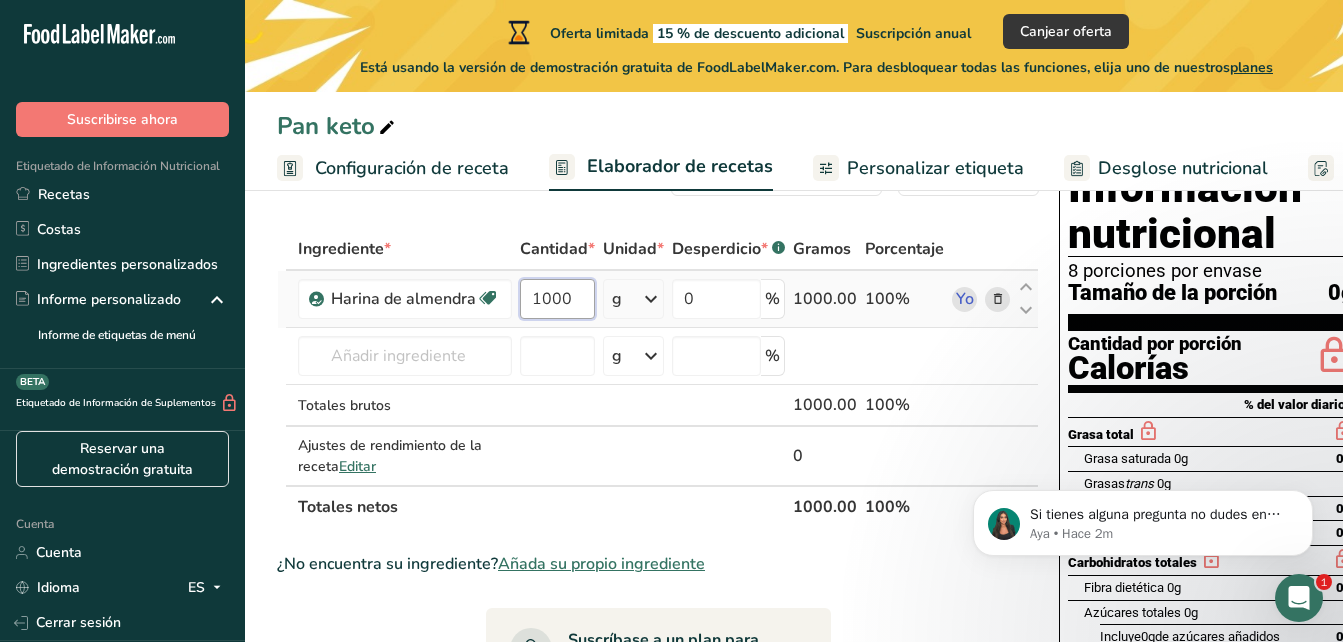 type on "1000" 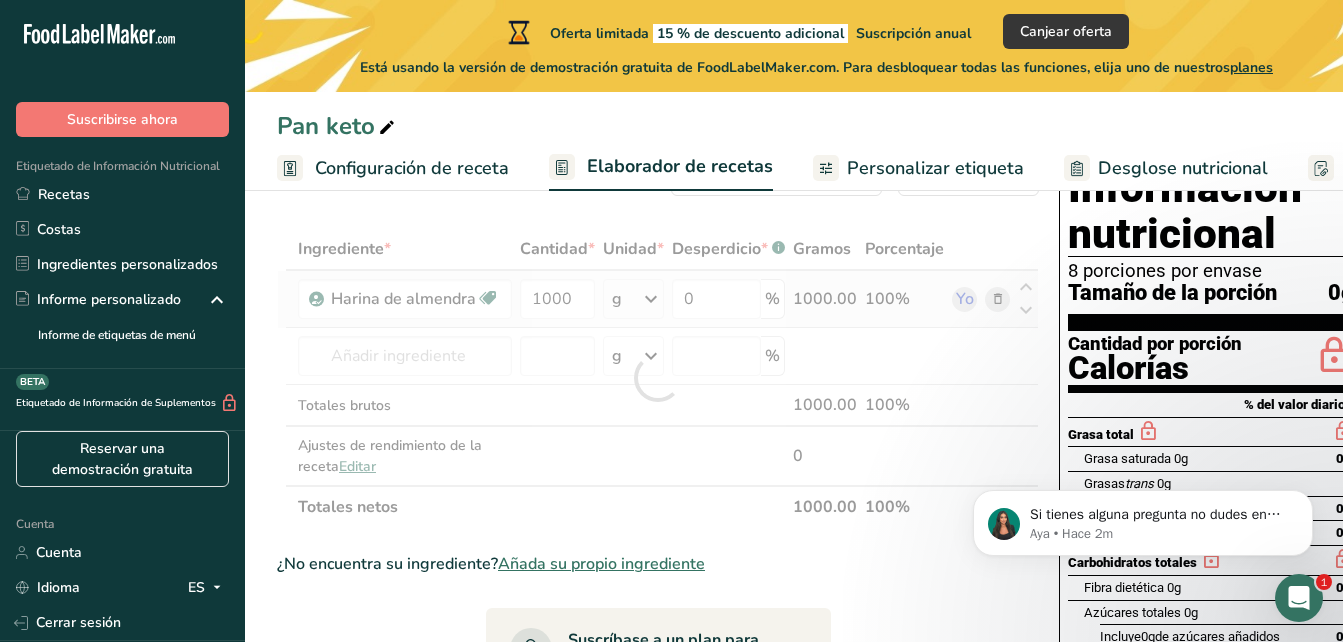 click on "Ingrediente *
Cantidad *
Unidad *
Desperdicio *   .a-a{fill:#347362;}.b-a{fill:#fff;}          Gramos
Porcentaje
Harina de almendra
Vegano
Vegetariano
Orgánico
Certificado orgánico
Sin OGM
Kosher pareve
Lácteo kosher
Halal
Etiqueta limpia
Bioingeniería
Apto para dieta cetogénica
1000
g
Unidades de peso
g
kg
mg
Ver más
Unidades de volumen
litro
Las unidades de volumen requieren una conversión de densidad. Si conoce la densidad de su ingrediente, introdúzcala a continuación. De lo contrario, haga clic en "RIA", nuestra asistente regulatoria de IA, quien podrá ayudarle." at bounding box center (658, 378) 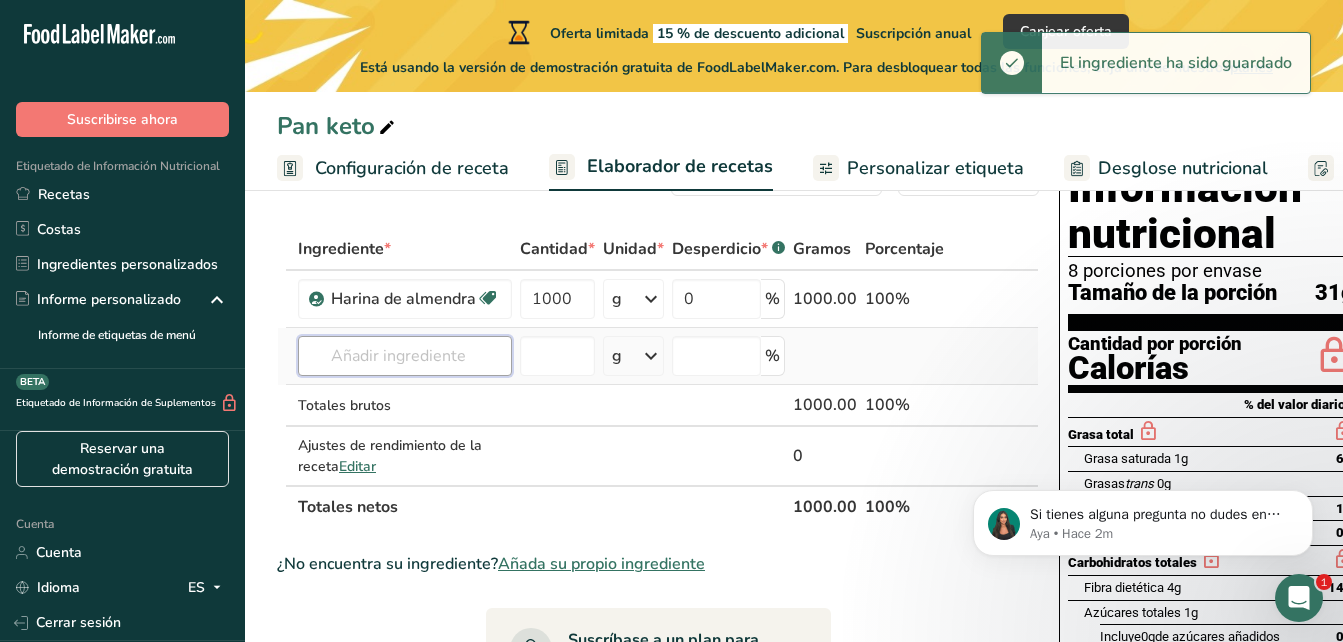 click at bounding box center (405, 356) 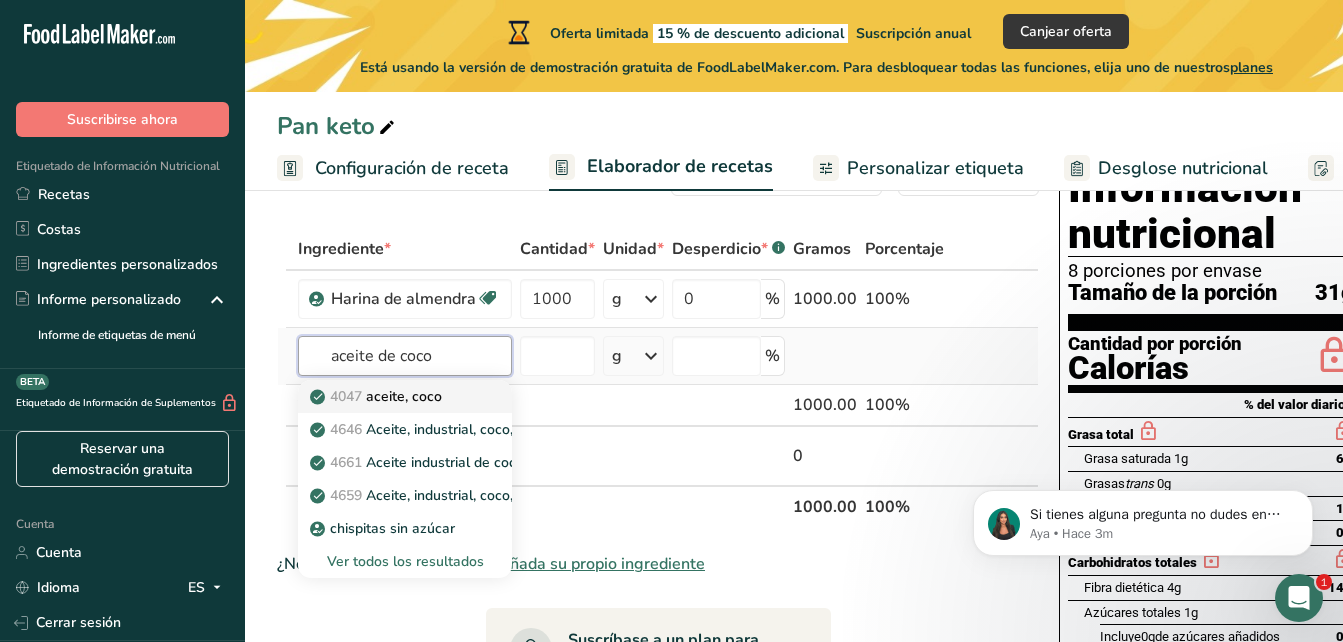 type on "aceite de coco" 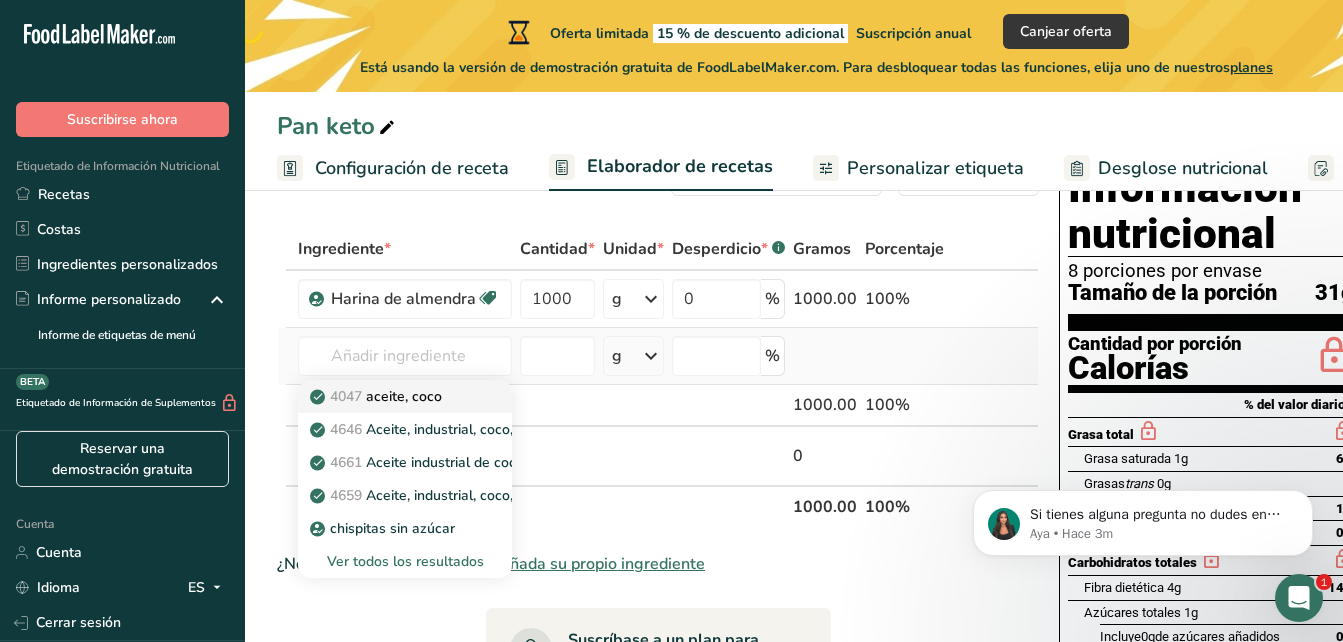 click on "4047
aceite, coco" at bounding box center [389, 396] 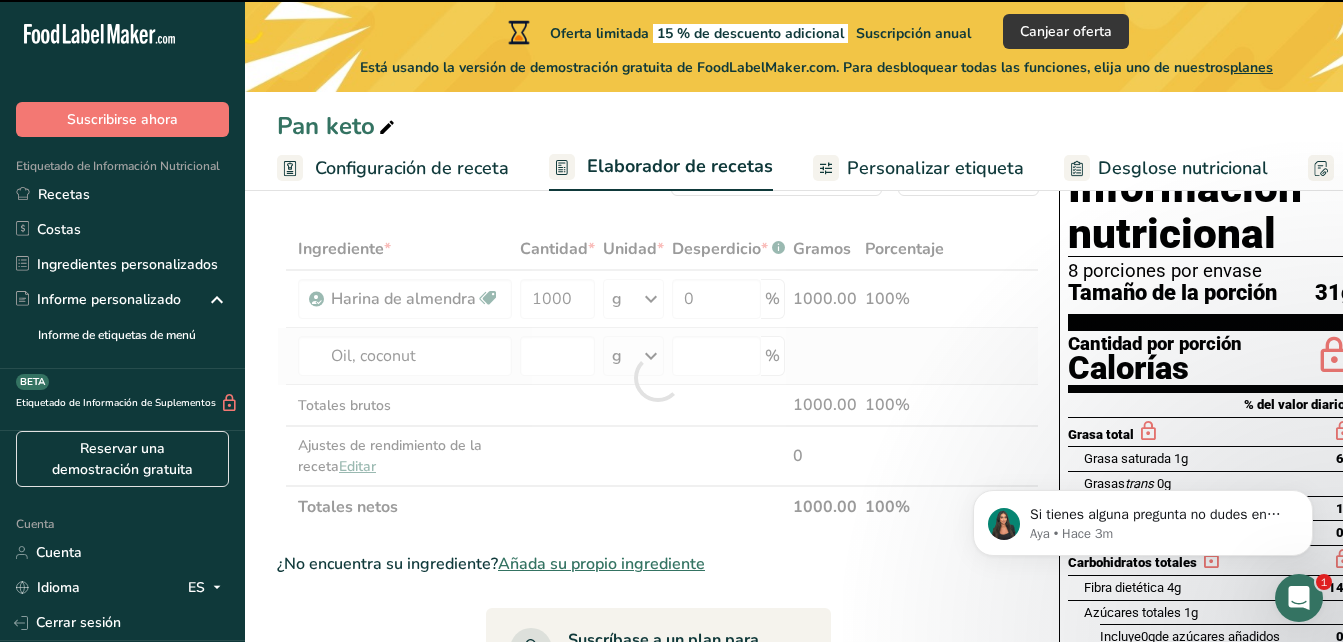 type on "0" 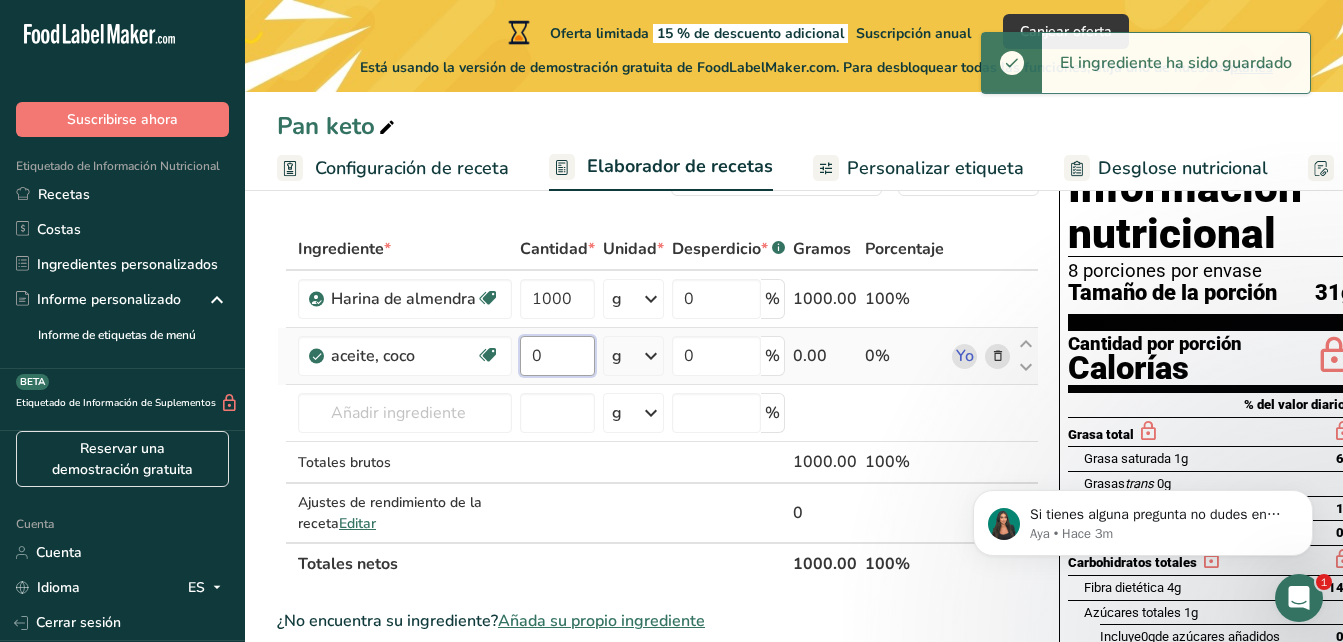 click on "0" at bounding box center [557, 356] 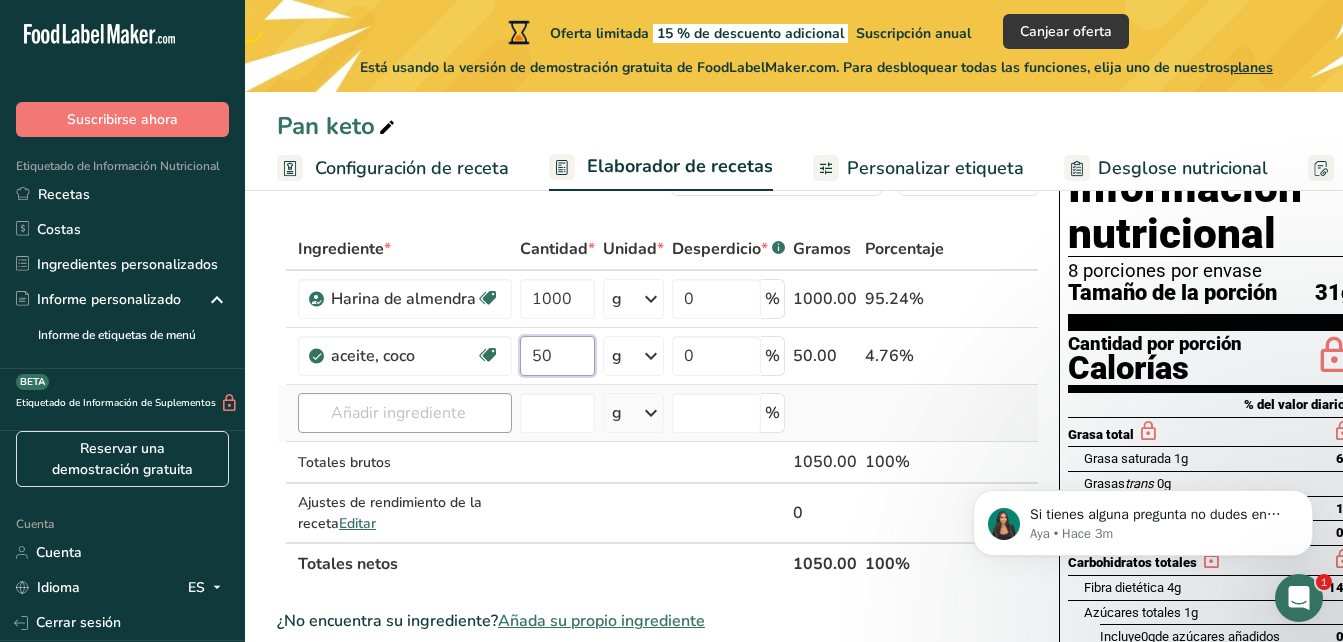 type on "50" 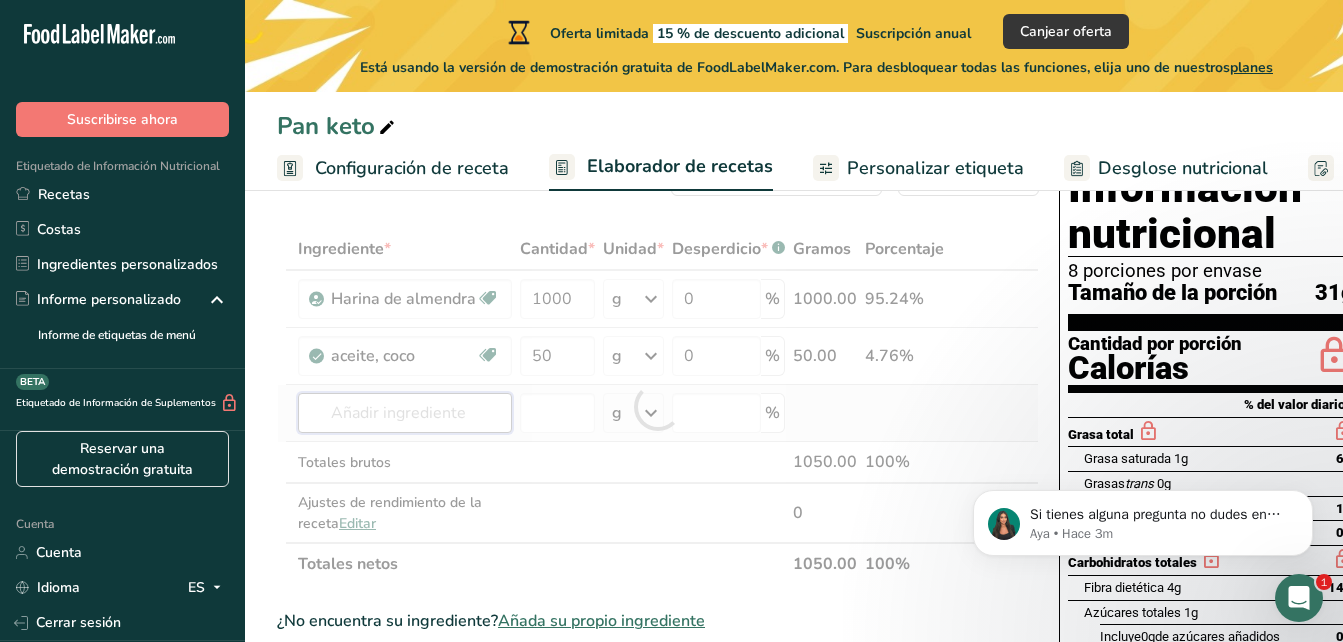 click on "Ingrediente *
Cantidad *
Unidad *
Desperdicio *   .a-a{fill:#347362;}.b-a{fill:#fff;}          Gramos
Porcentaje
Harina de almendra
Vegano
Vegetariano
Orgánico
Certificado orgánico
Sin OGM
Kosher pareve
Lácteo kosher
Halal
Etiqueta limpia
Bioingeniería
Apto para dieta cetogénica
1000
g
Unidades de peso
g
kg
mg
Ver más
Unidades de volumen
litro
Las unidades de volumen requieren una conversión de densidad. Si conoce la densidad de su ingrediente, introdúzcala a continuación. De lo contrario, haga clic en "RIA", nuestra asistente regulatoria de IA, quien podrá ayudarle." at bounding box center [658, 406] 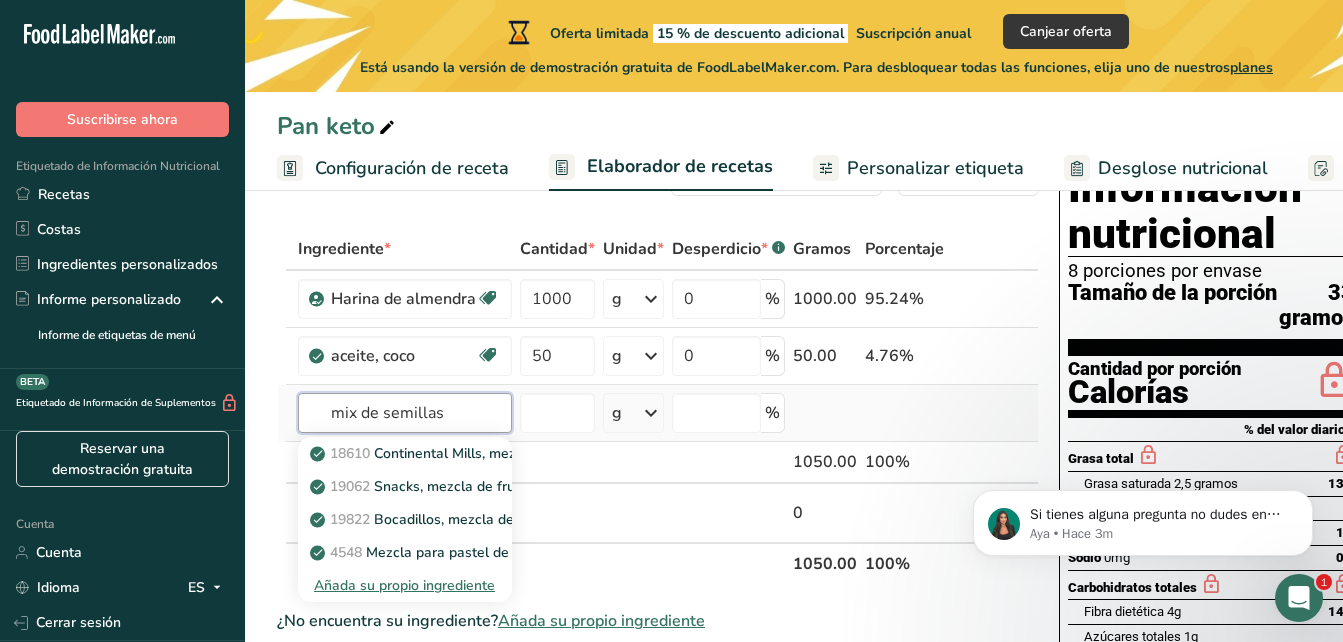 click on "mix de semillas" at bounding box center (405, 413) 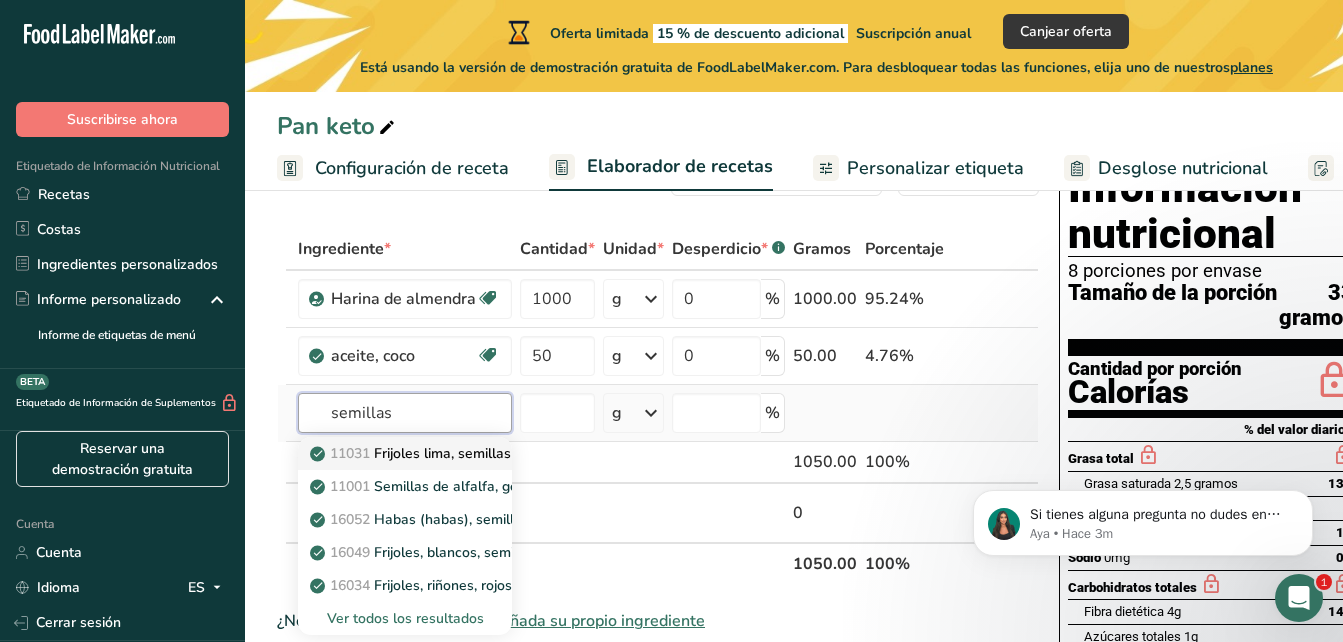 type on "semillas" 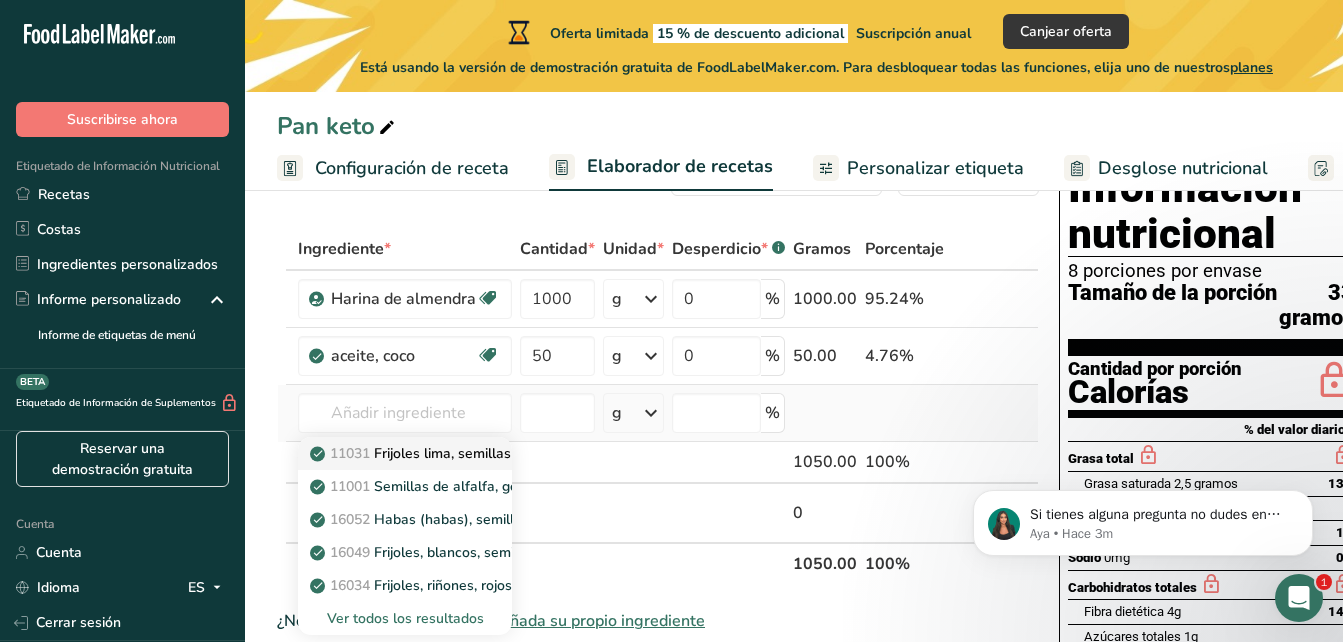 click on "[NUMBER]
Frijoles lima, semillas inmaduras, crudas" at bounding box center (473, 453) 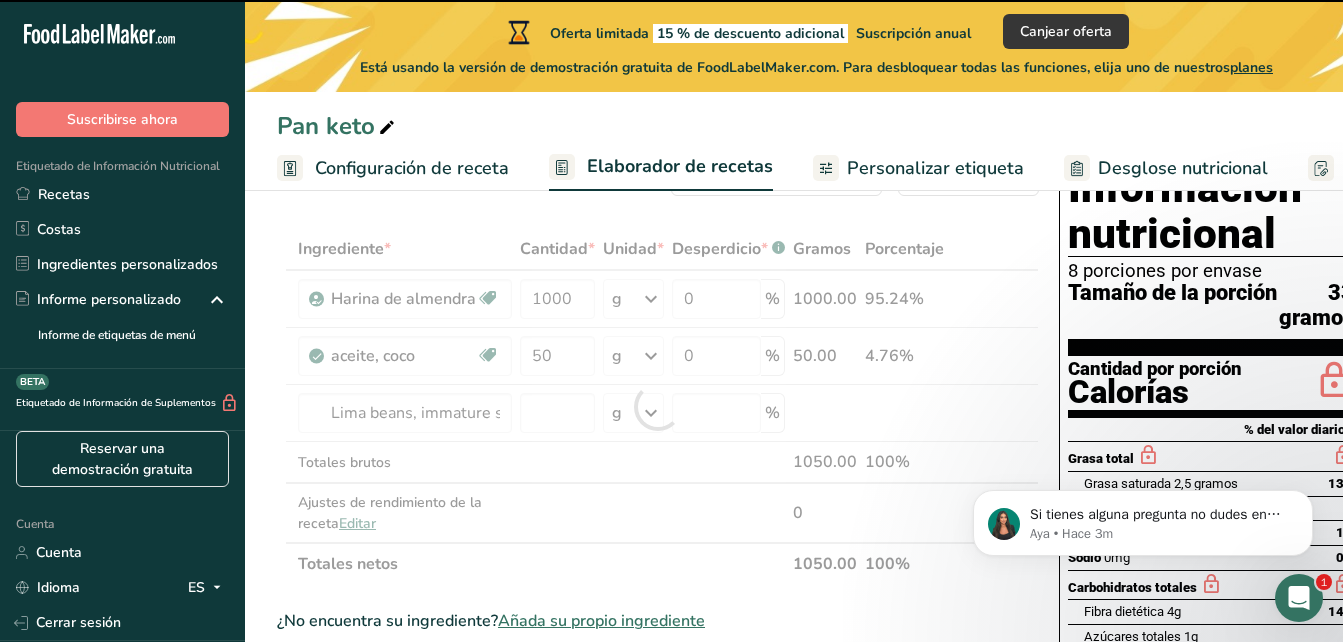 type on "0" 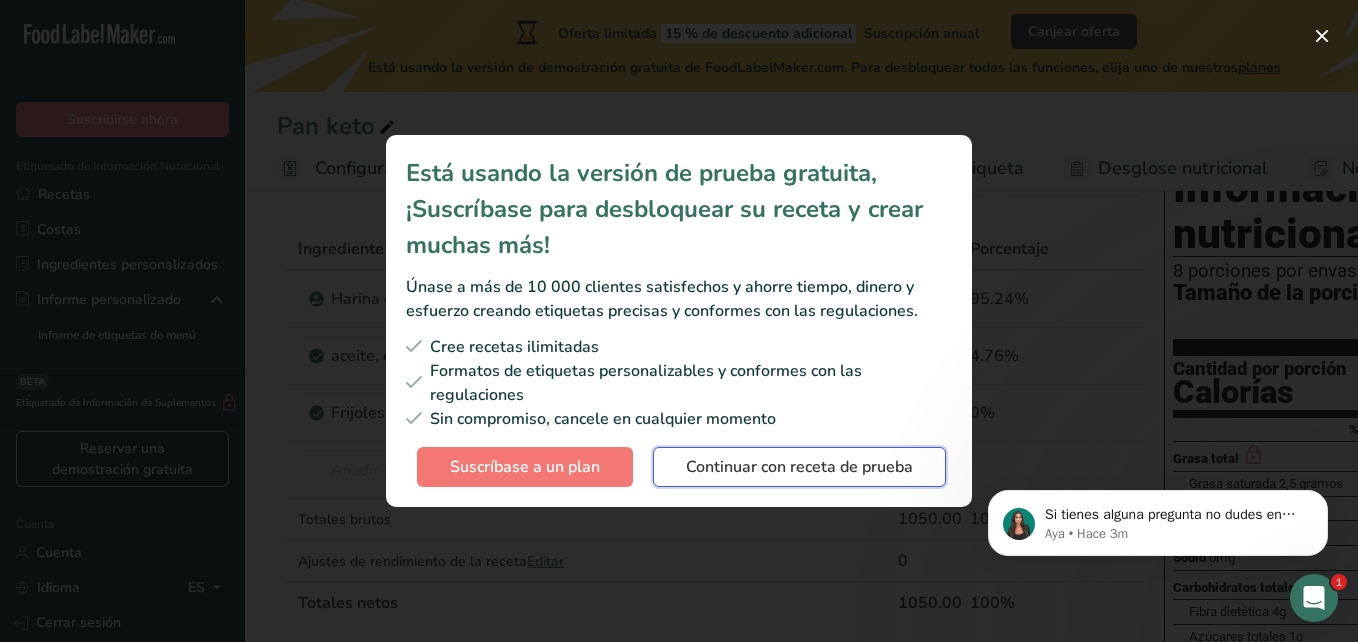 click on "Continuar con receta de prueba" at bounding box center [799, 467] 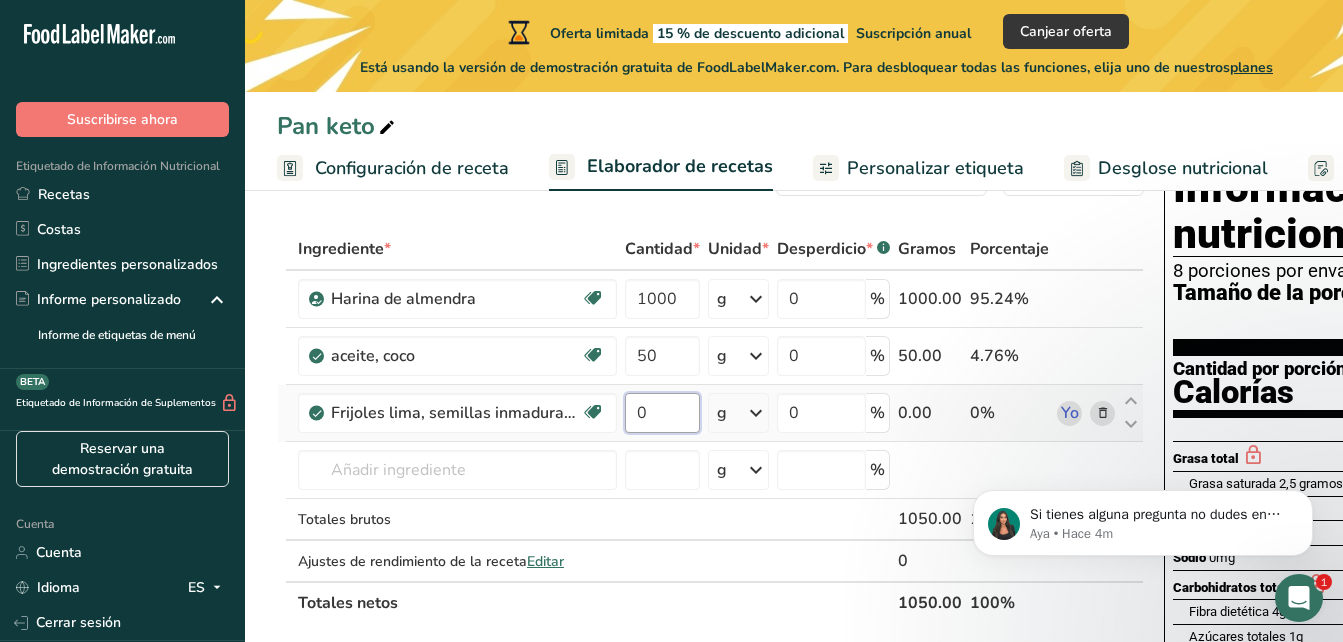 click on "0" at bounding box center (662, 413) 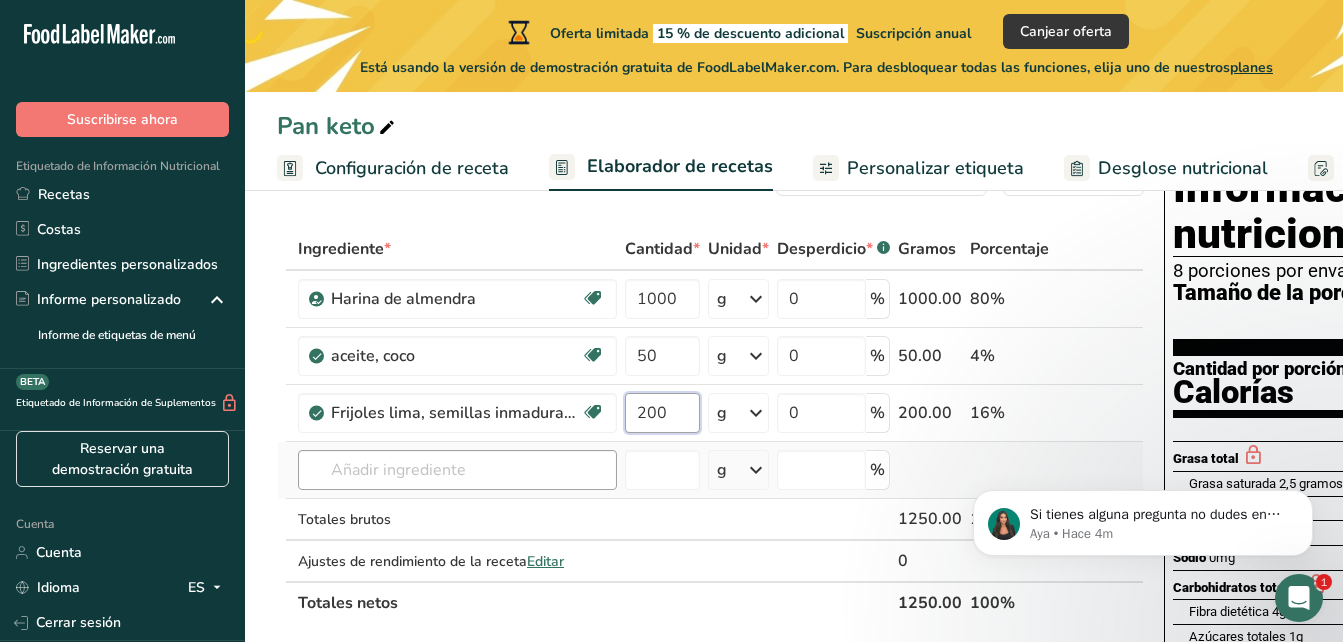 type on "200" 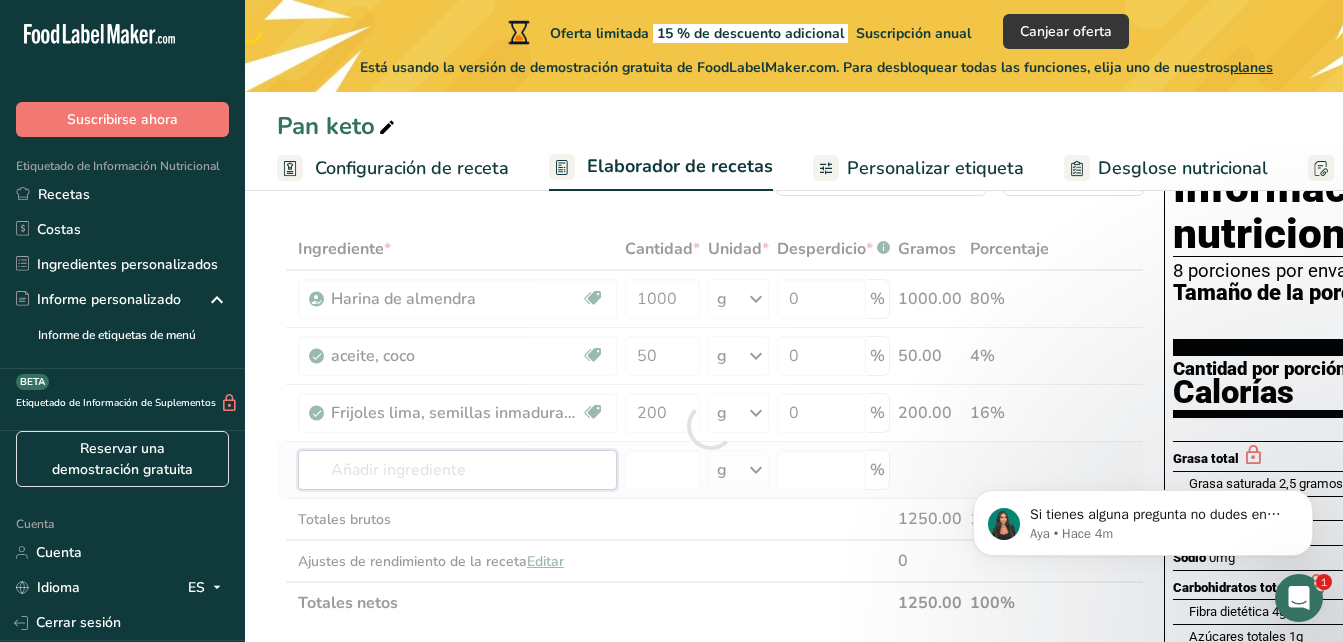 click on "Ingrediente *
Cantidad *
Unidad *
Desperdicio *   .a-a{fill:#347362;}.b-a{fill:#fff;}          Gramos
Porcentaje
Harina de almendra
Vegano
Vegetariano
Orgánico
Certificado orgánico
Sin OGM
Kosher pareve
Lácteo kosher
Halal
Etiqueta limpia
Bioingeniería
Apto para dieta cetogénica
1000
g
Unidades de peso
g
kg
mg
Ver más
Unidades de volumen
litro
Las unidades de volumen requieren una conversión de densidad. Si conoce la densidad de su ingrediente, introdúzcala a continuación. De lo contrario, haga clic en "RIA", nuestra asistente regulatoria de IA, quien podrá ayudarle." at bounding box center [710, 426] 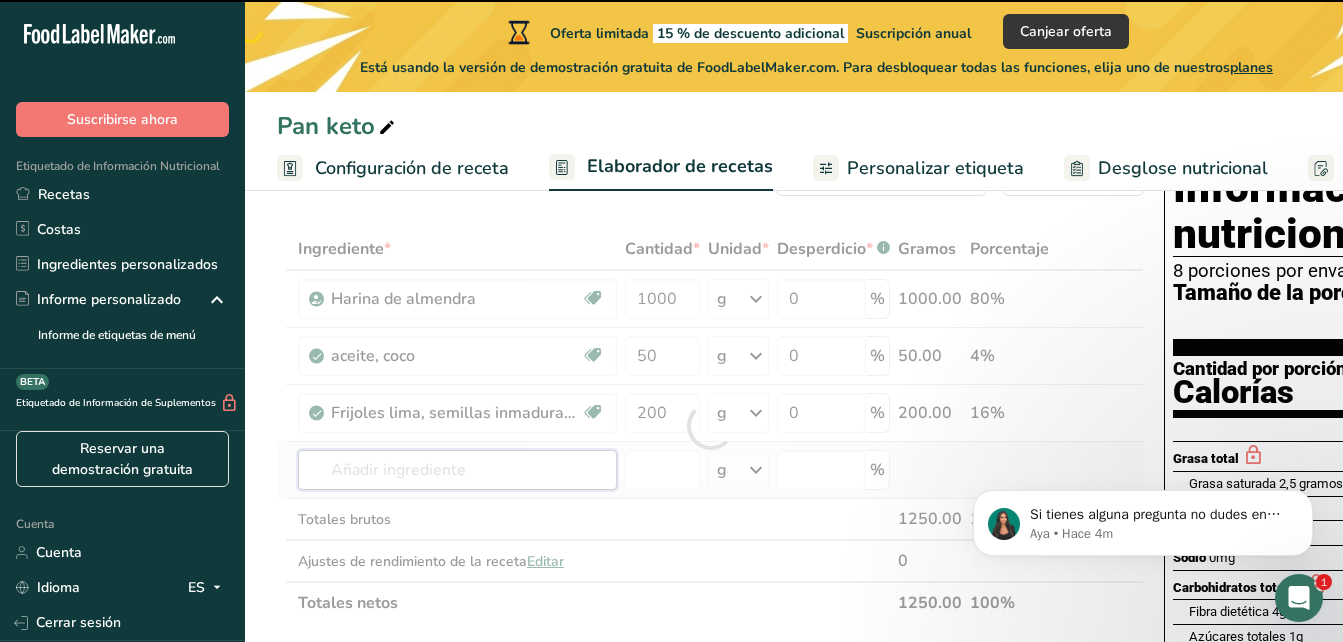 type on "s" 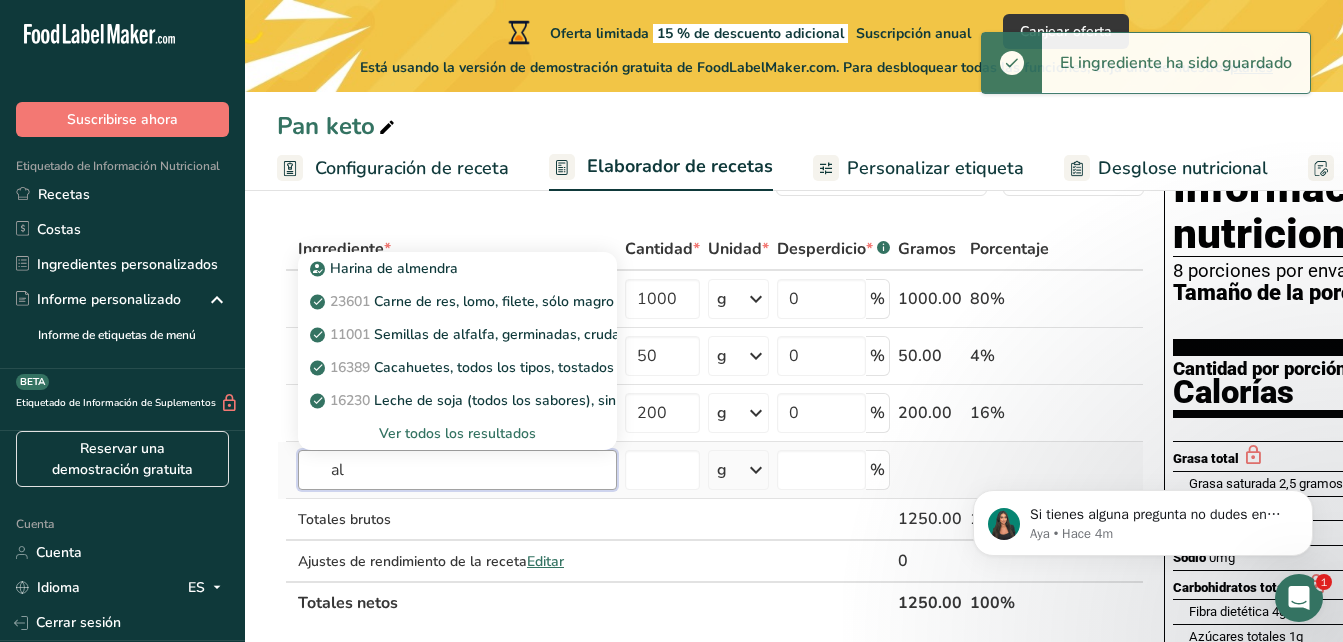 type on "a" 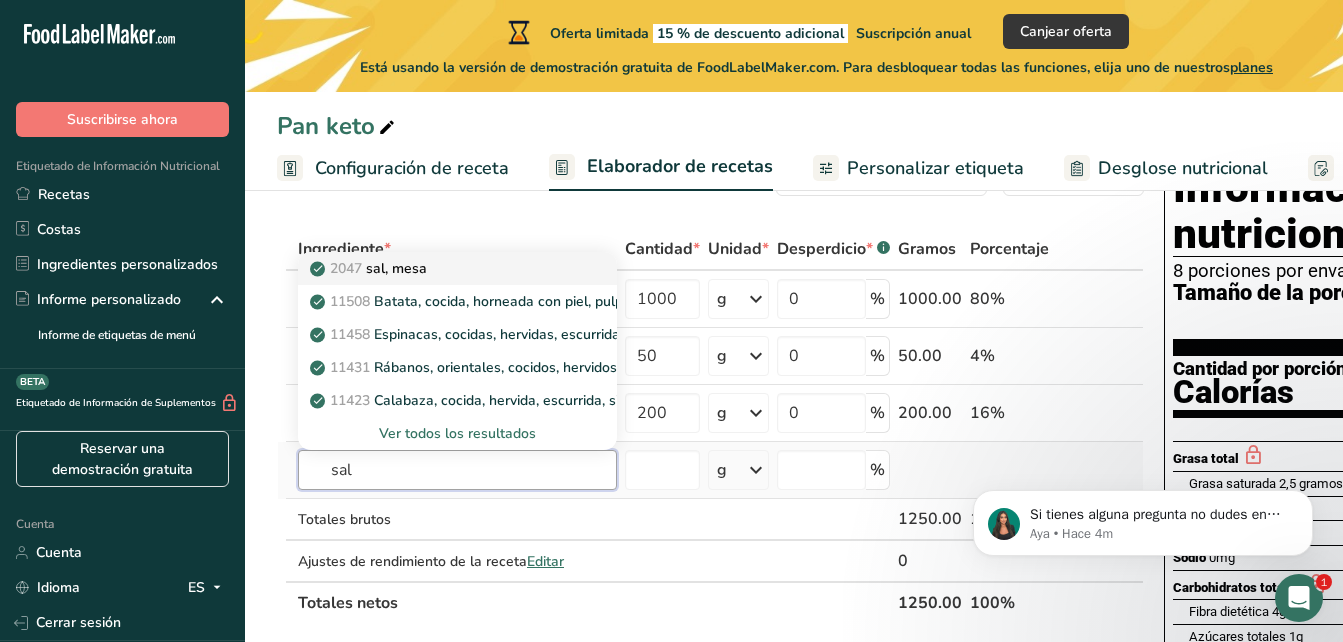 type on "sal" 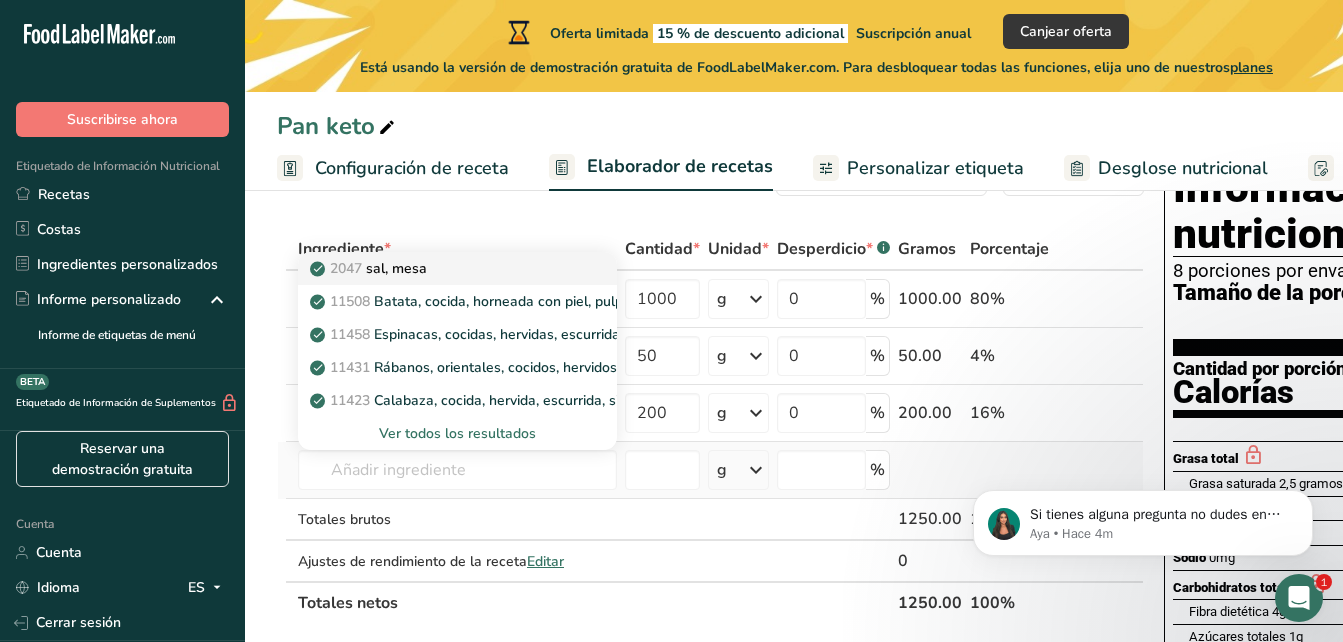 click on "sal, mesa" at bounding box center [396, 268] 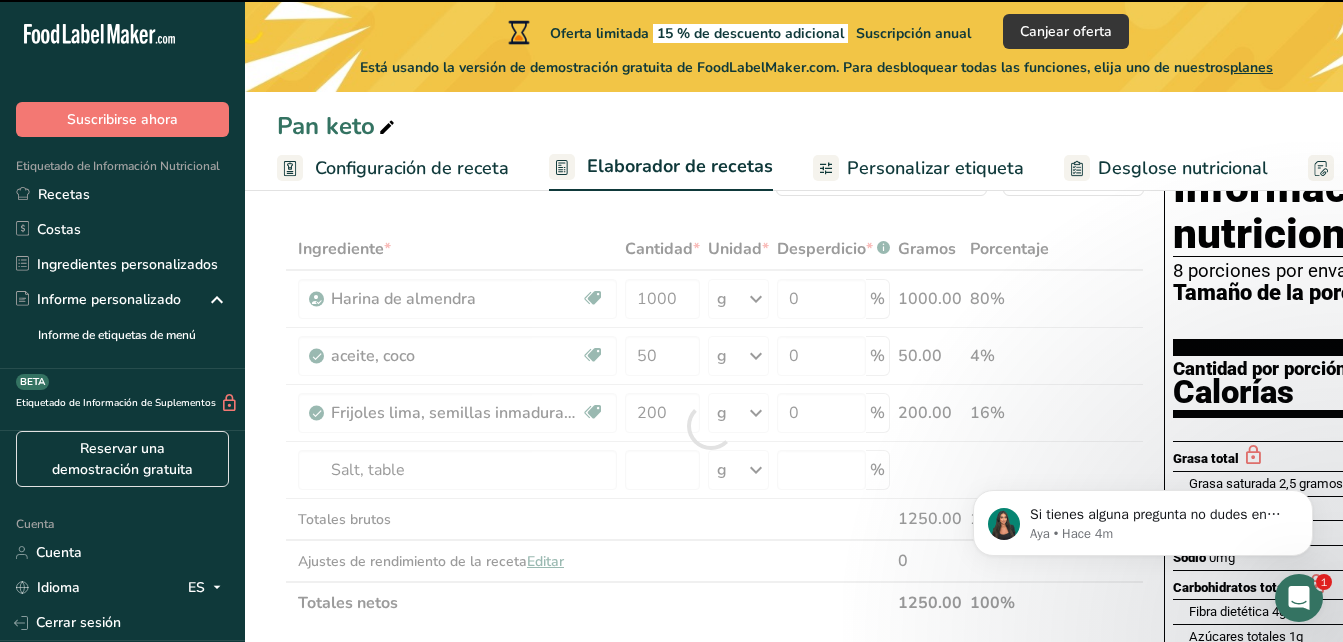 type on "0" 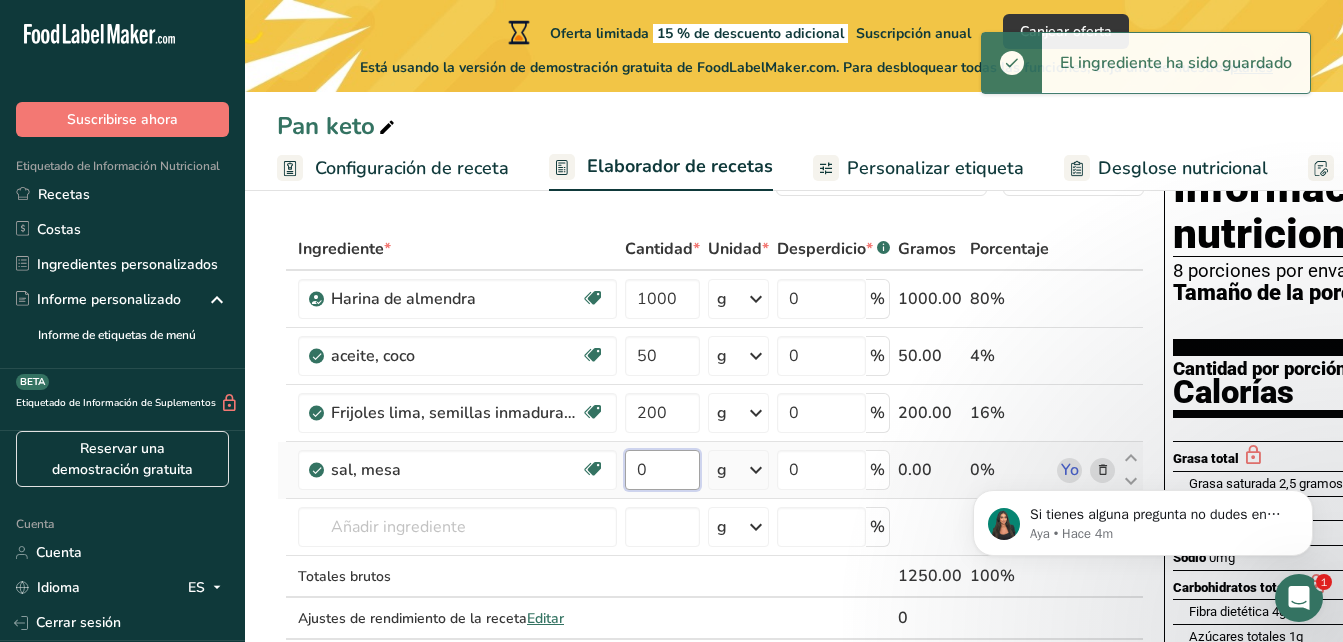 click on "0" at bounding box center (662, 470) 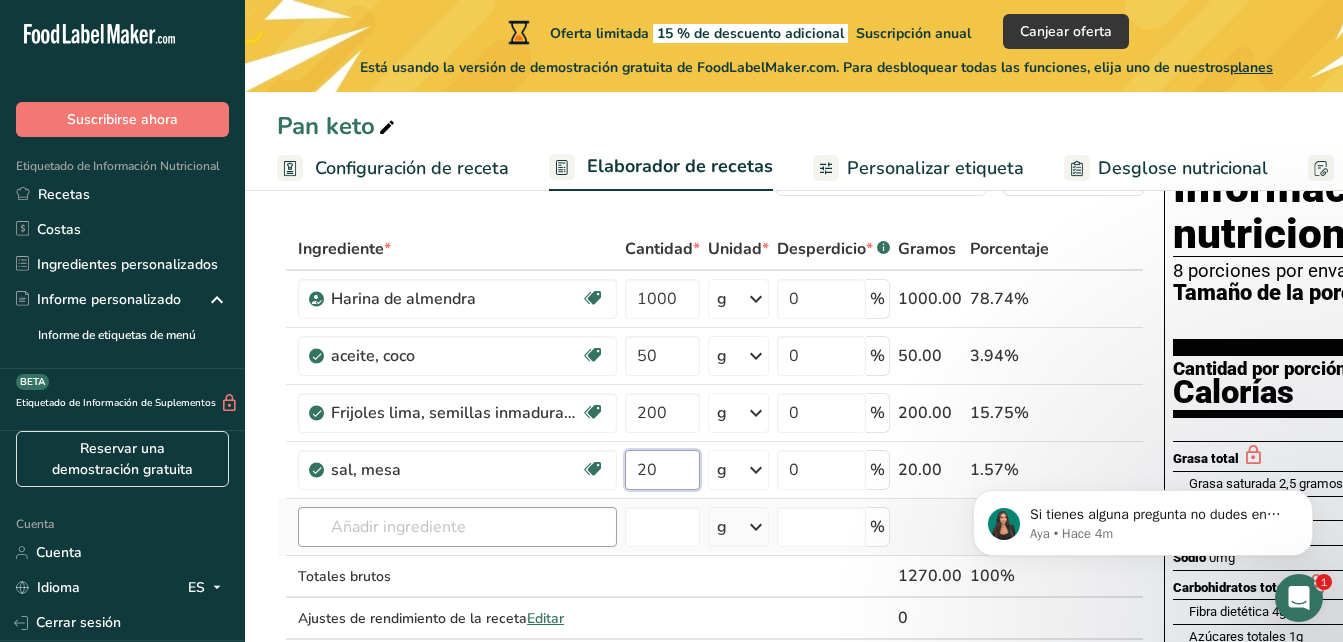type on "20" 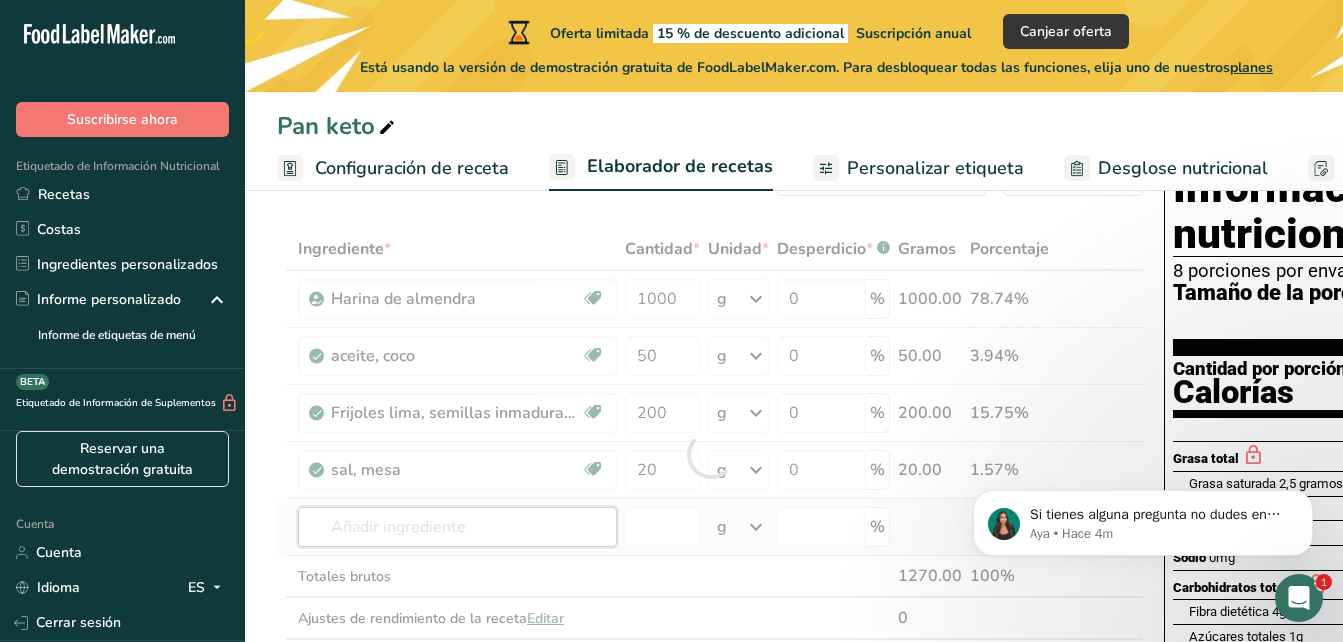 click on "Ingrediente *
Cantidad *
Unidad *
Desperdicio *   .a-a{fill:#347362;}.b-a{fill:#fff;}          Gramos
Porcentaje
Harina de almendra
Vegano
Vegetariano
Orgánico
Certificado orgánico
Sin OGM
Kosher pareve
Lácteo kosher
Halal
Etiqueta limpia
Bioingeniería
Apto para dieta cetogénica
1000
g
Unidades de peso
g
kg
mg
Ver más
Unidades de volumen
litro
Las unidades de volumen requieren una conversión de densidad. Si conoce la densidad de su ingrediente, introdúzcala a continuación. De lo contrario, haga clic en "RIA", nuestra asistente regulatoria de IA, quien podrá ayudarle." at bounding box center [710, 454] 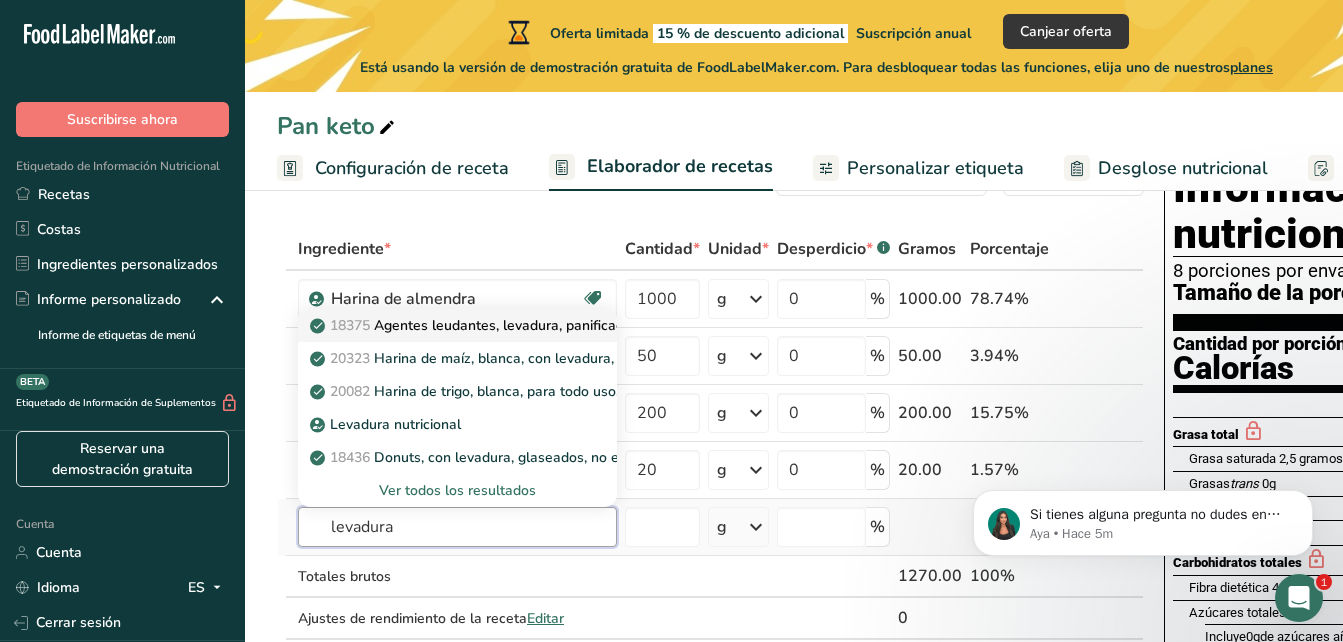type on "levadura" 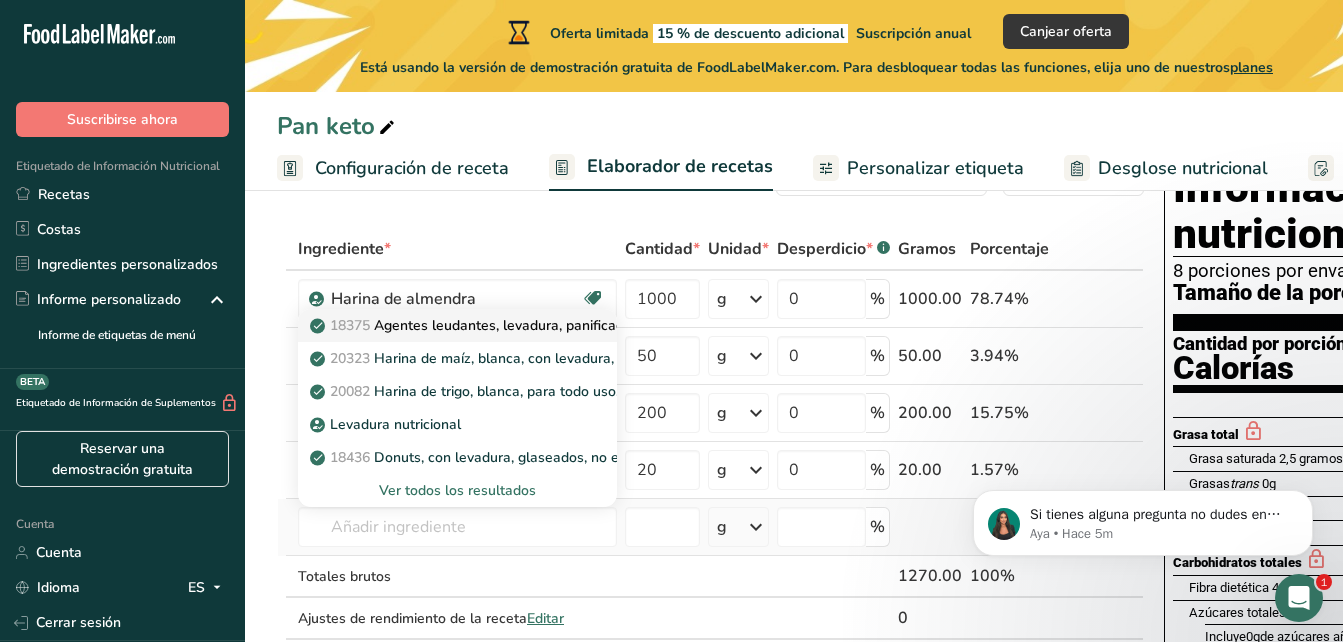 click on "Agentes leudantes, levadura, panificación, activos secos." at bounding box center (556, 325) 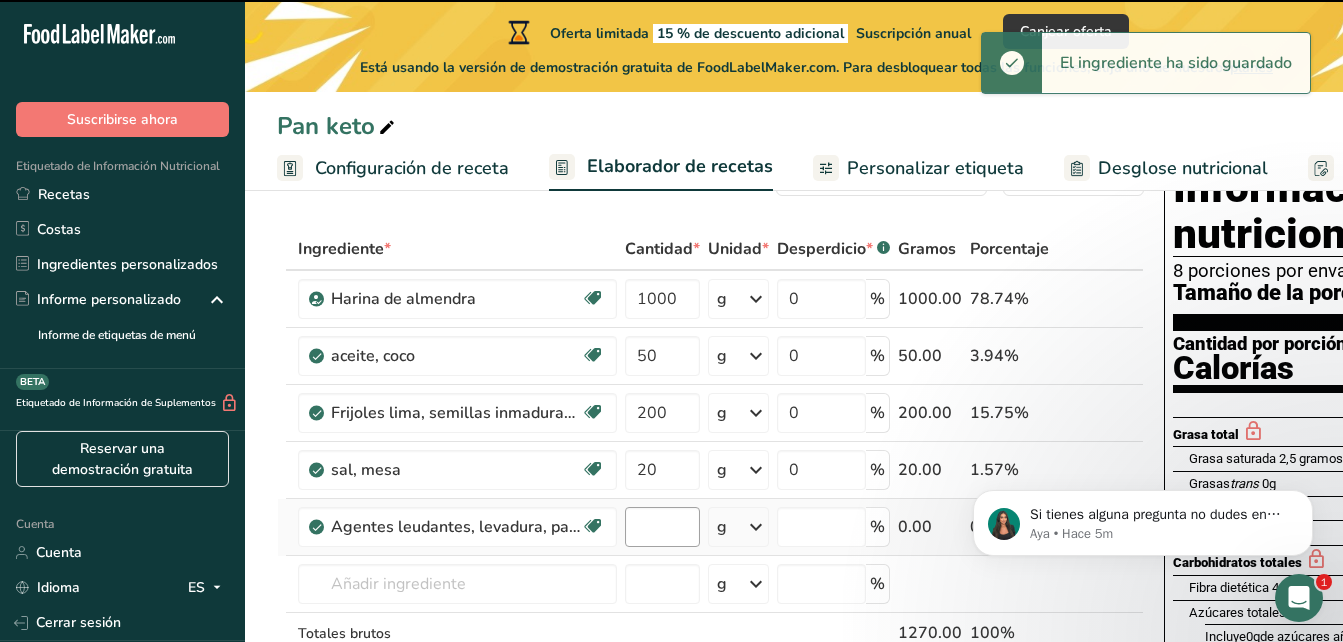 type on "0" 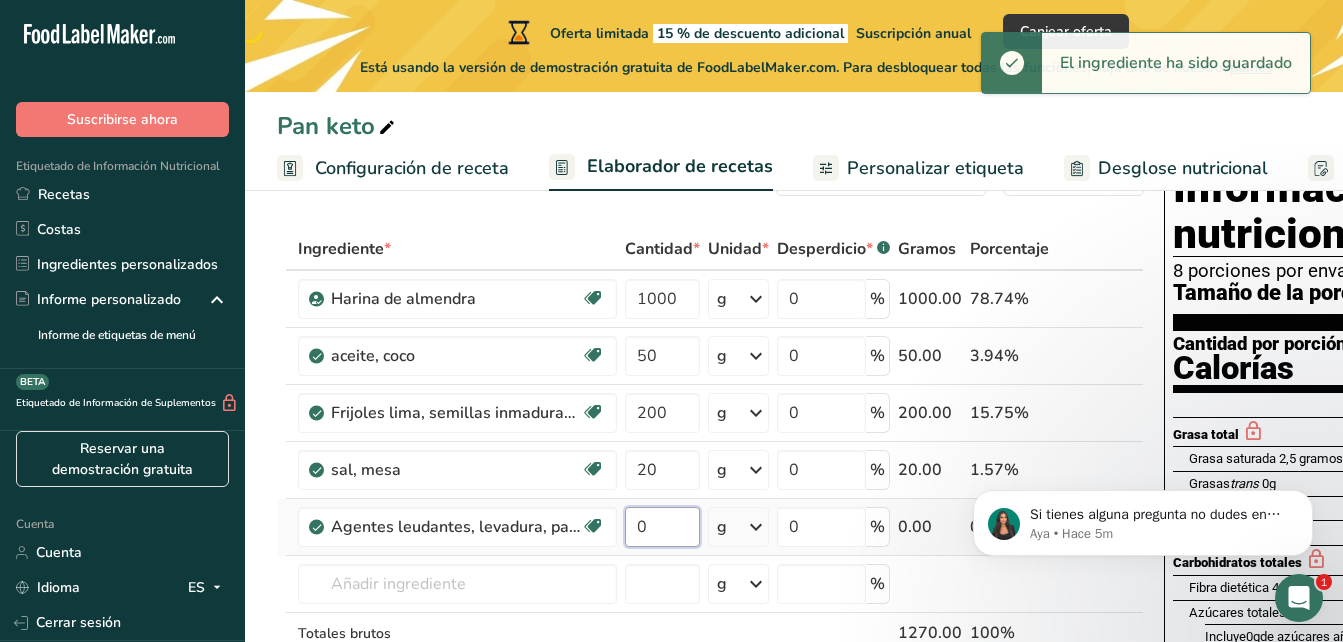 click on "0" at bounding box center [662, 527] 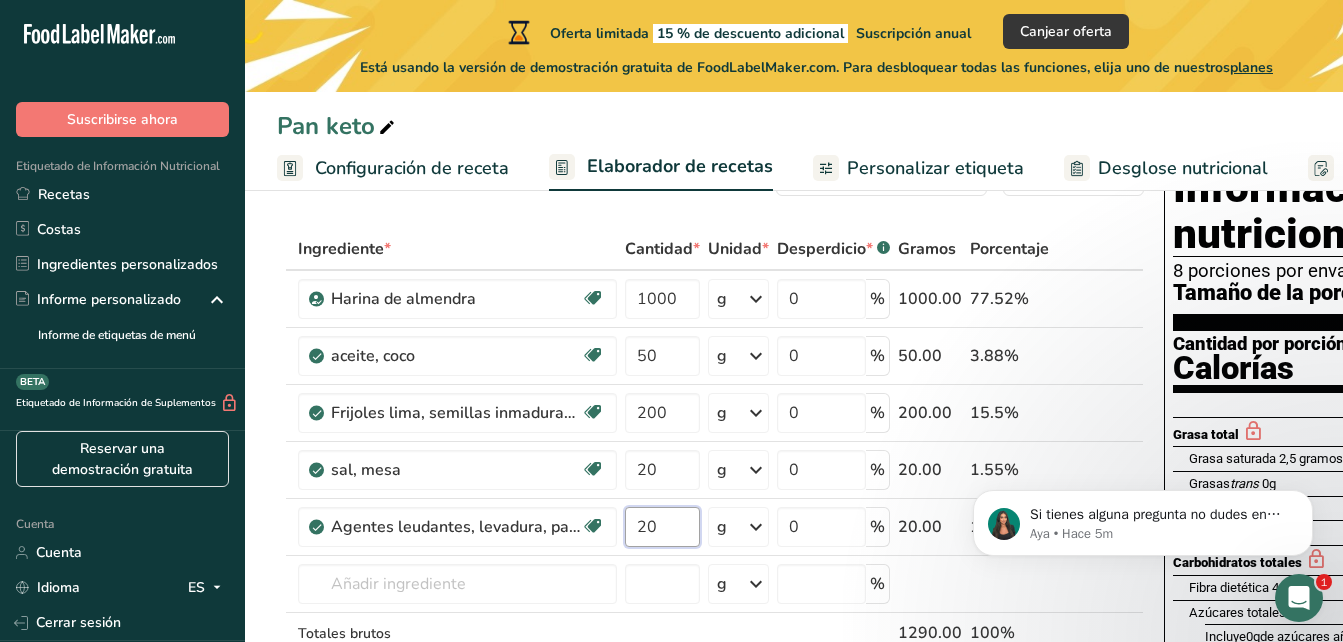 type on "20" 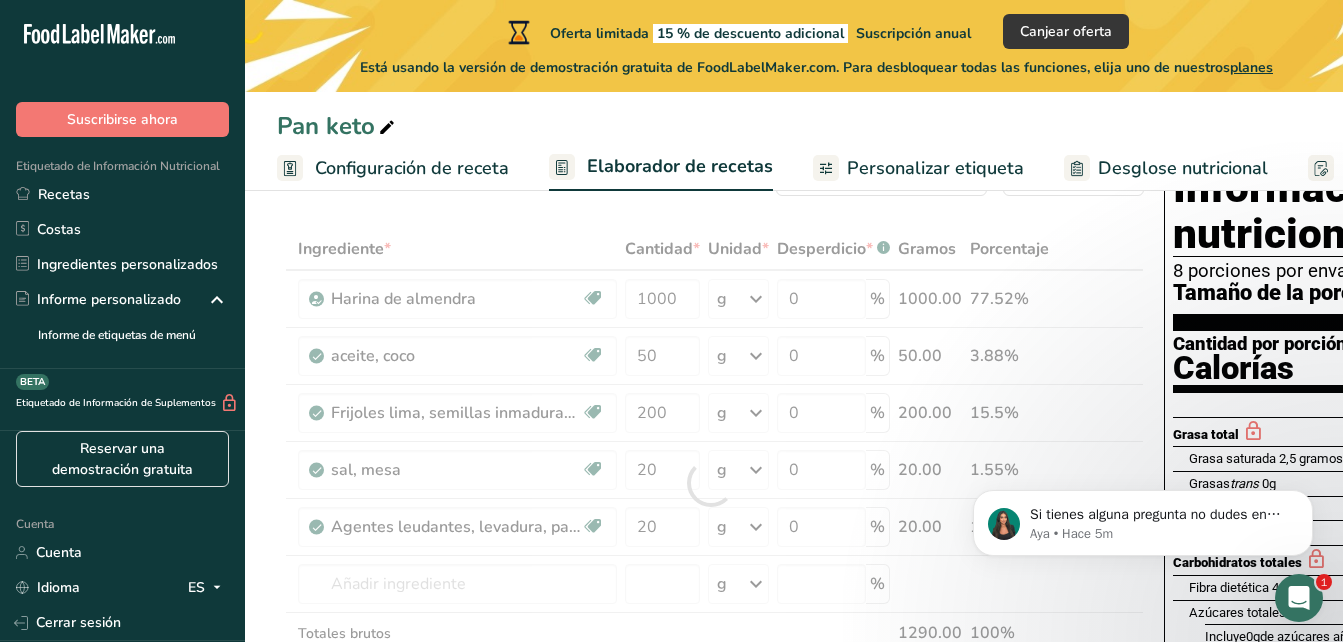 click on "Pan keto" at bounding box center [794, 126] 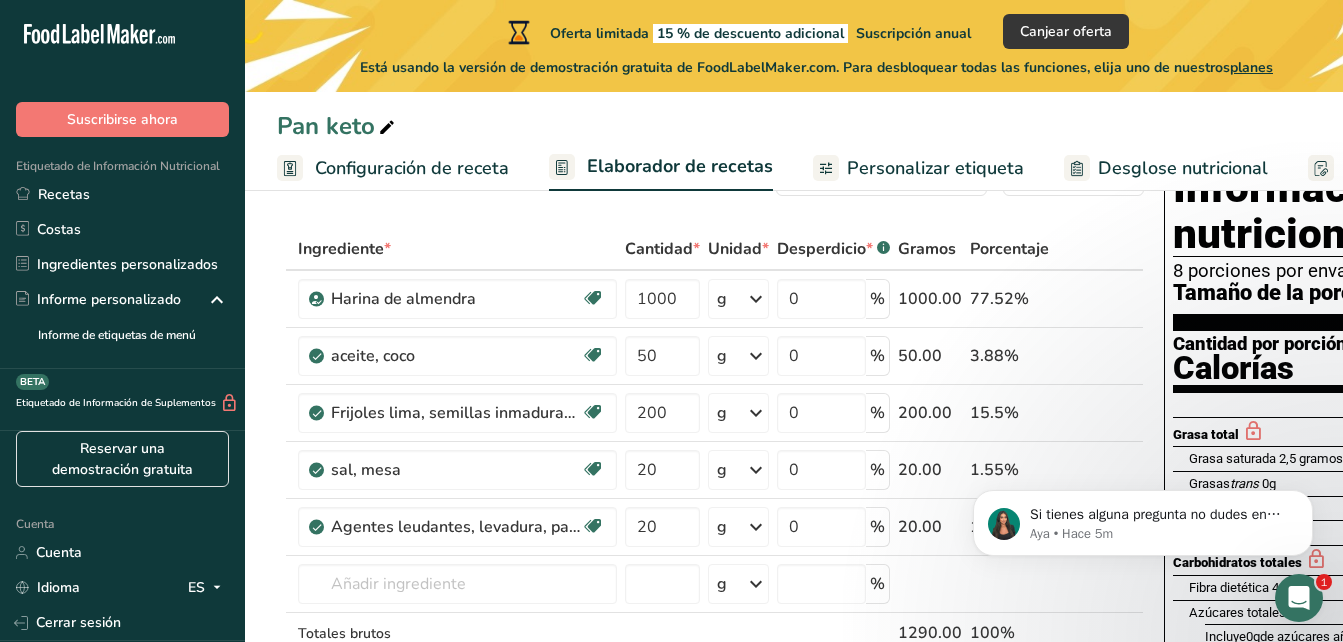 scroll, scrollTop: 120, scrollLeft: 0, axis: vertical 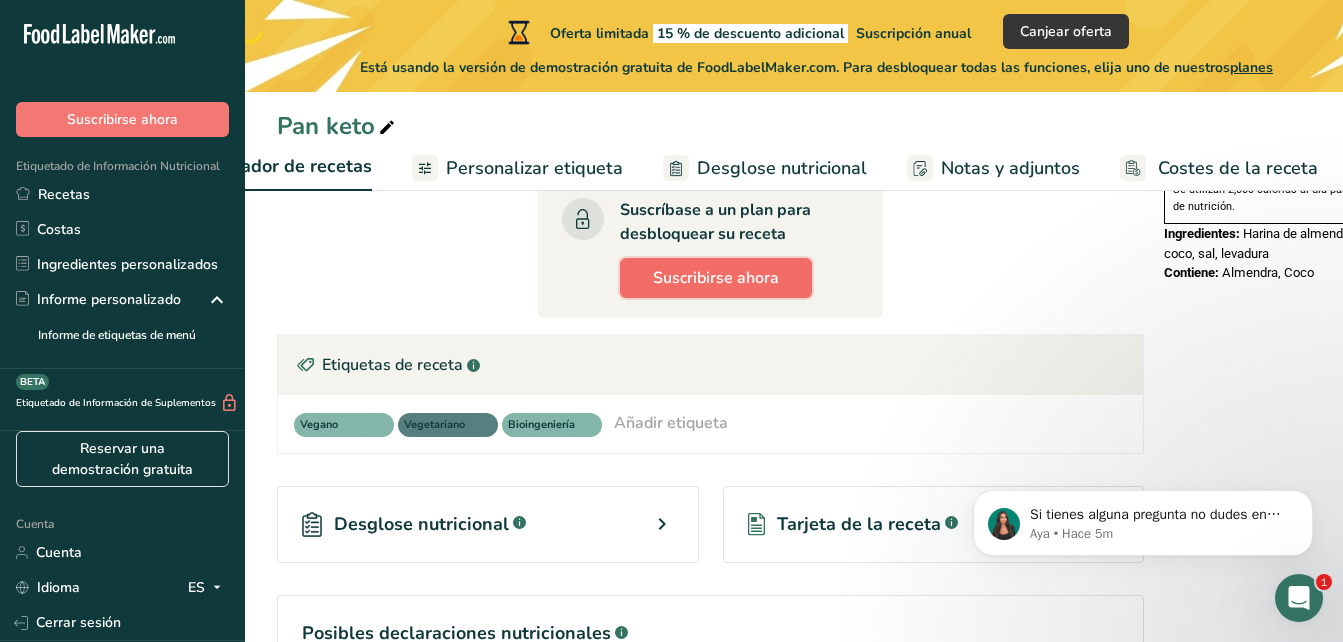 click on "Suscribirse ahora" at bounding box center (716, 278) 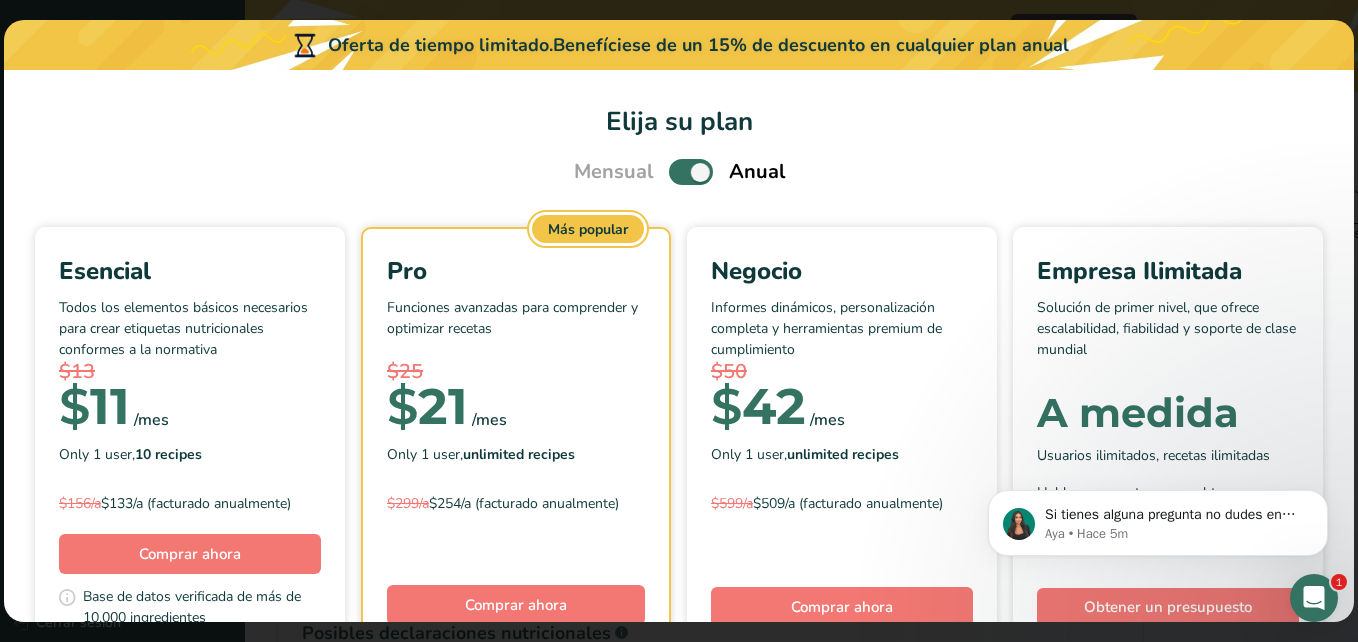 scroll, scrollTop: 0, scrollLeft: 386, axis: horizontal 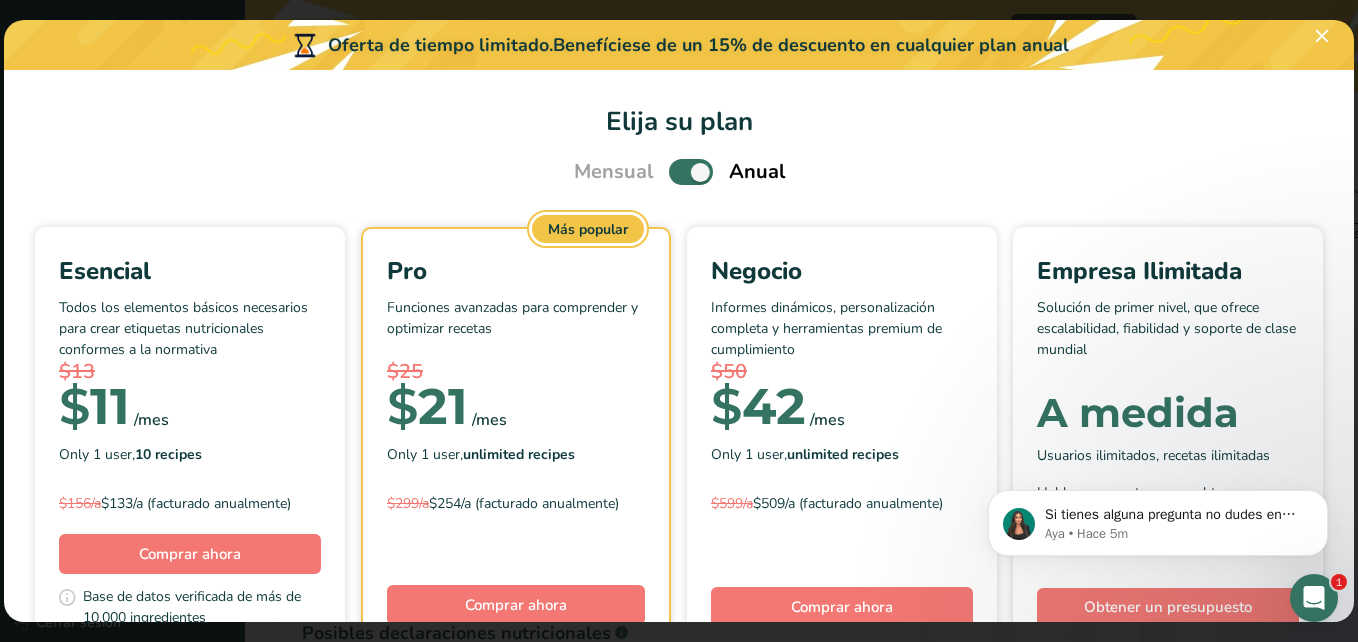 click at bounding box center (691, 171) 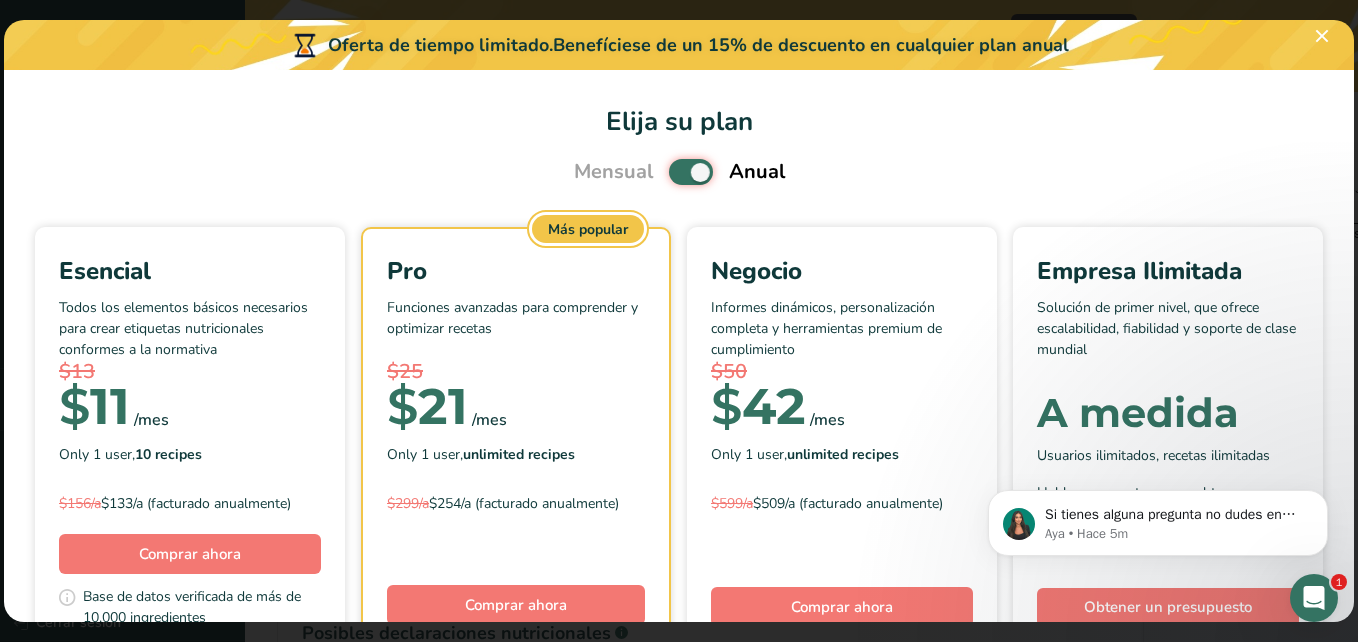 click at bounding box center (675, 172) 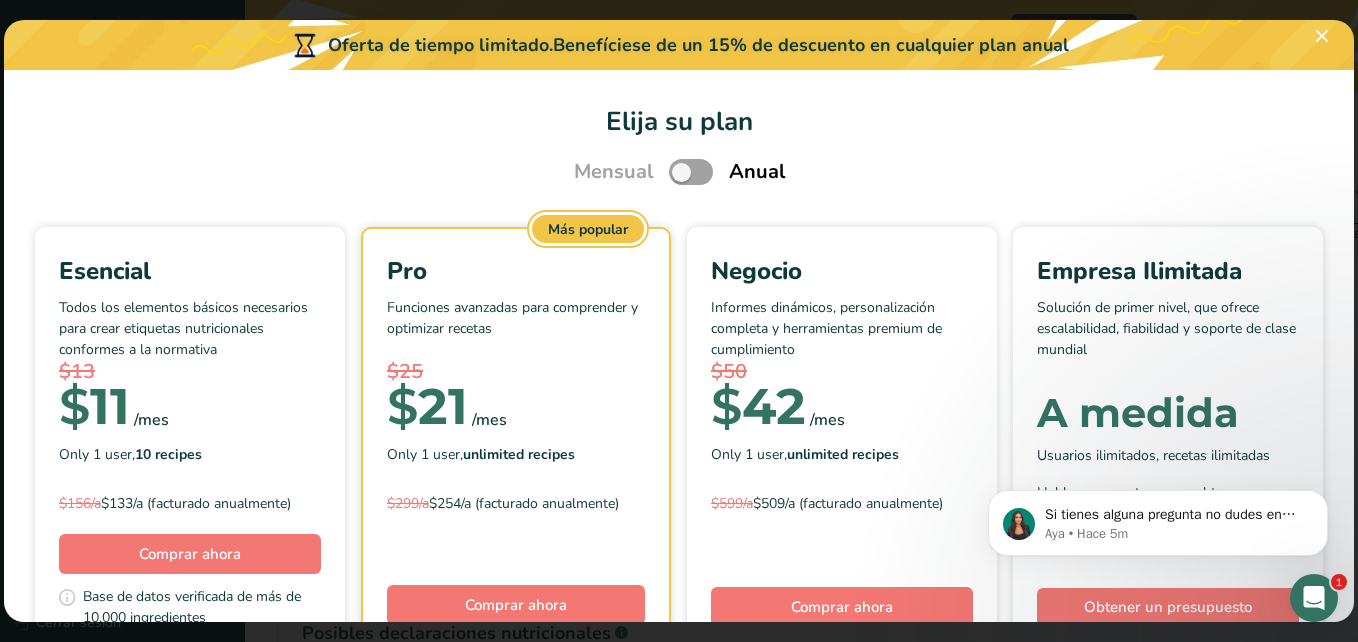 click at bounding box center [691, 171] 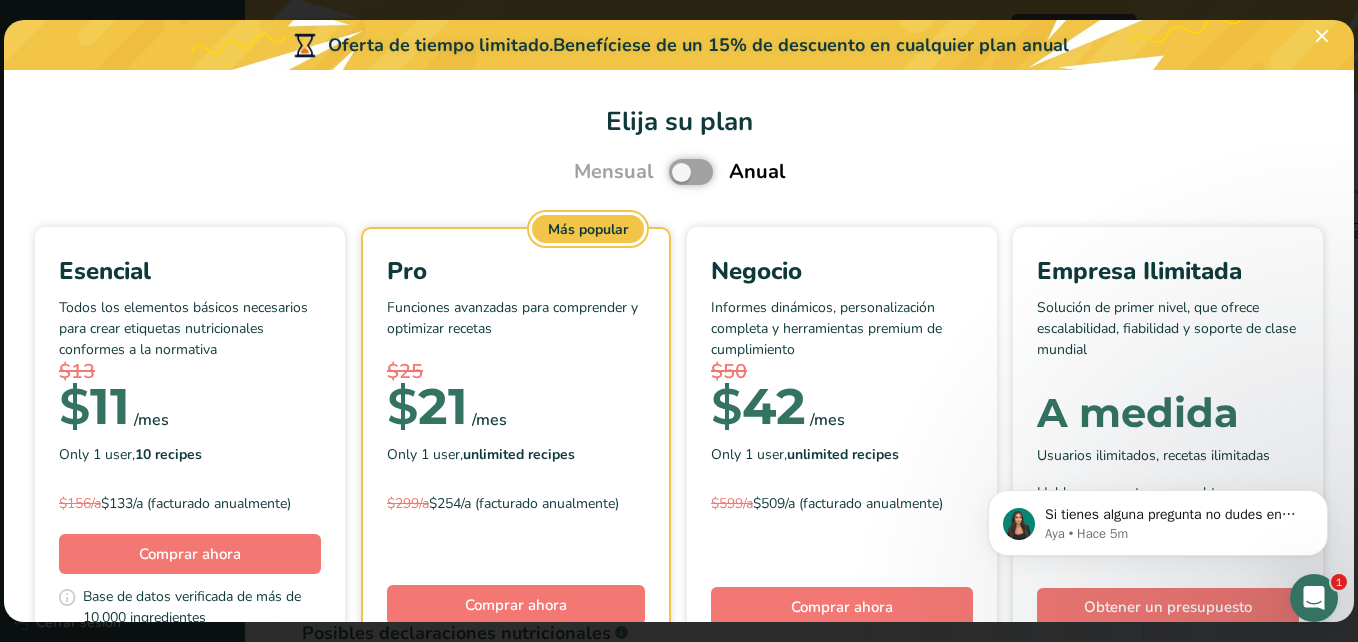 click at bounding box center (675, 172) 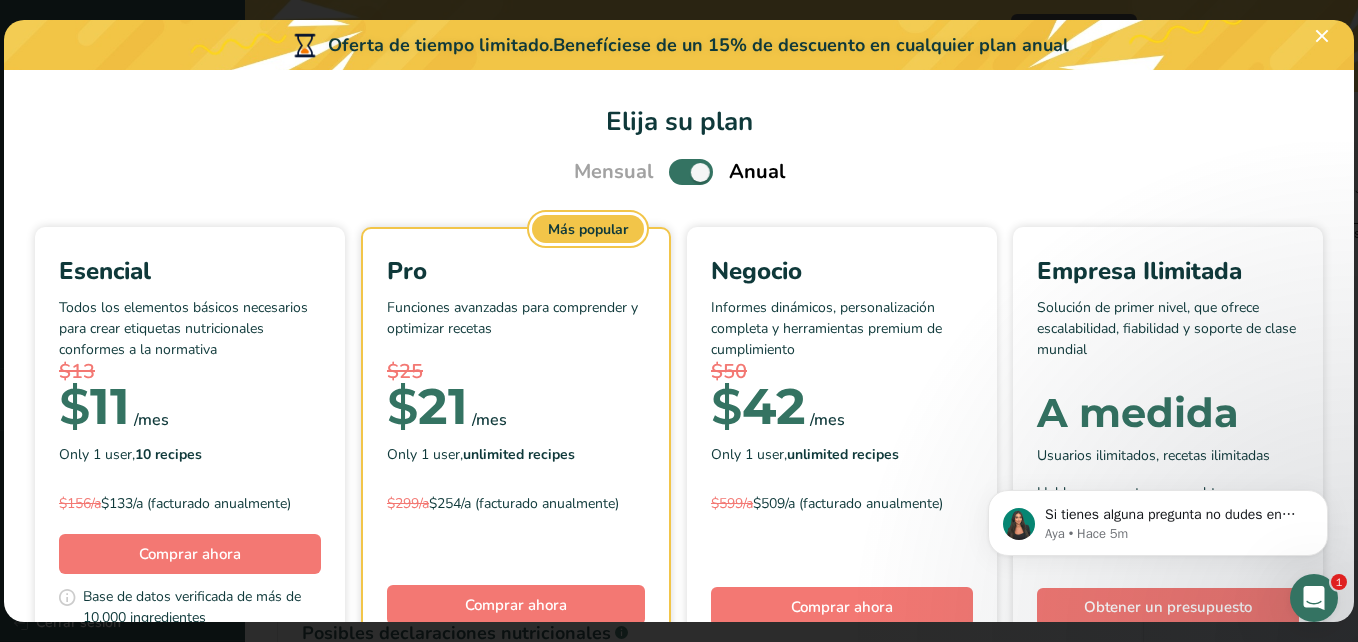click on "Mensual" at bounding box center (613, 172) 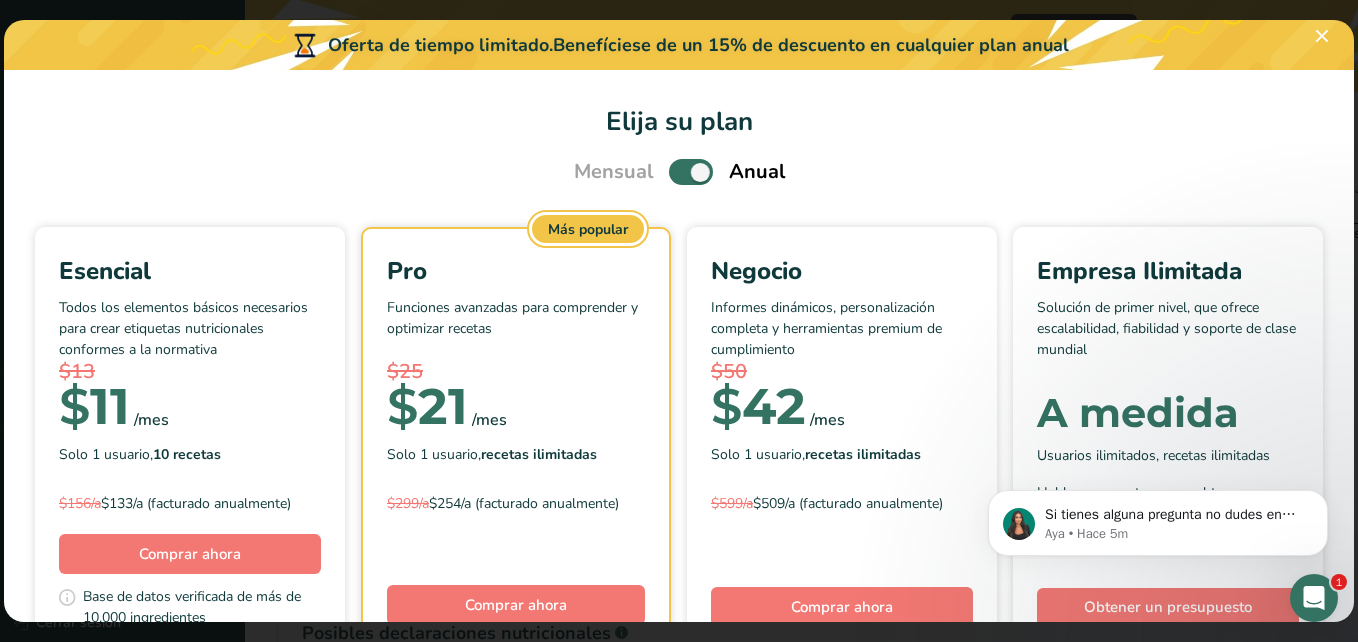 click on "Elija su plan" at bounding box center [679, 121] 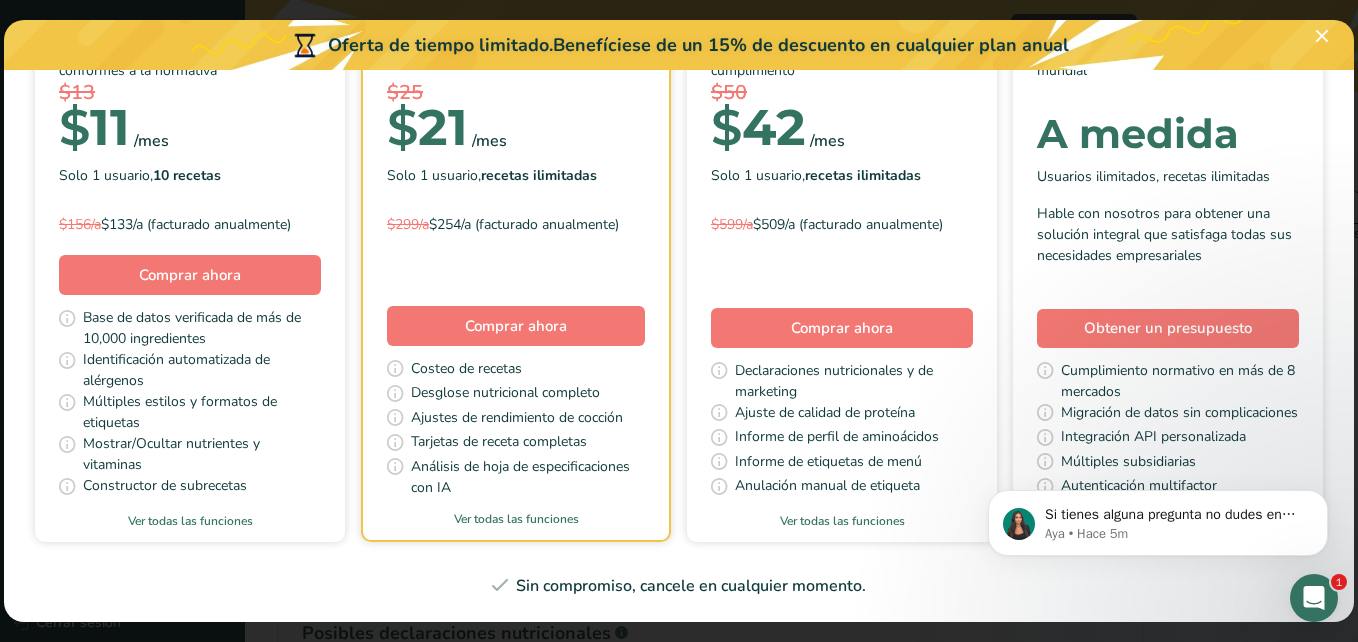 scroll, scrollTop: 760, scrollLeft: 0, axis: vertical 